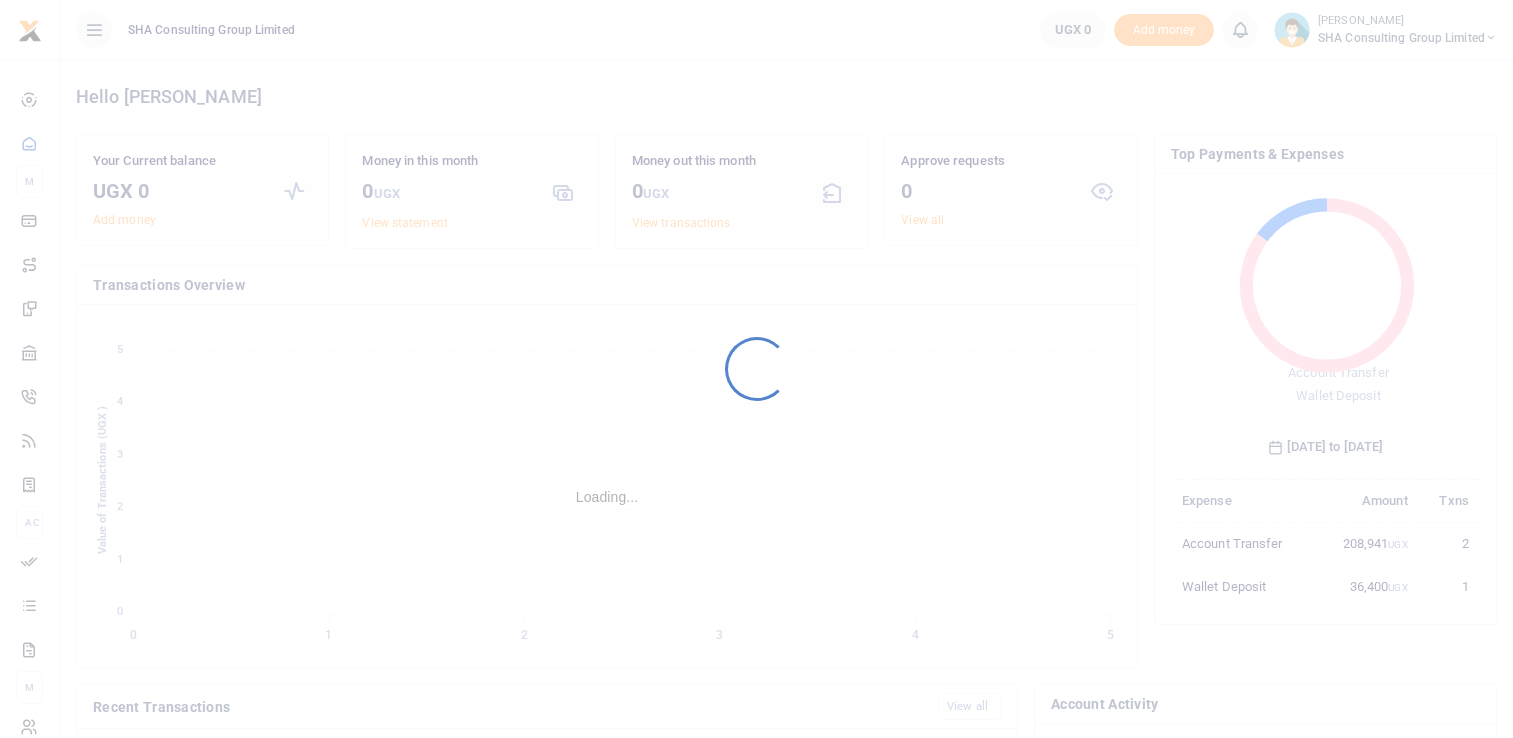 scroll, scrollTop: 0, scrollLeft: 0, axis: both 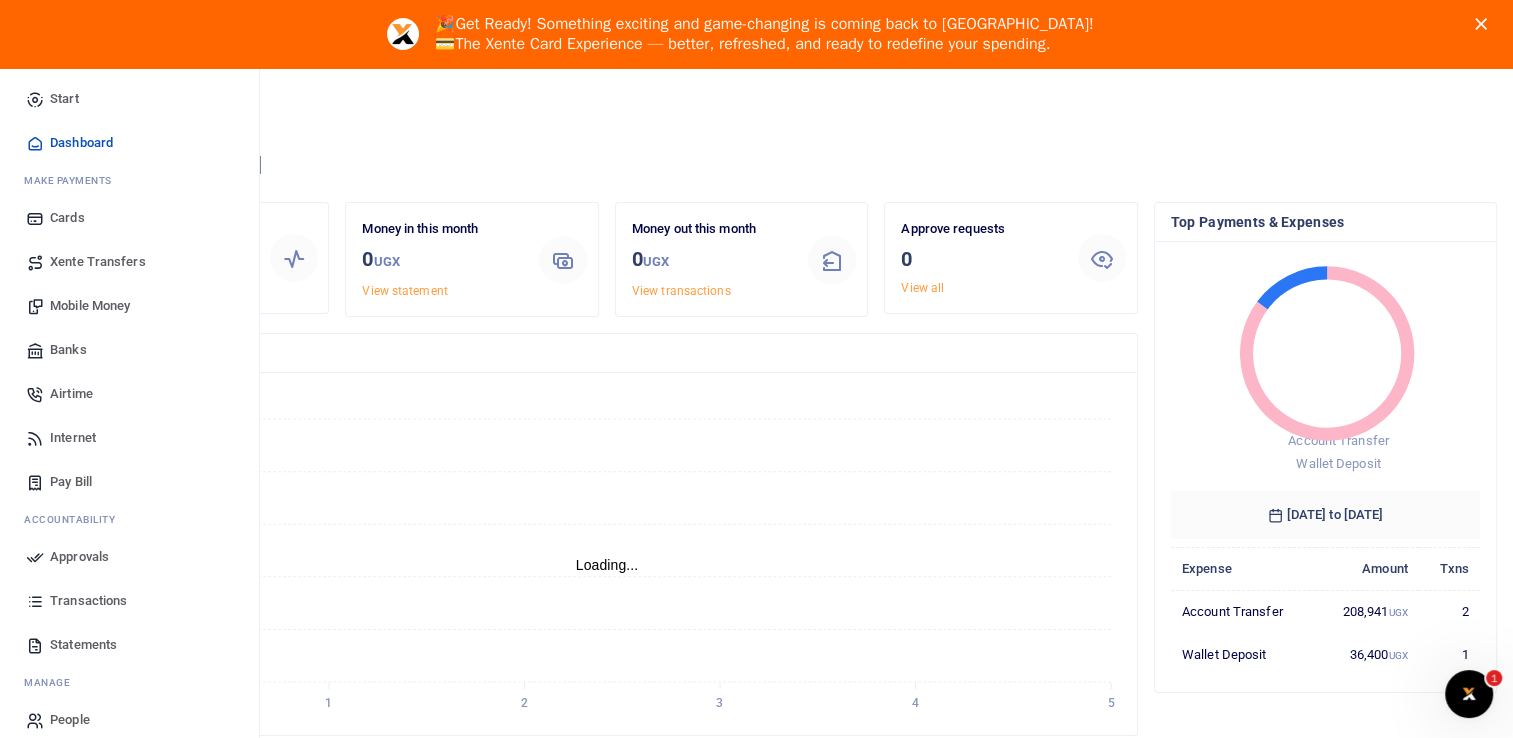 click on "Transactions" at bounding box center [88, 601] 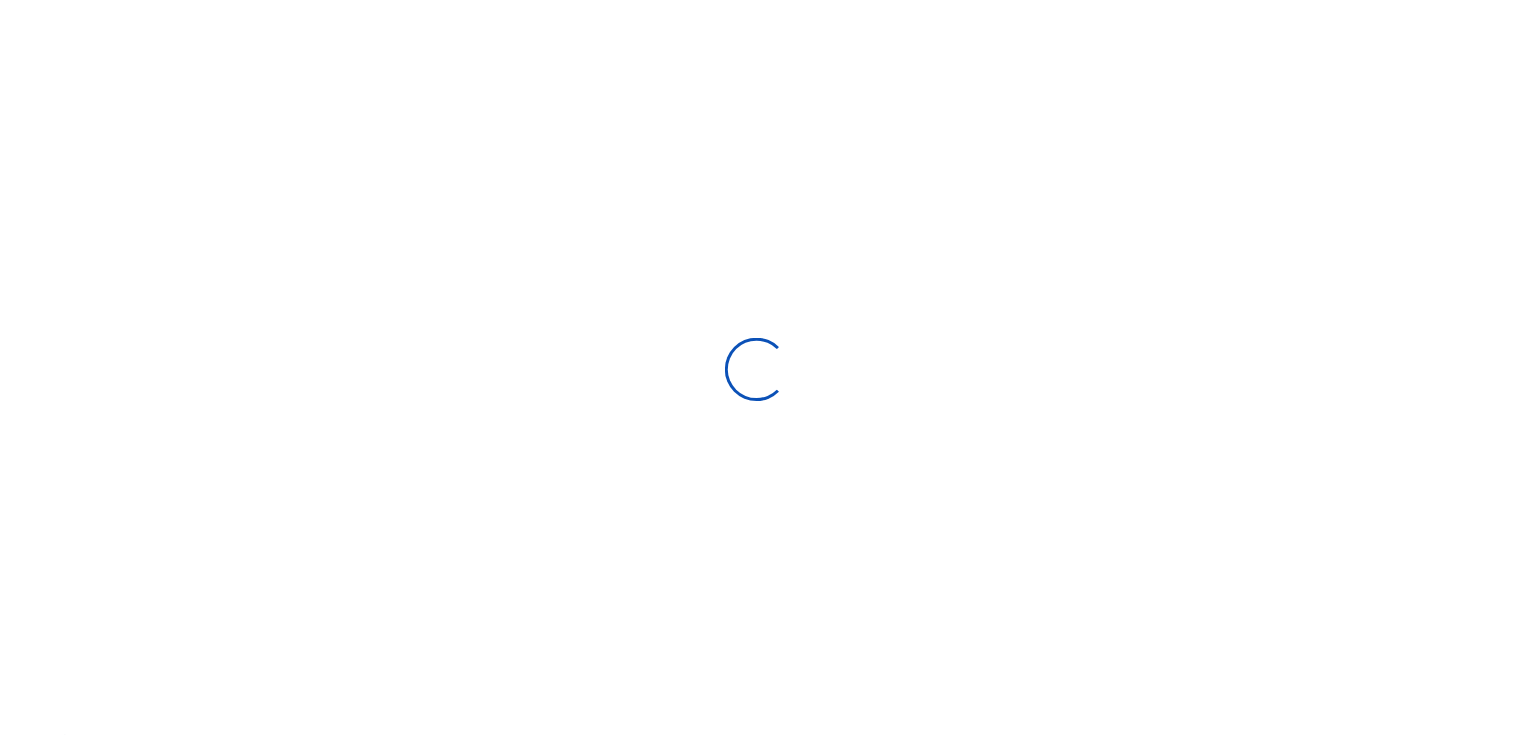 scroll, scrollTop: 0, scrollLeft: 0, axis: both 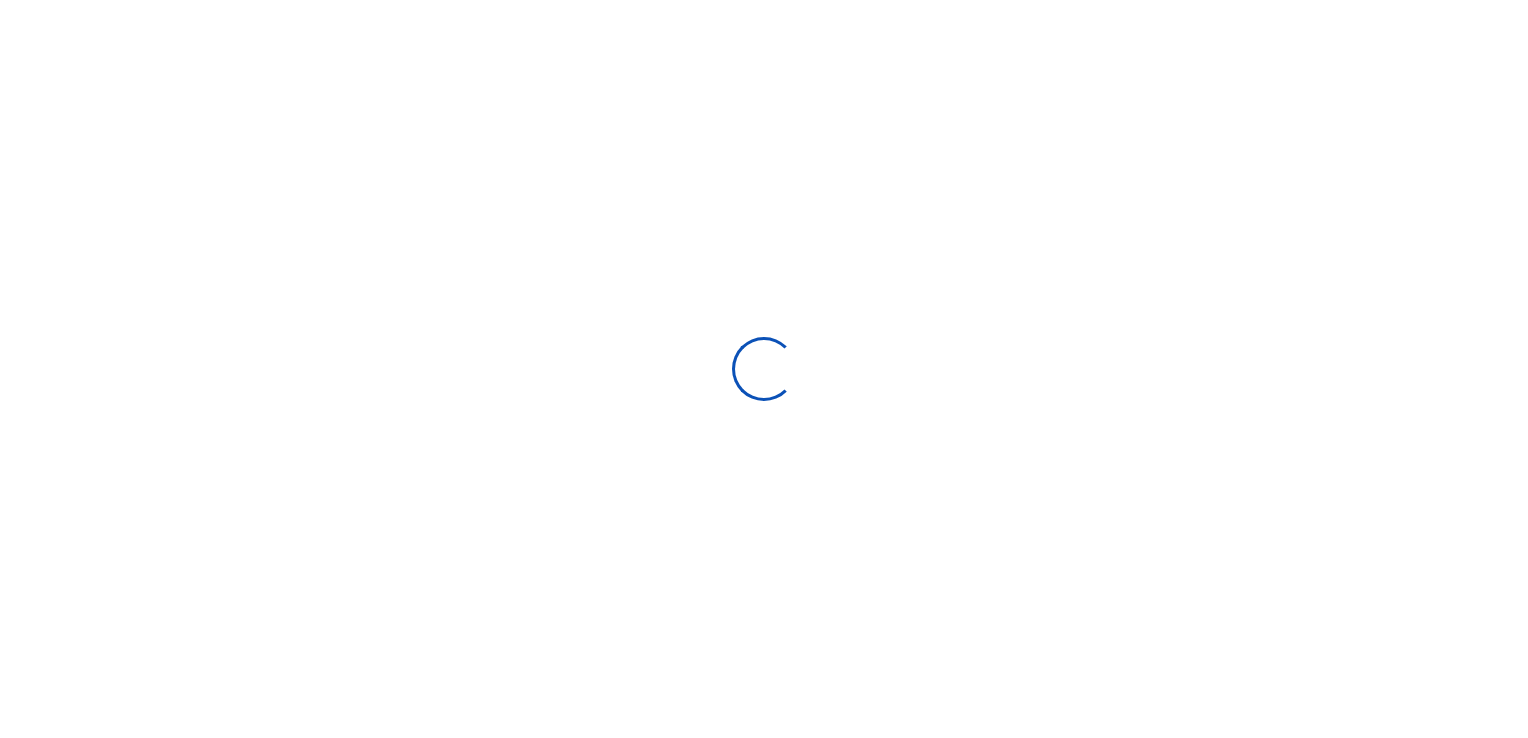 select 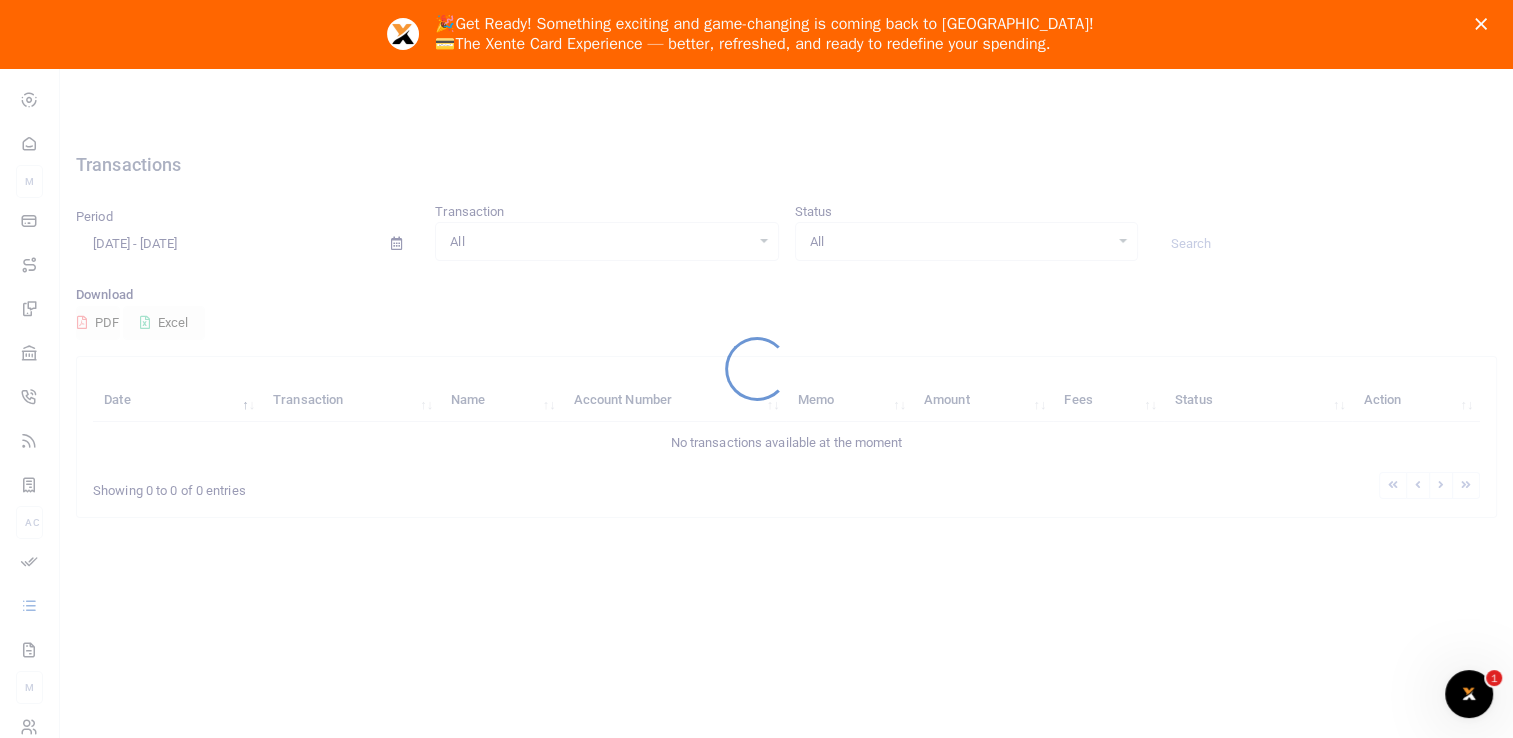 scroll, scrollTop: 0, scrollLeft: 0, axis: both 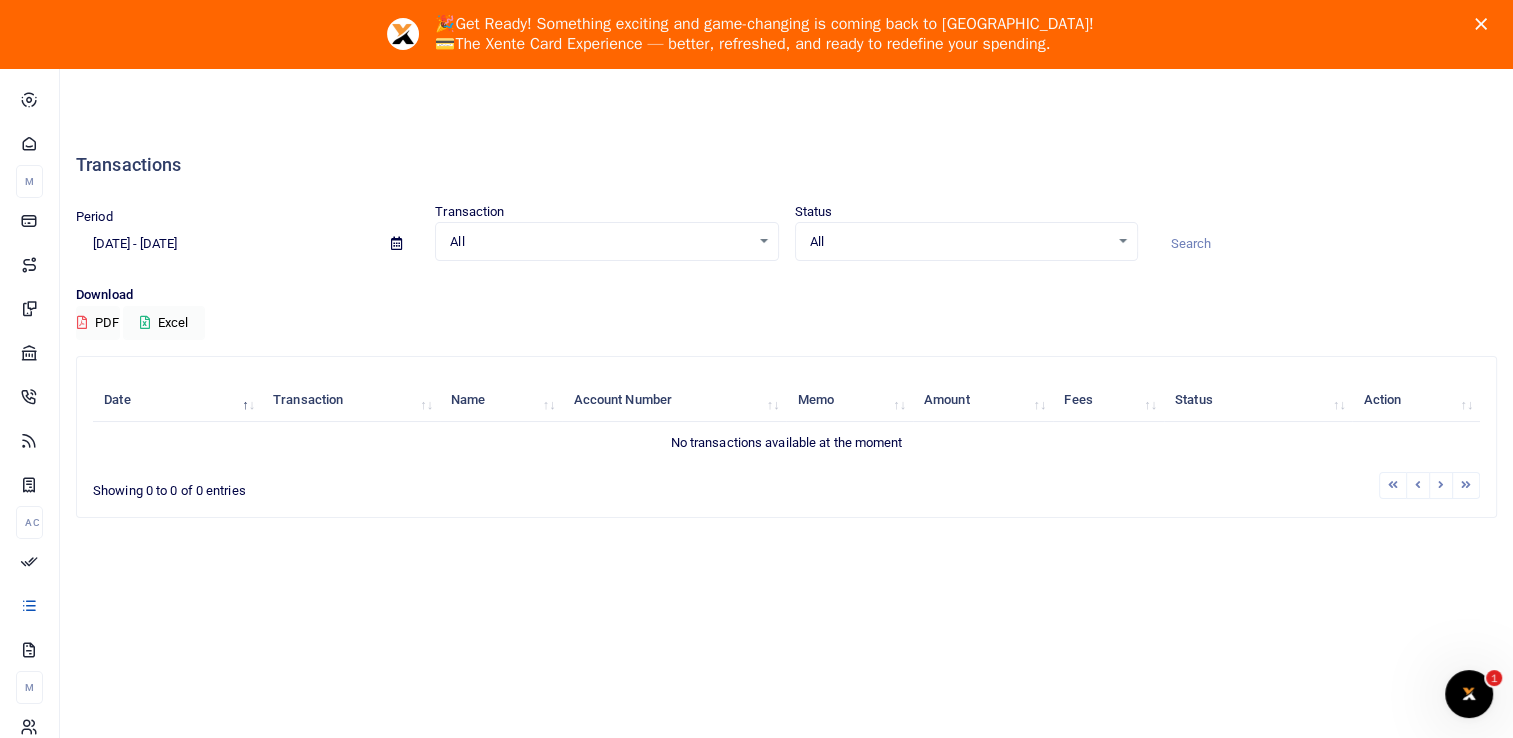 click at bounding box center [396, 244] 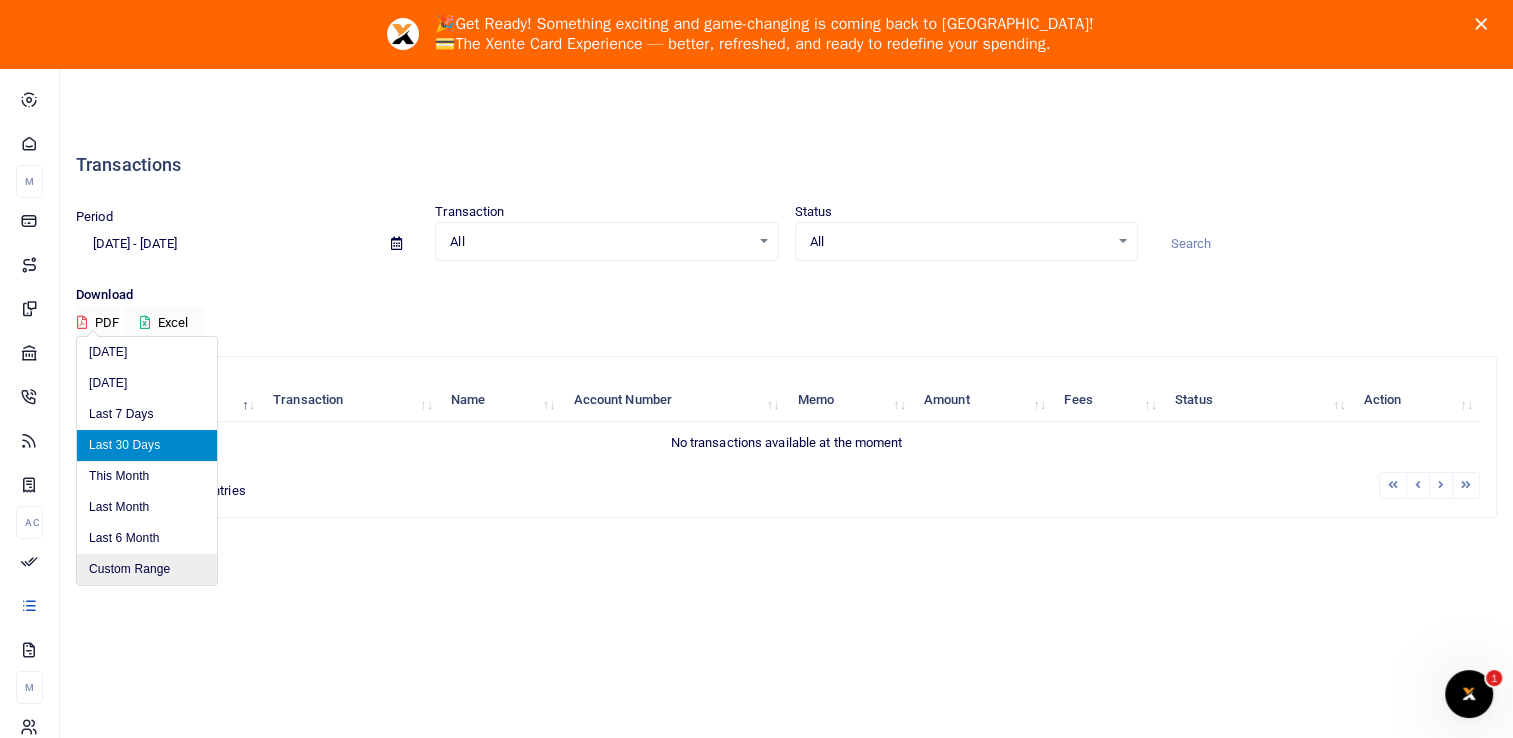 click on "Custom Range" at bounding box center (147, 569) 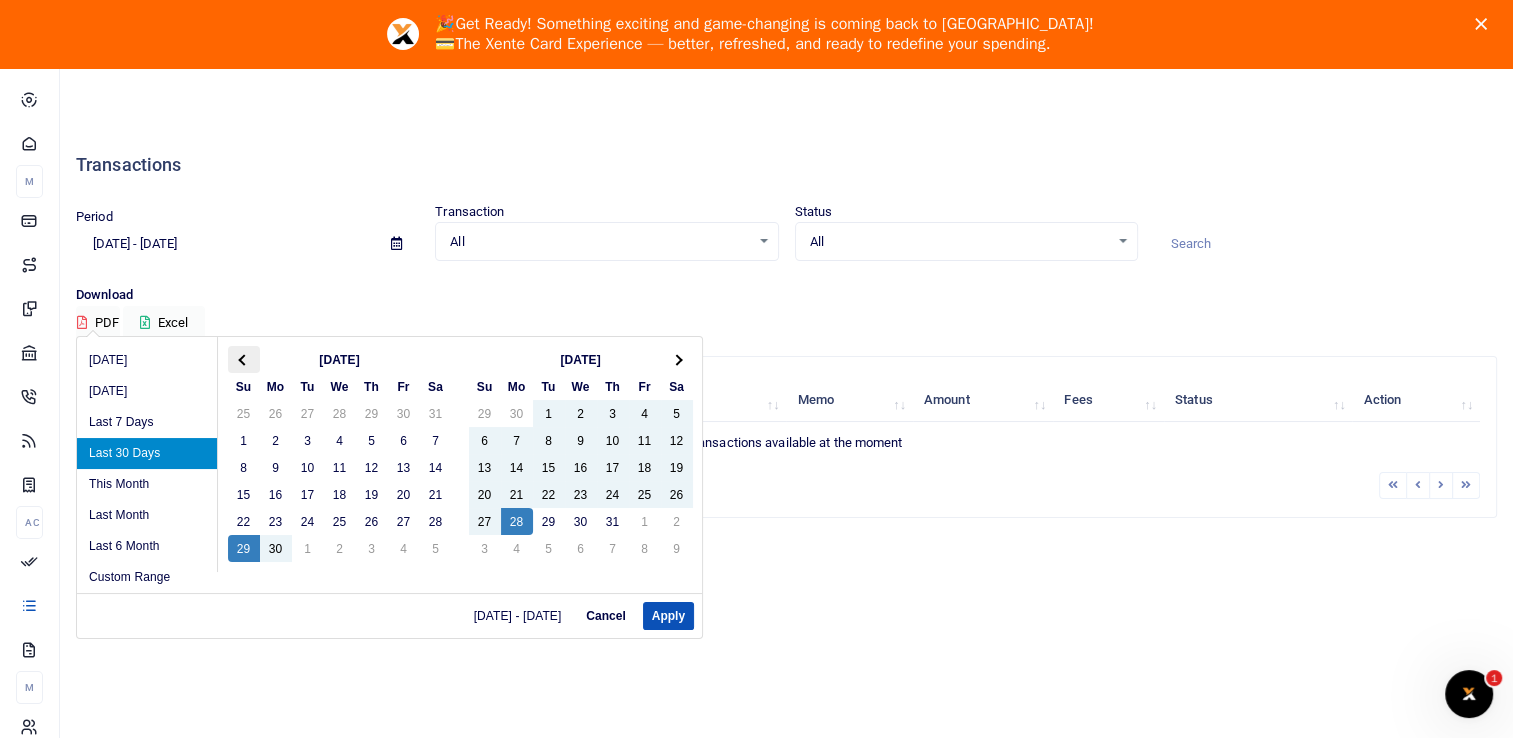 click at bounding box center (243, 359) 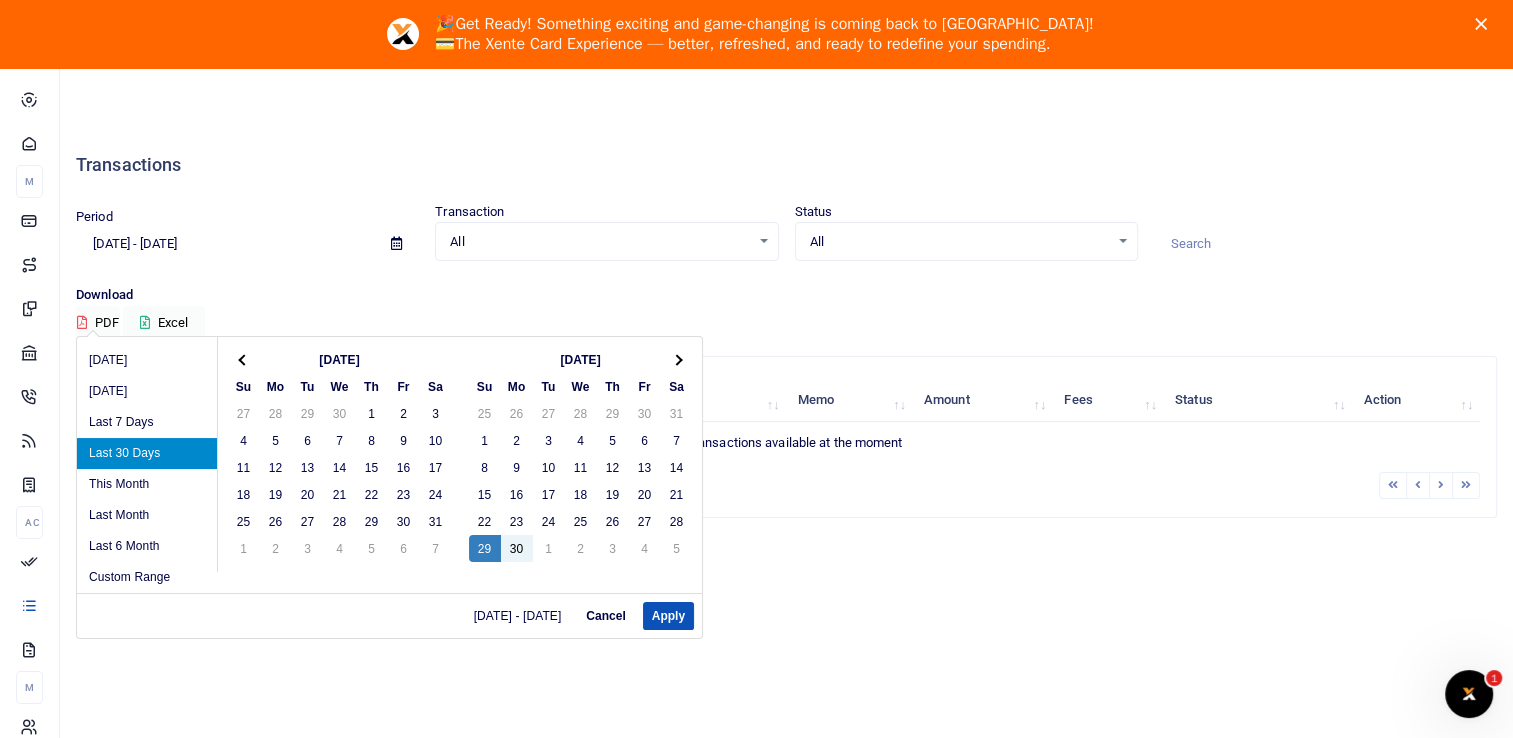 click on "May 2025" at bounding box center (340, 359) 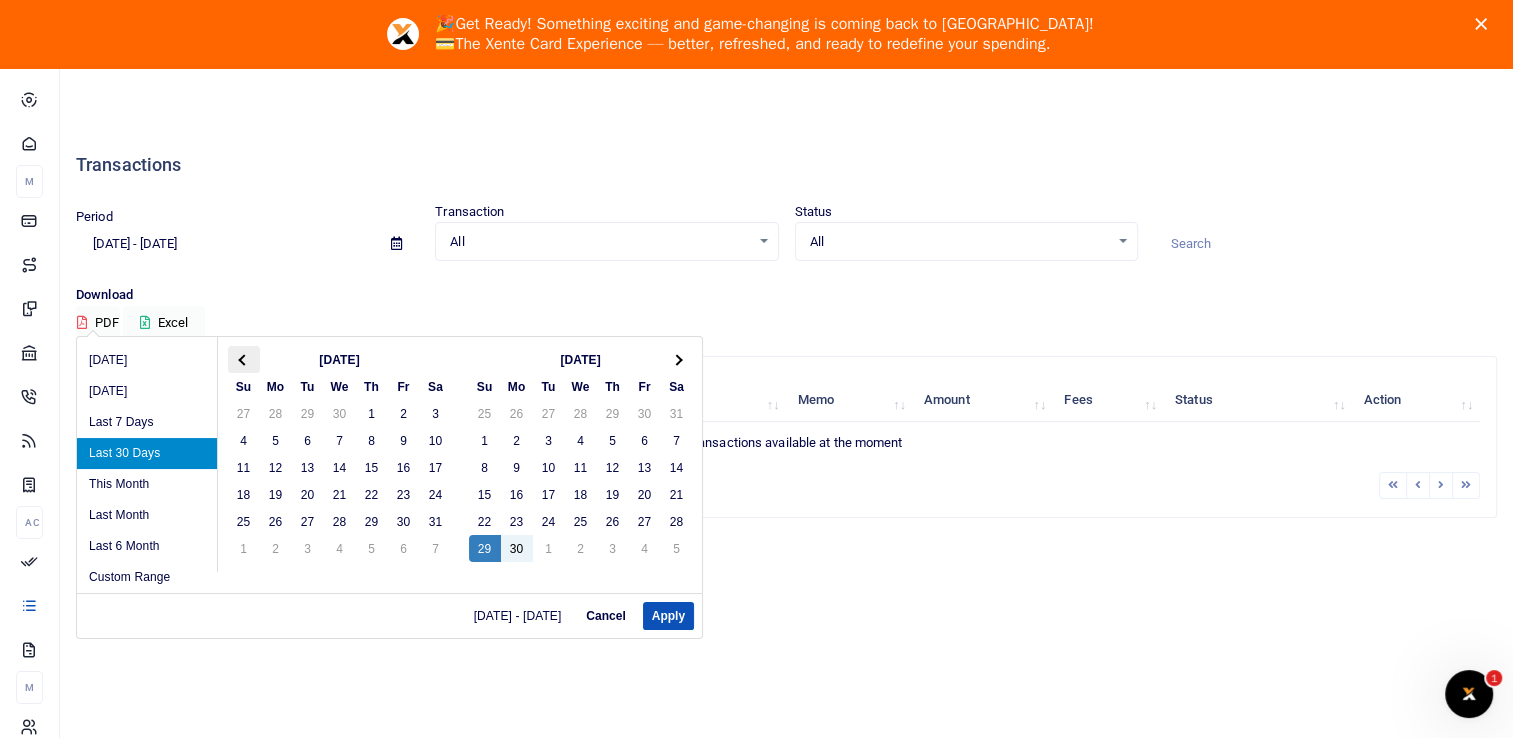 click at bounding box center (243, 359) 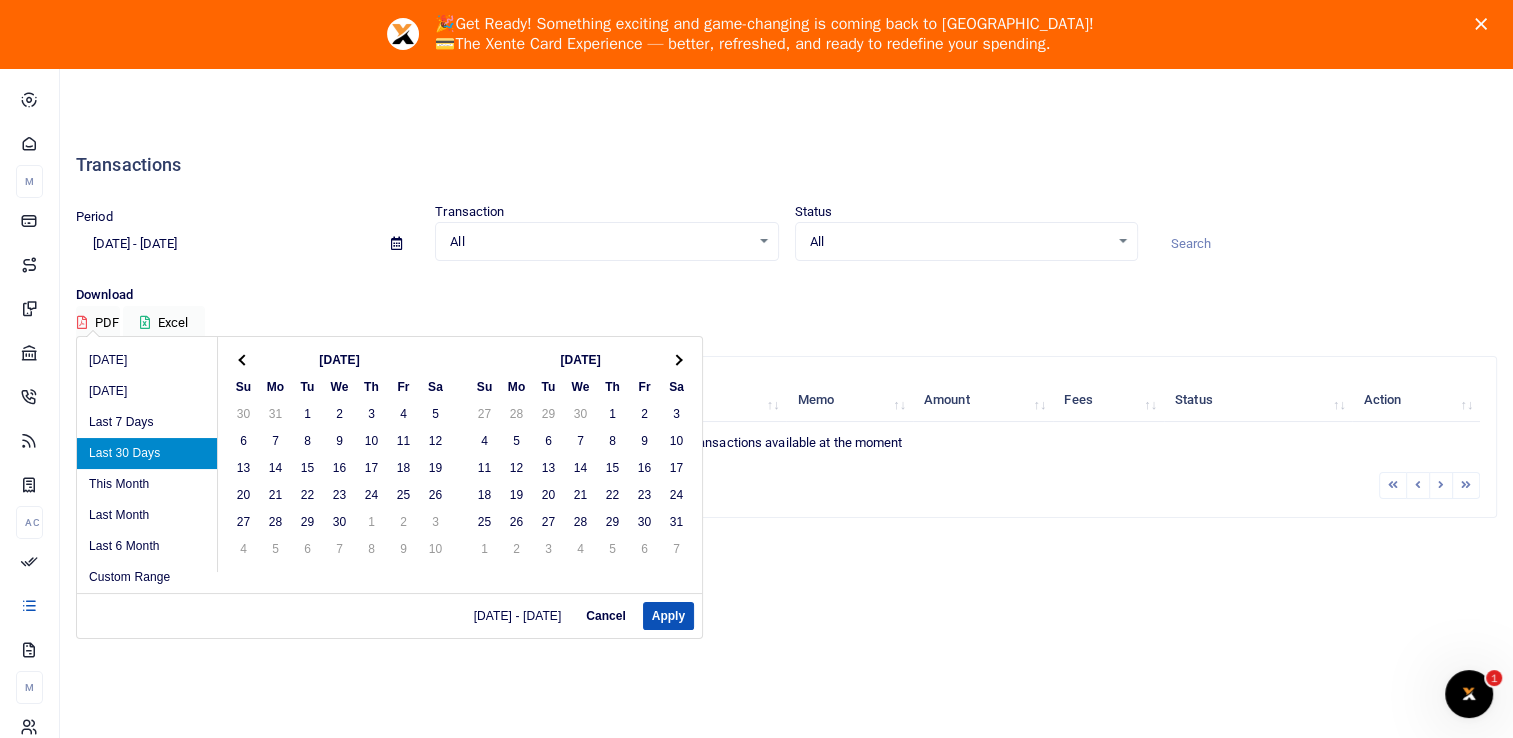 click at bounding box center (243, 359) 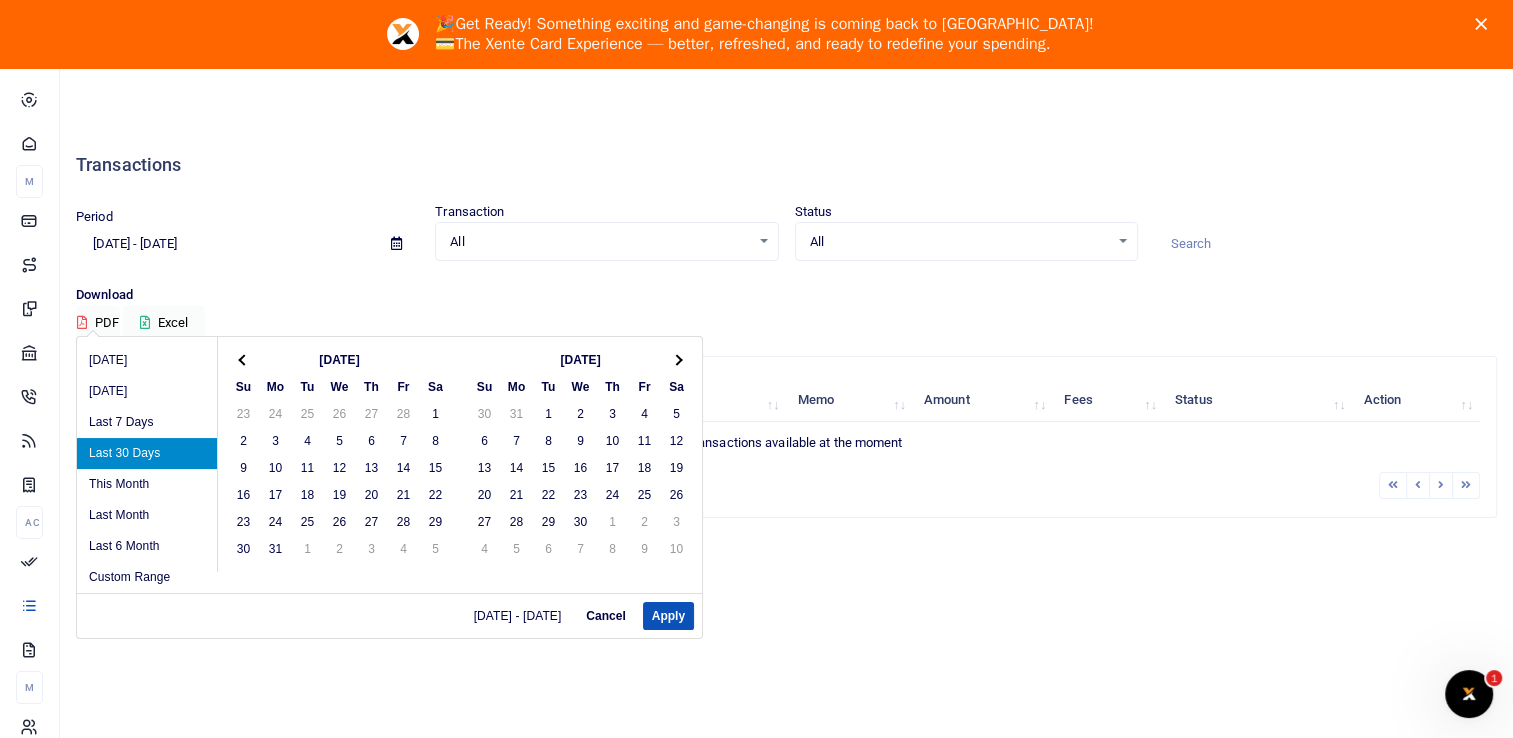 click at bounding box center [243, 359] 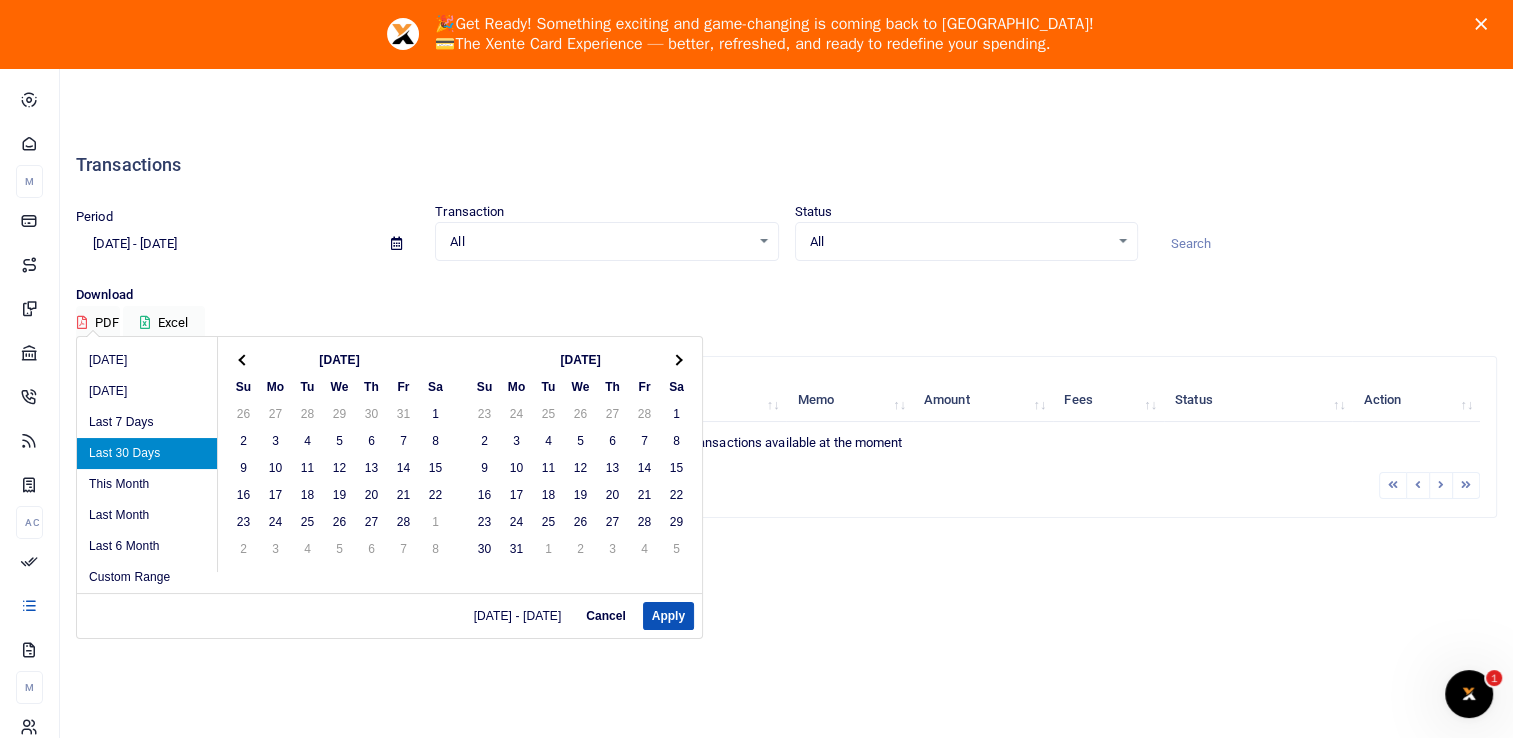click at bounding box center (243, 359) 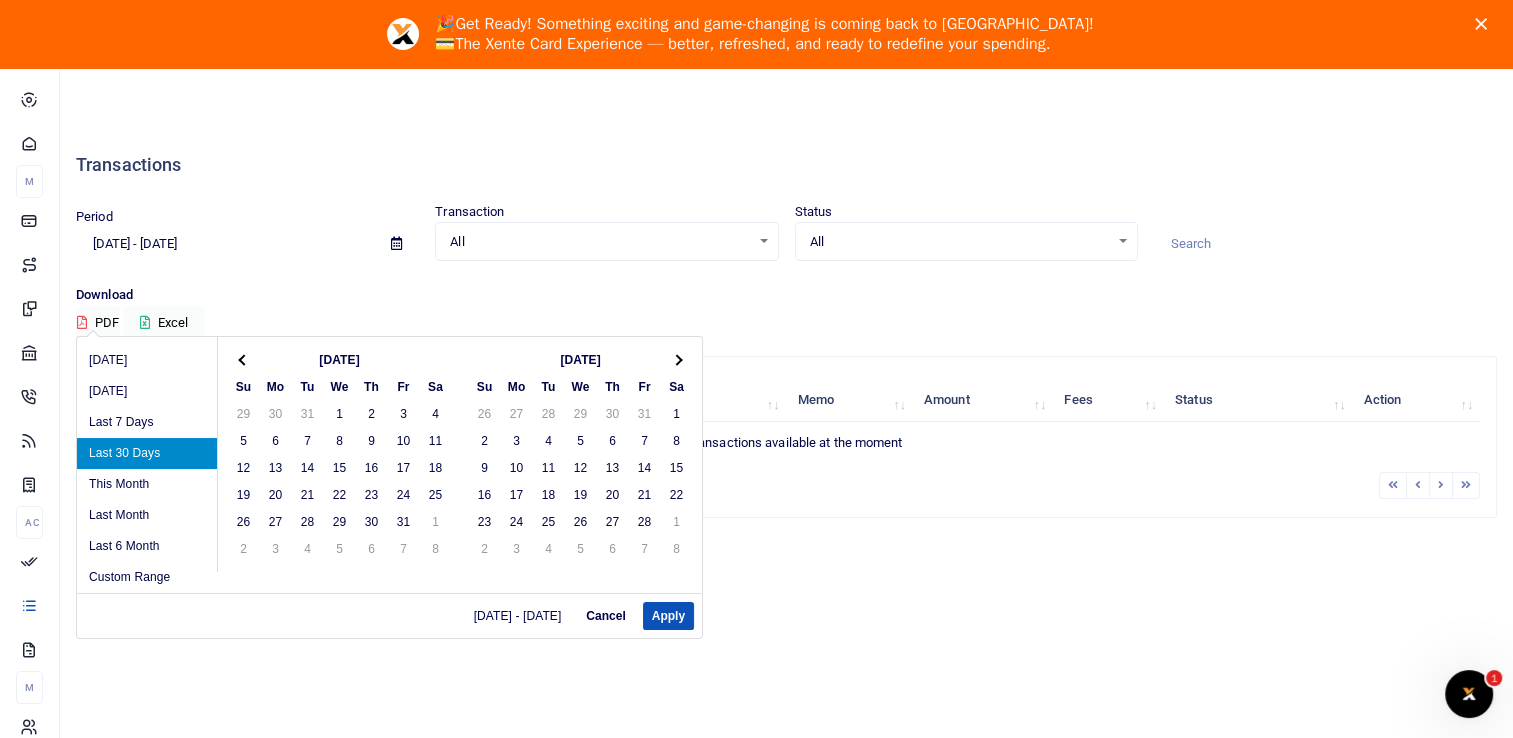 click at bounding box center (243, 359) 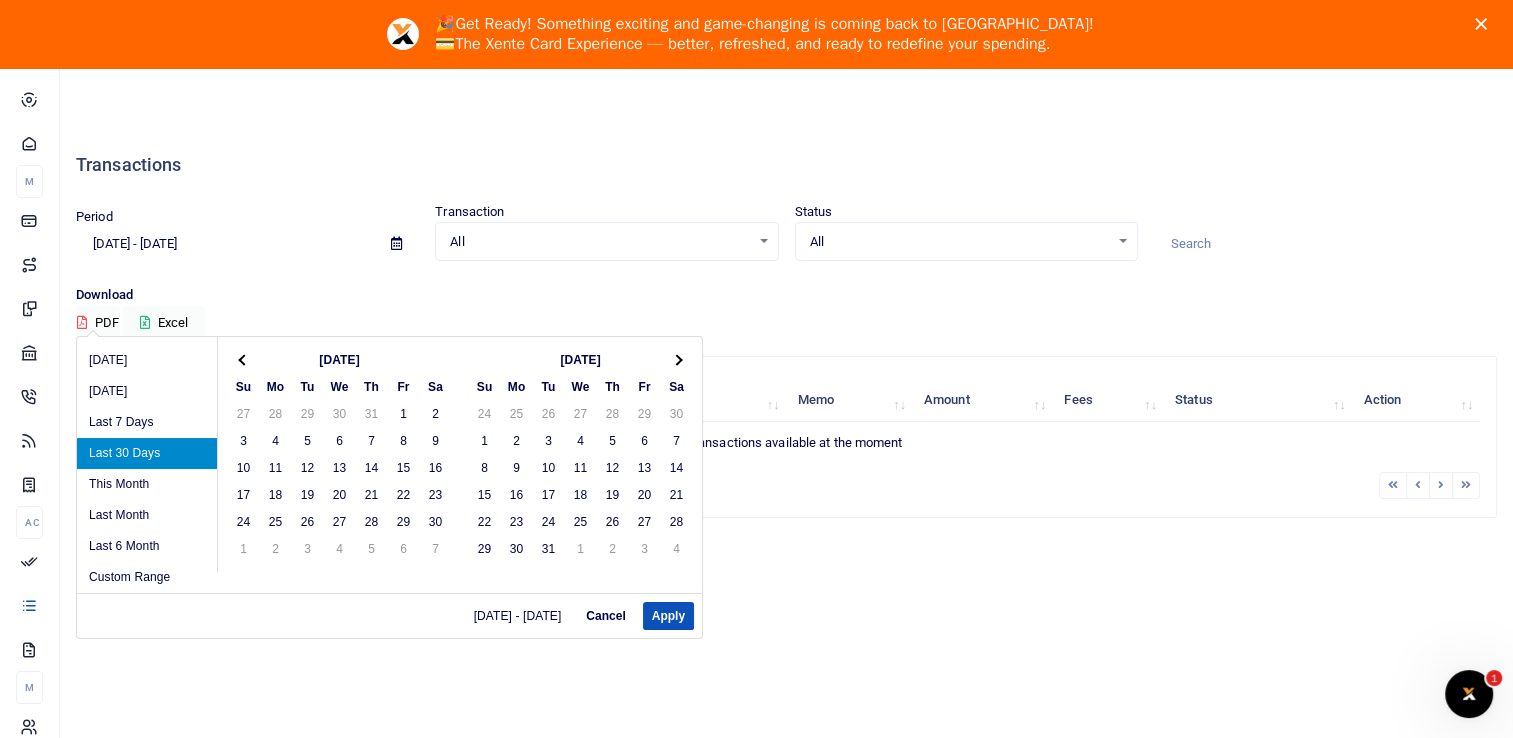 click at bounding box center (243, 359) 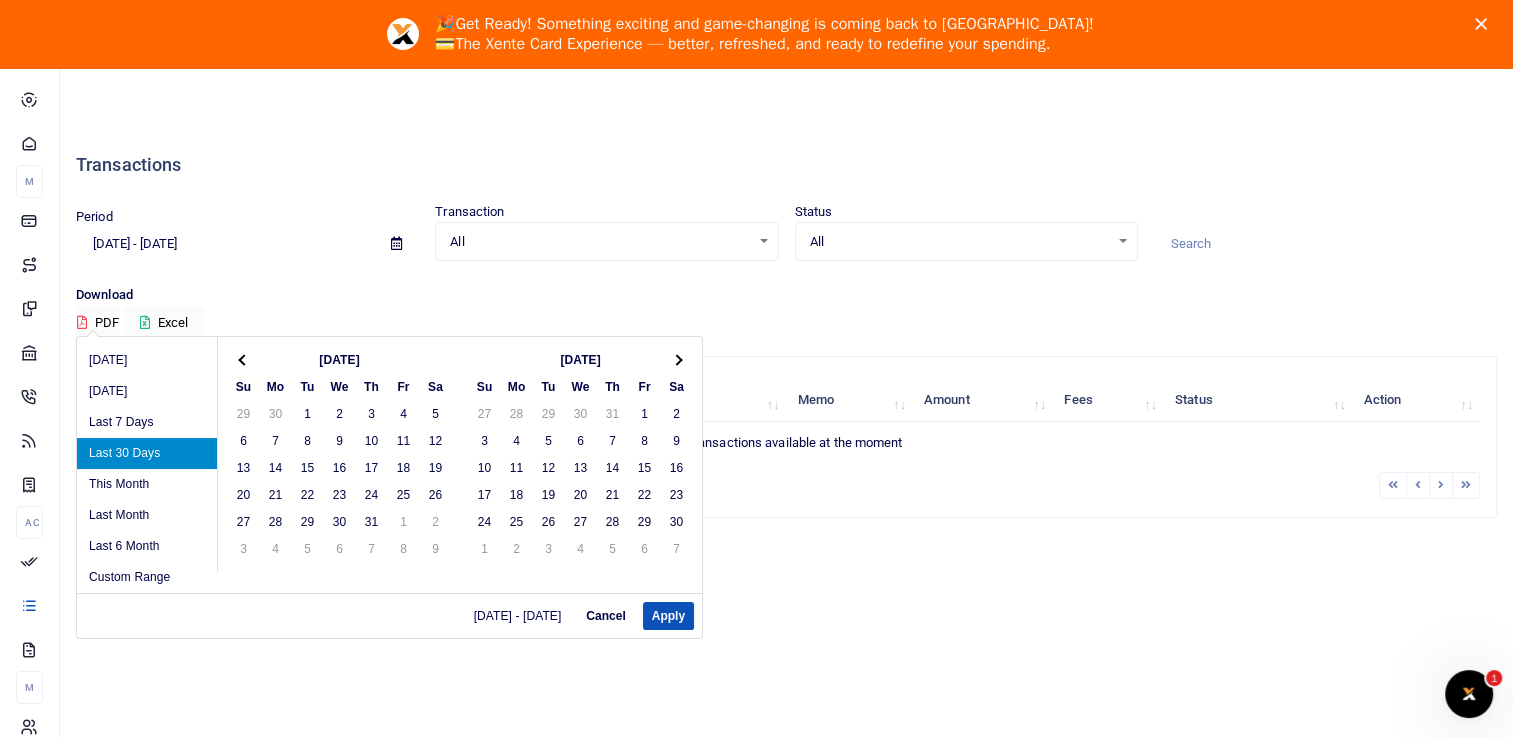click at bounding box center [243, 359] 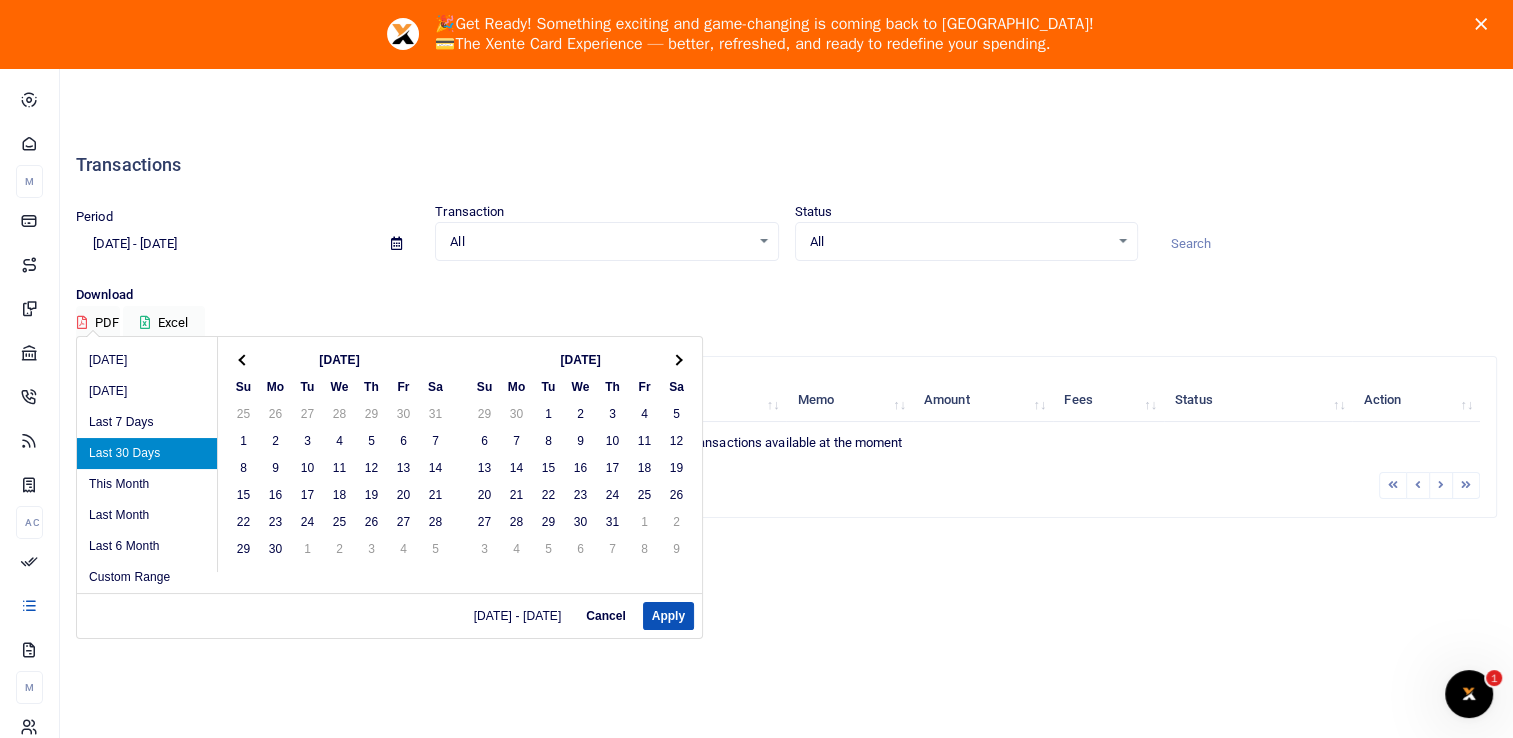 click at bounding box center (243, 359) 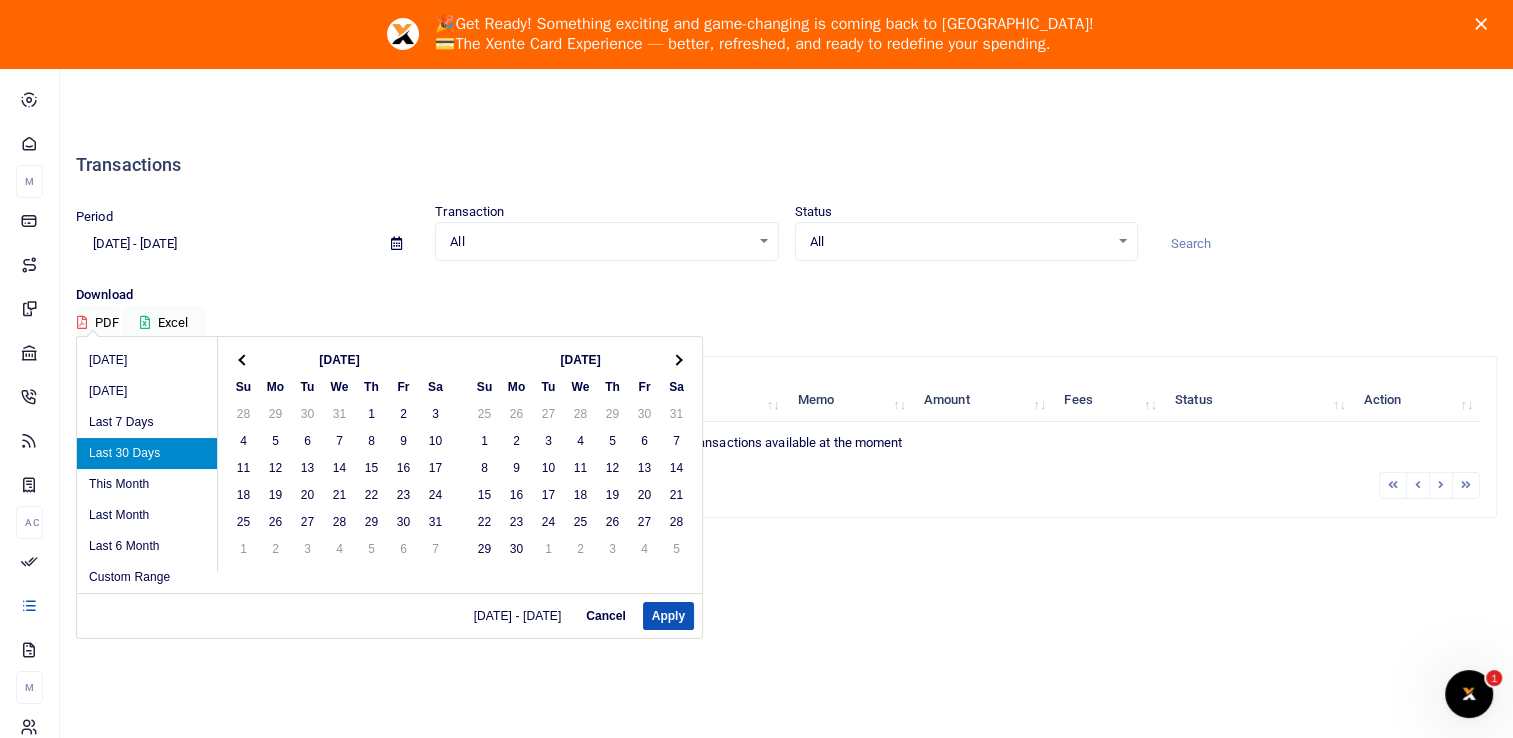 click at bounding box center [243, 359] 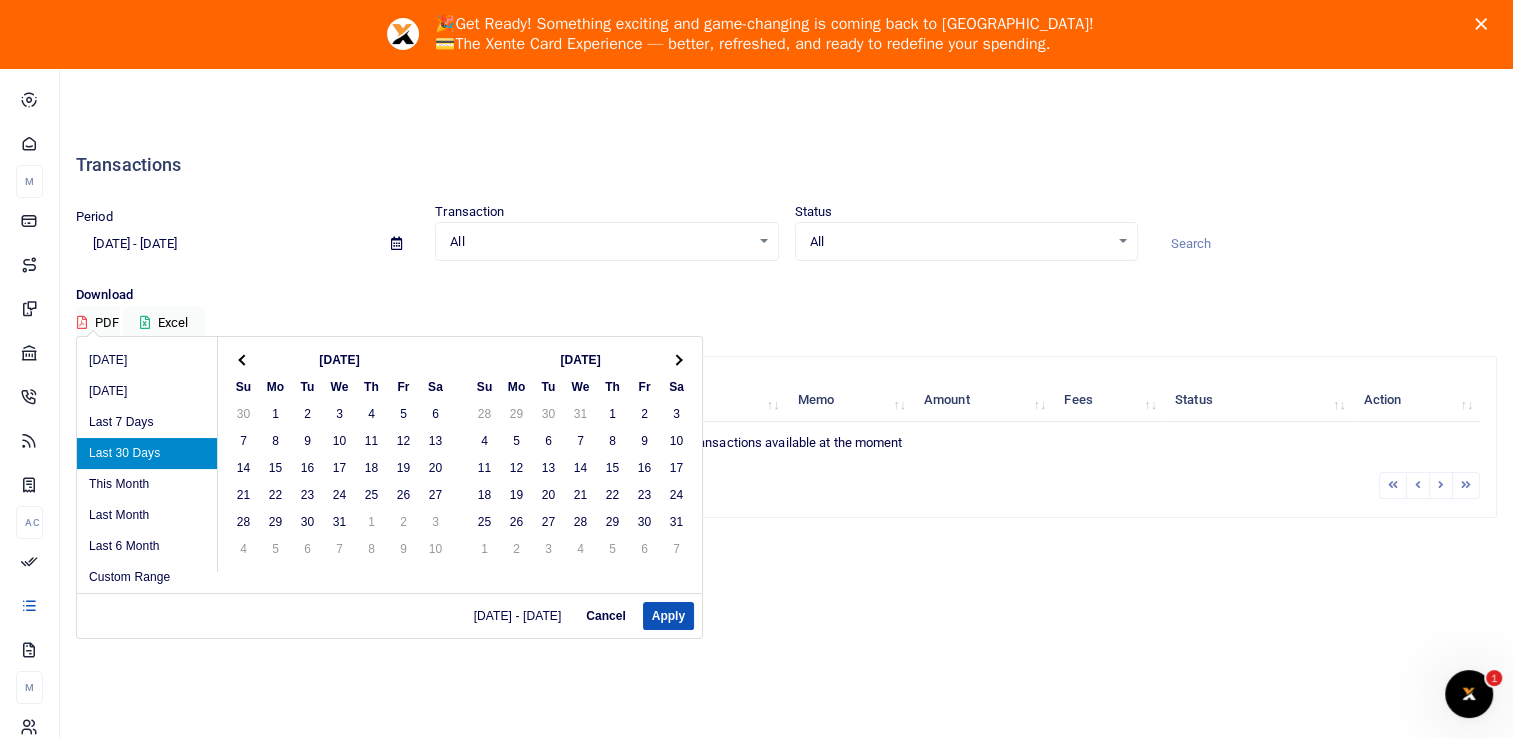 click at bounding box center [243, 359] 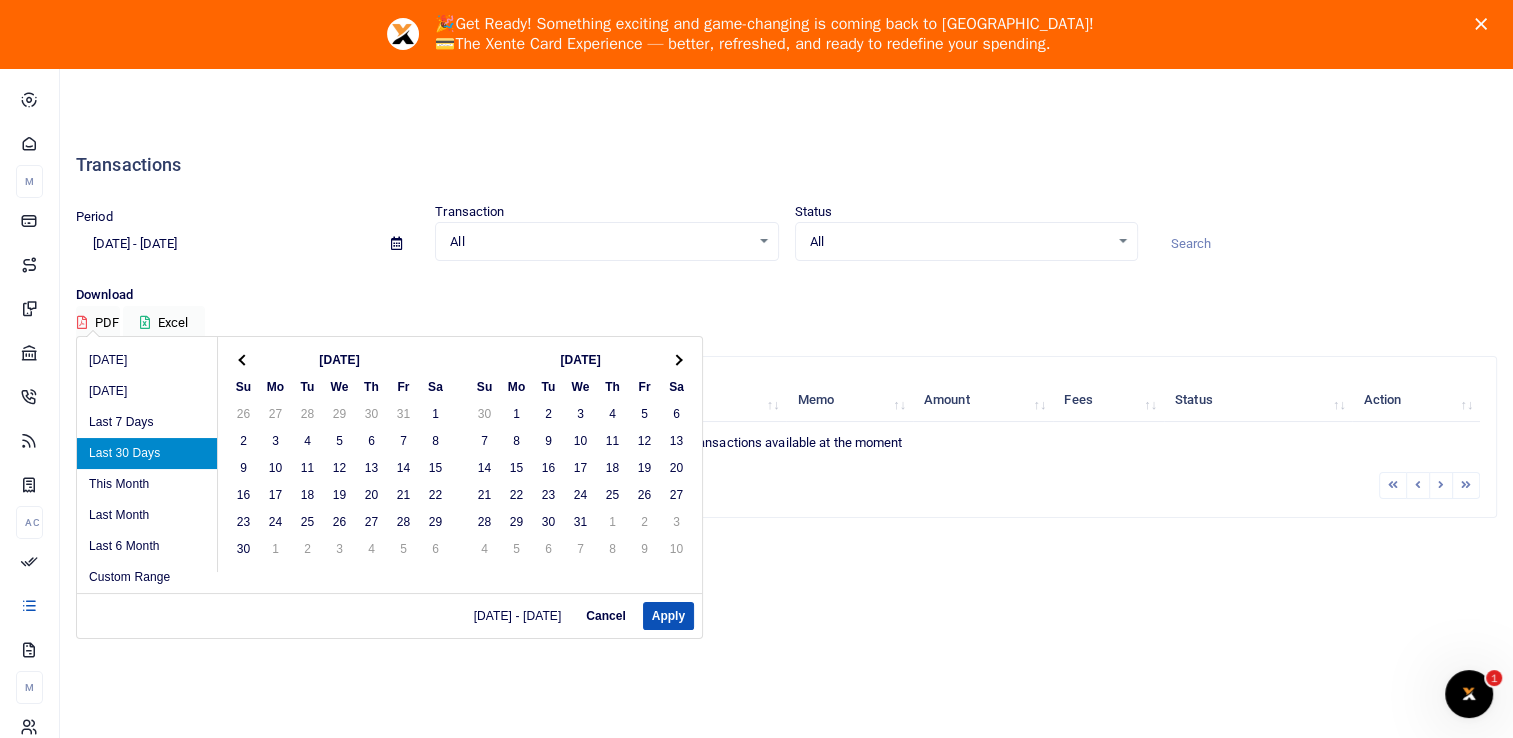 click at bounding box center (243, 359) 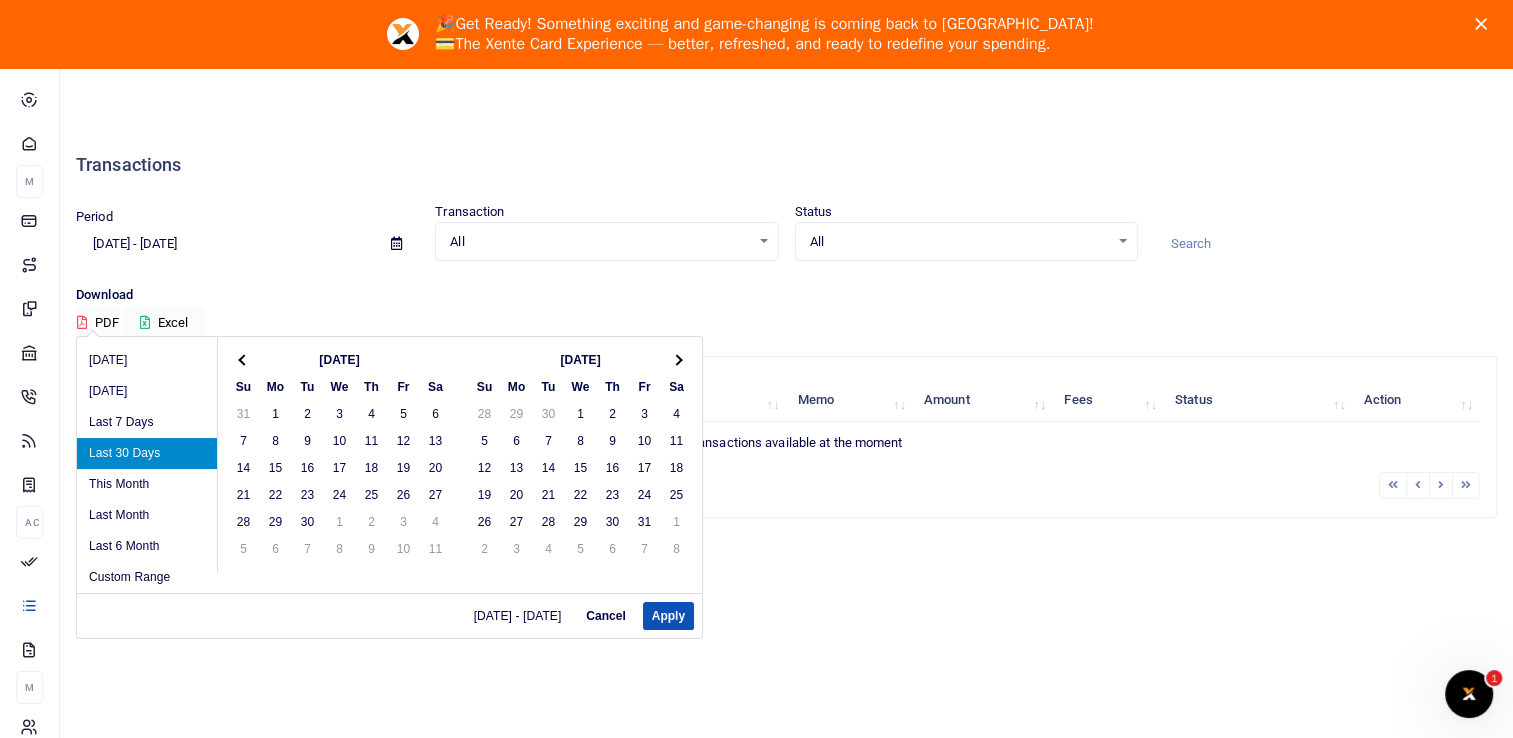 click at bounding box center (243, 359) 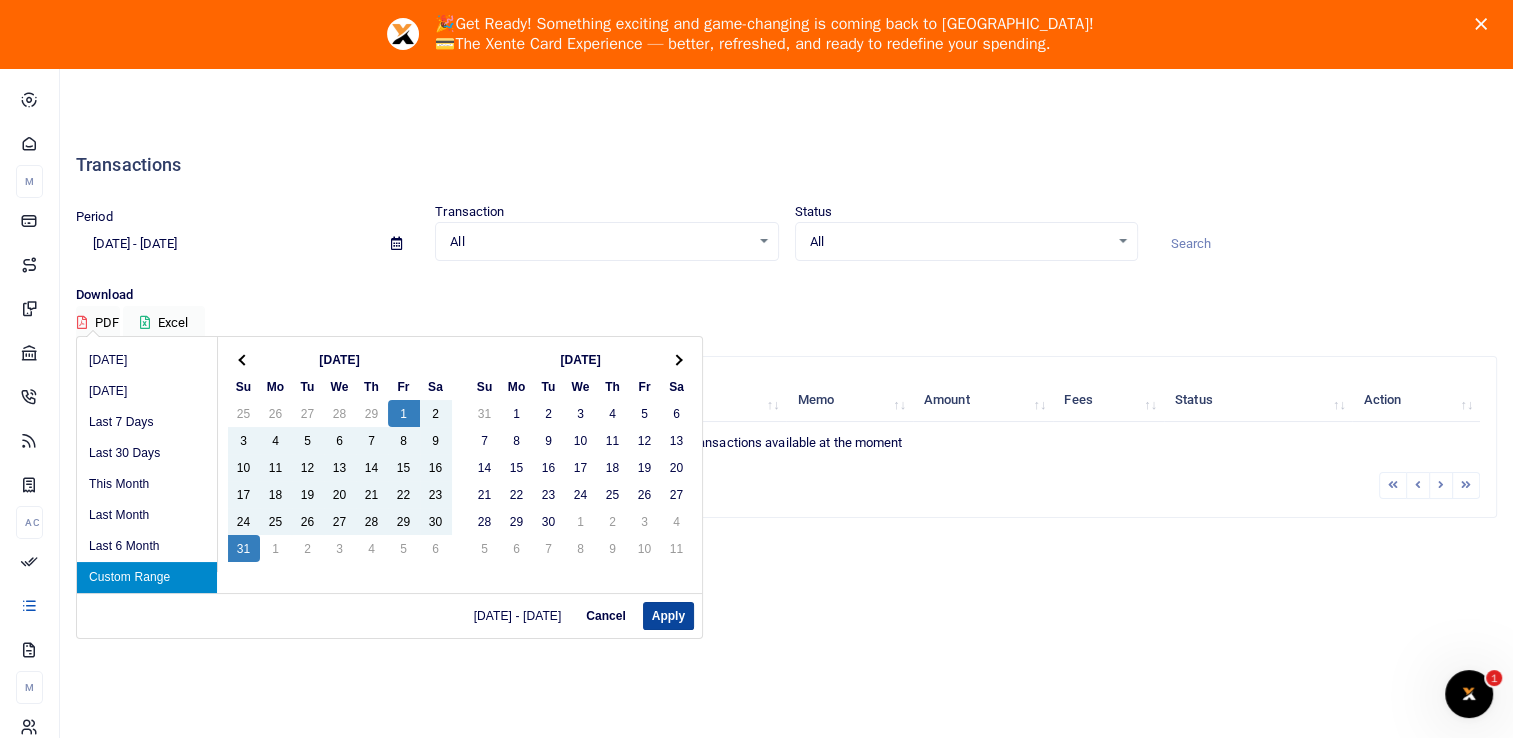 click on "Apply" at bounding box center [668, 616] 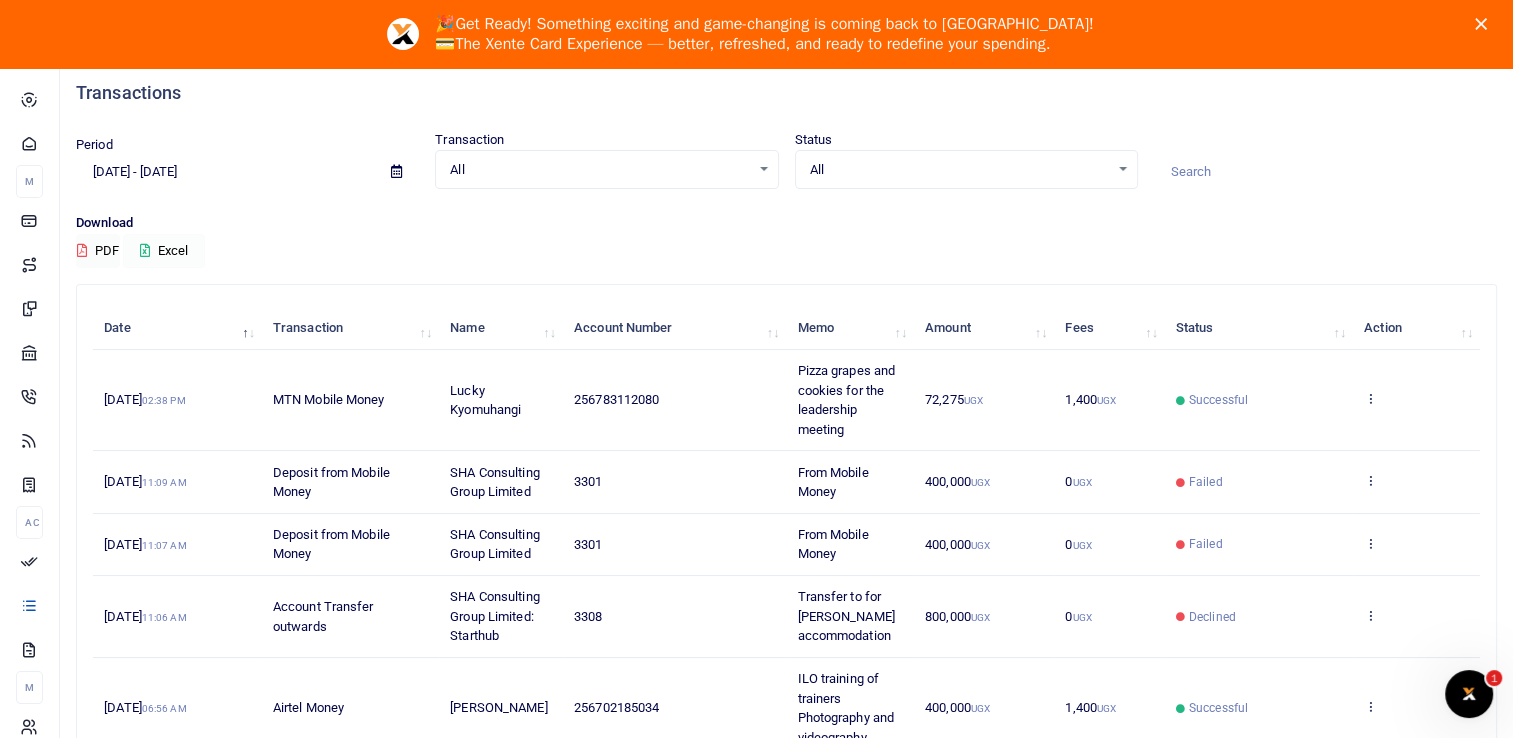 scroll, scrollTop: 72, scrollLeft: 0, axis: vertical 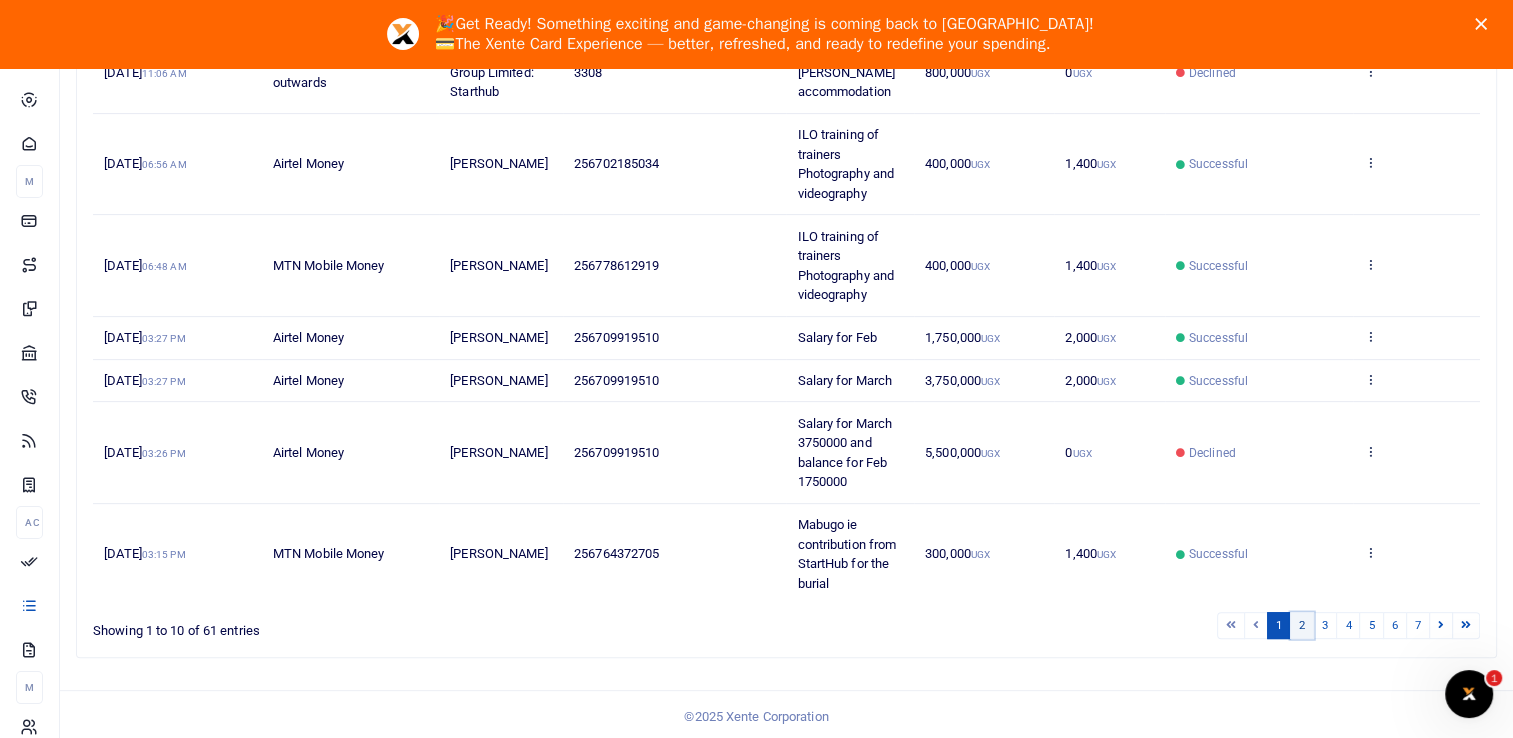 click on "2" at bounding box center (1302, 625) 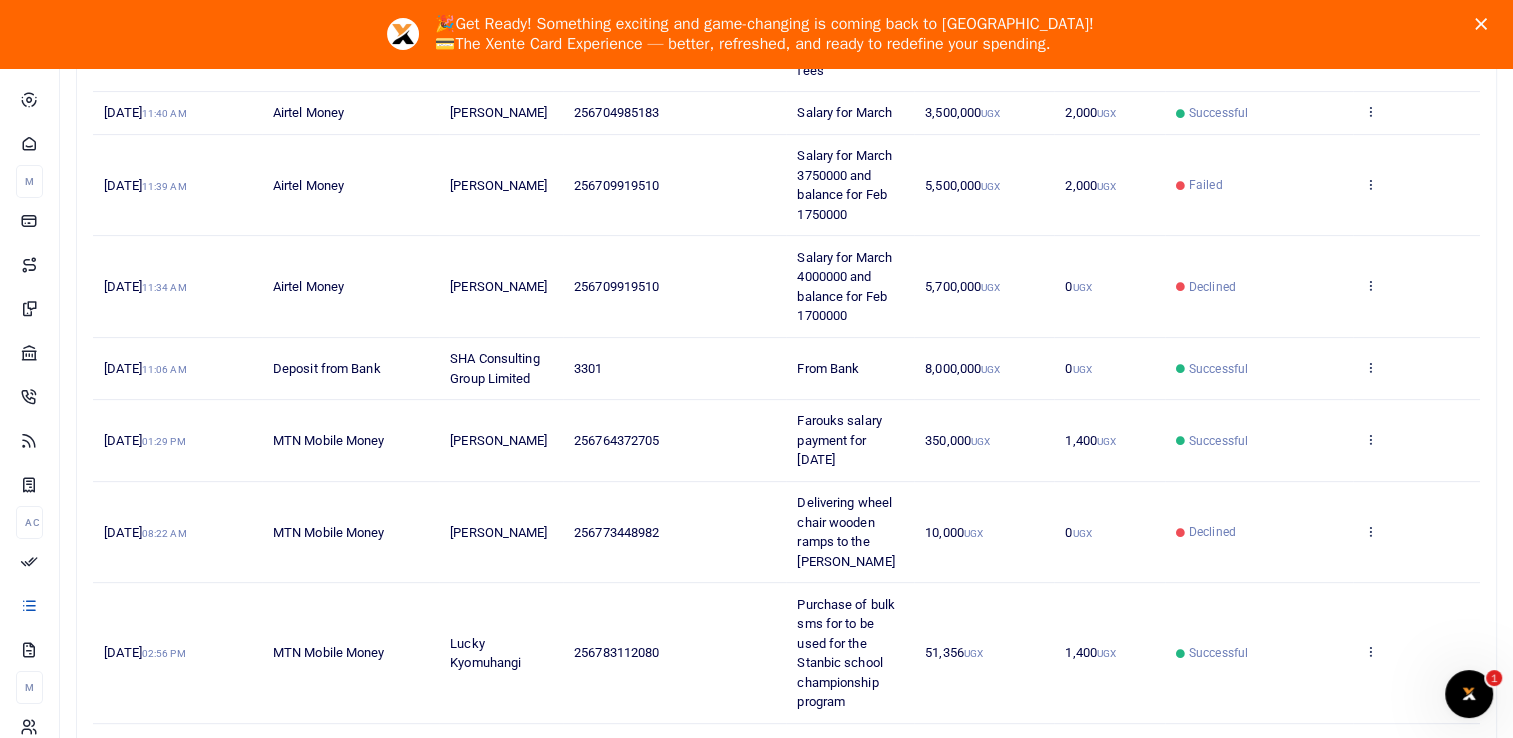 scroll, scrollTop: 592, scrollLeft: 0, axis: vertical 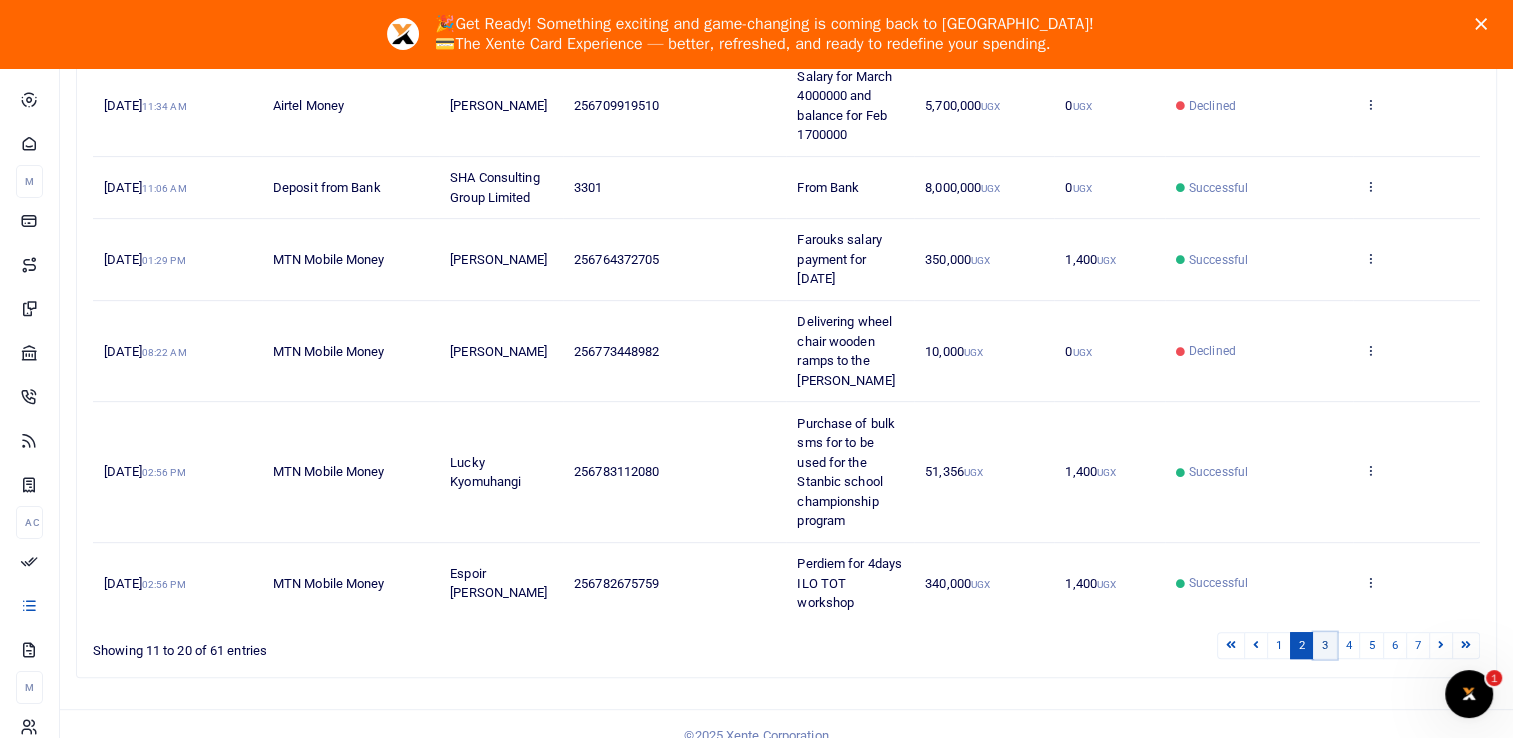 click on "3" at bounding box center (1325, 645) 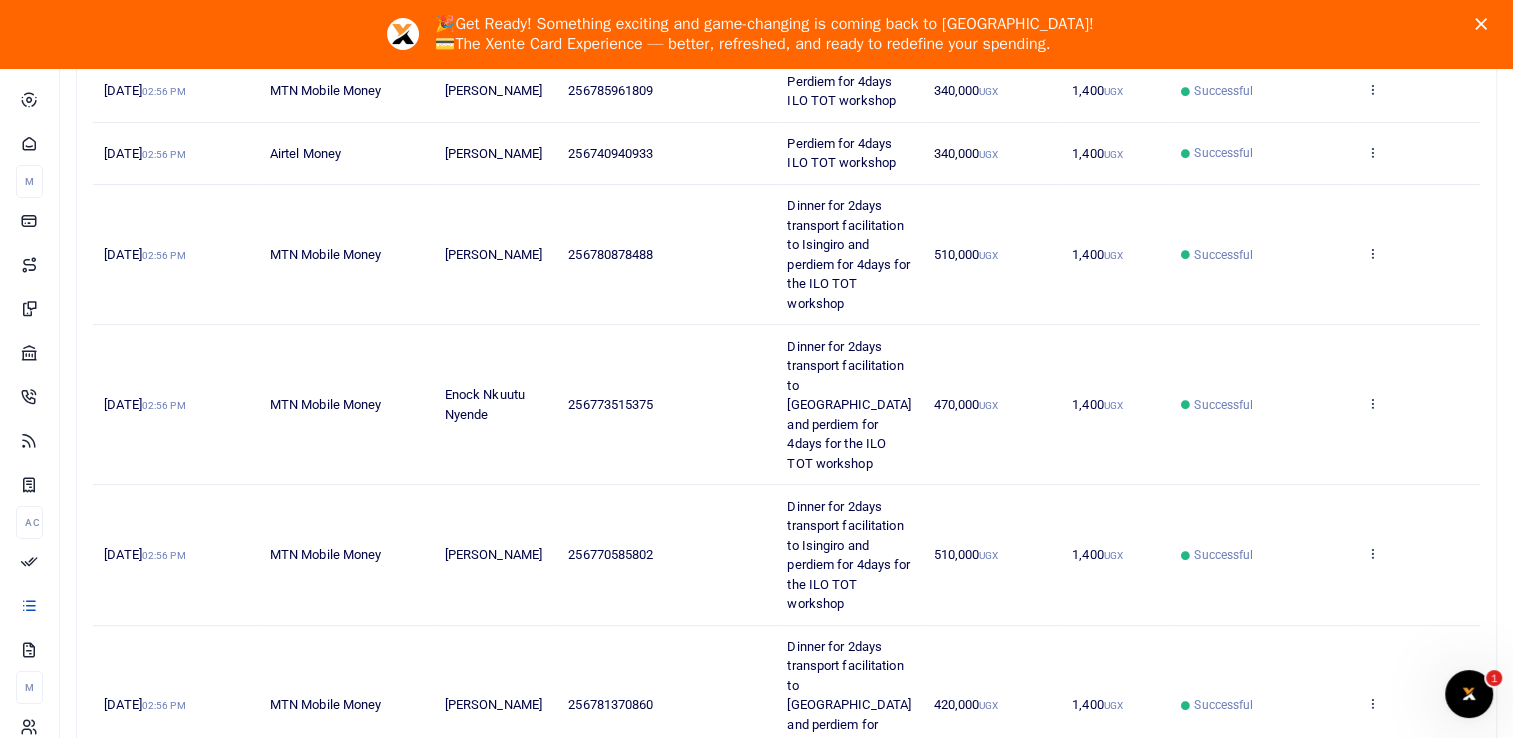 scroll, scrollTop: 140, scrollLeft: 0, axis: vertical 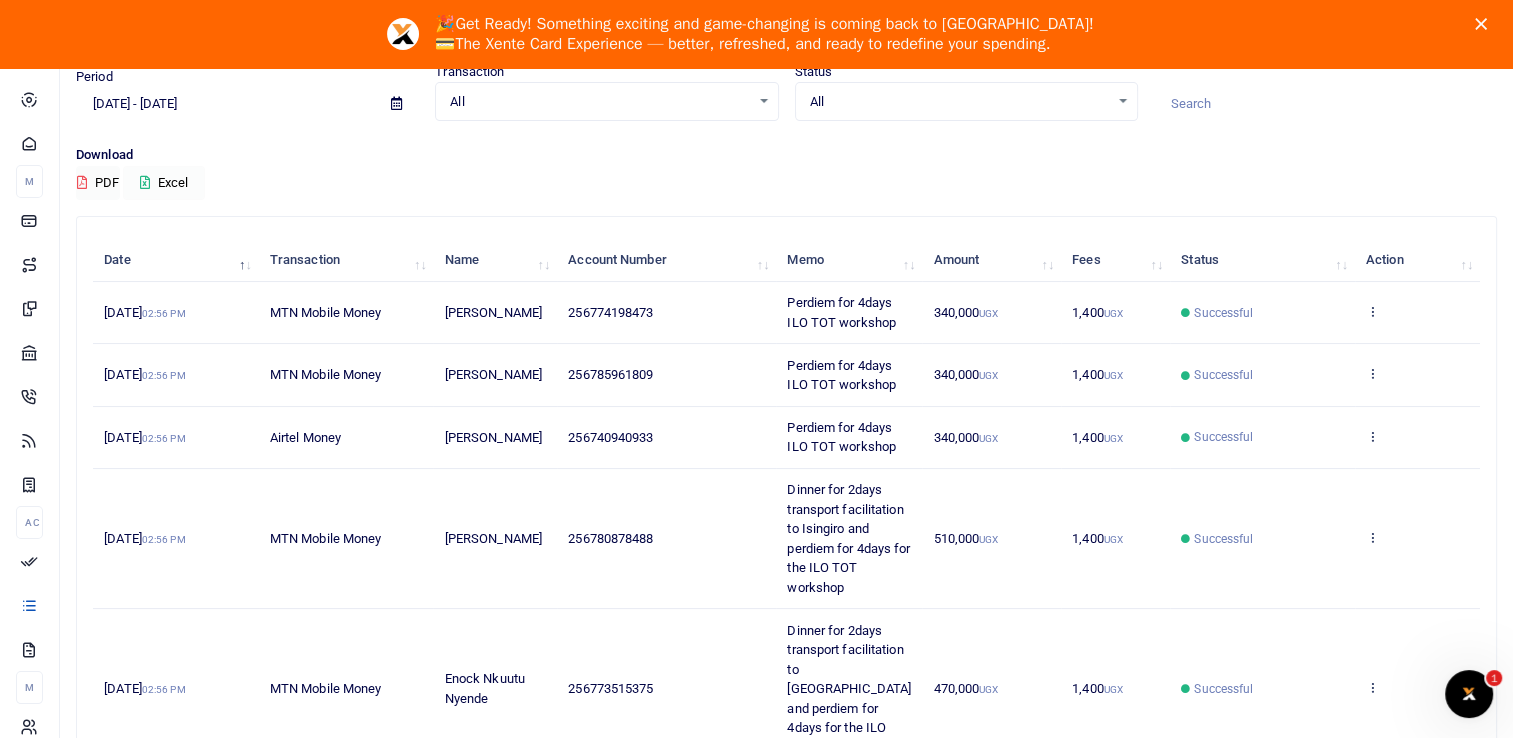 click on "Excel" at bounding box center (164, 183) 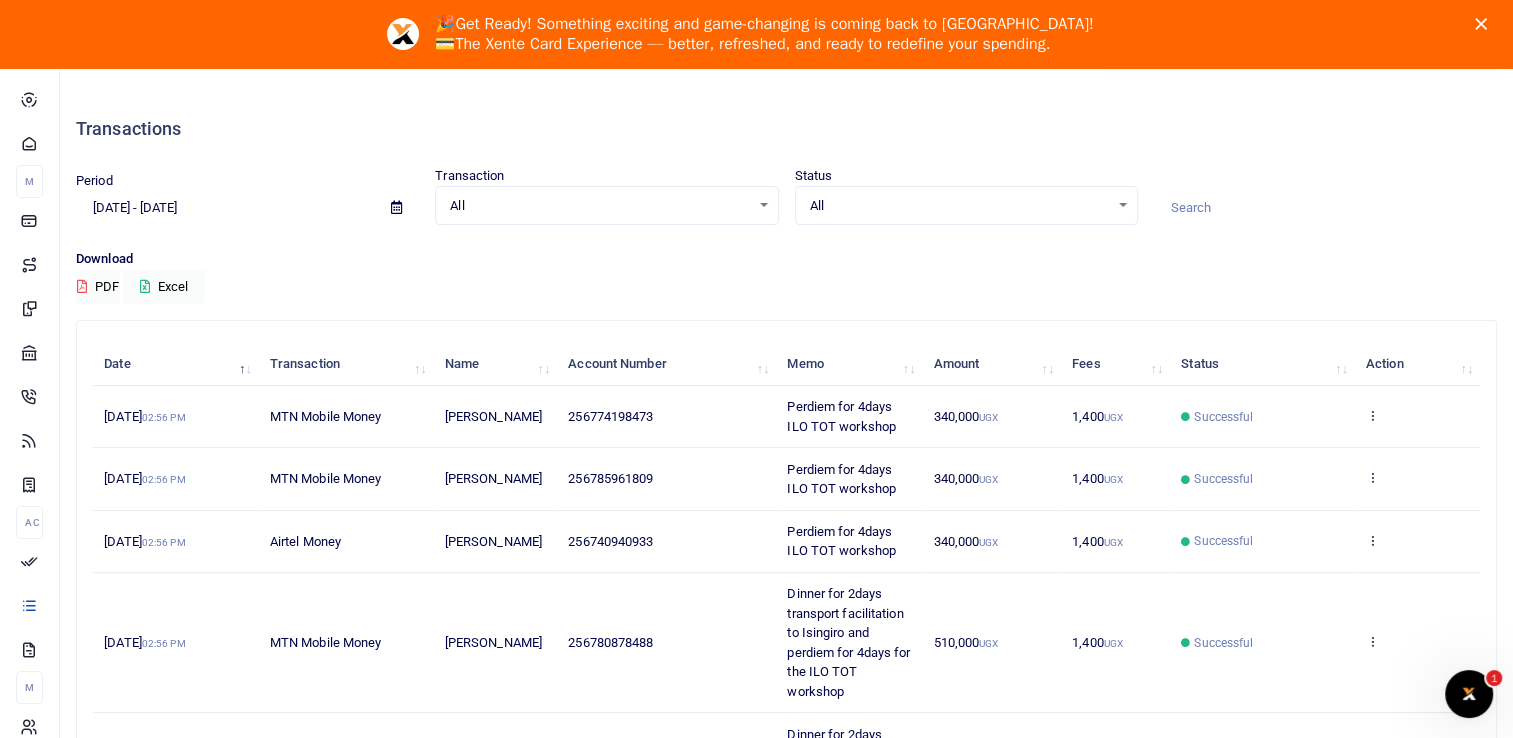 scroll, scrollTop: 0, scrollLeft: 0, axis: both 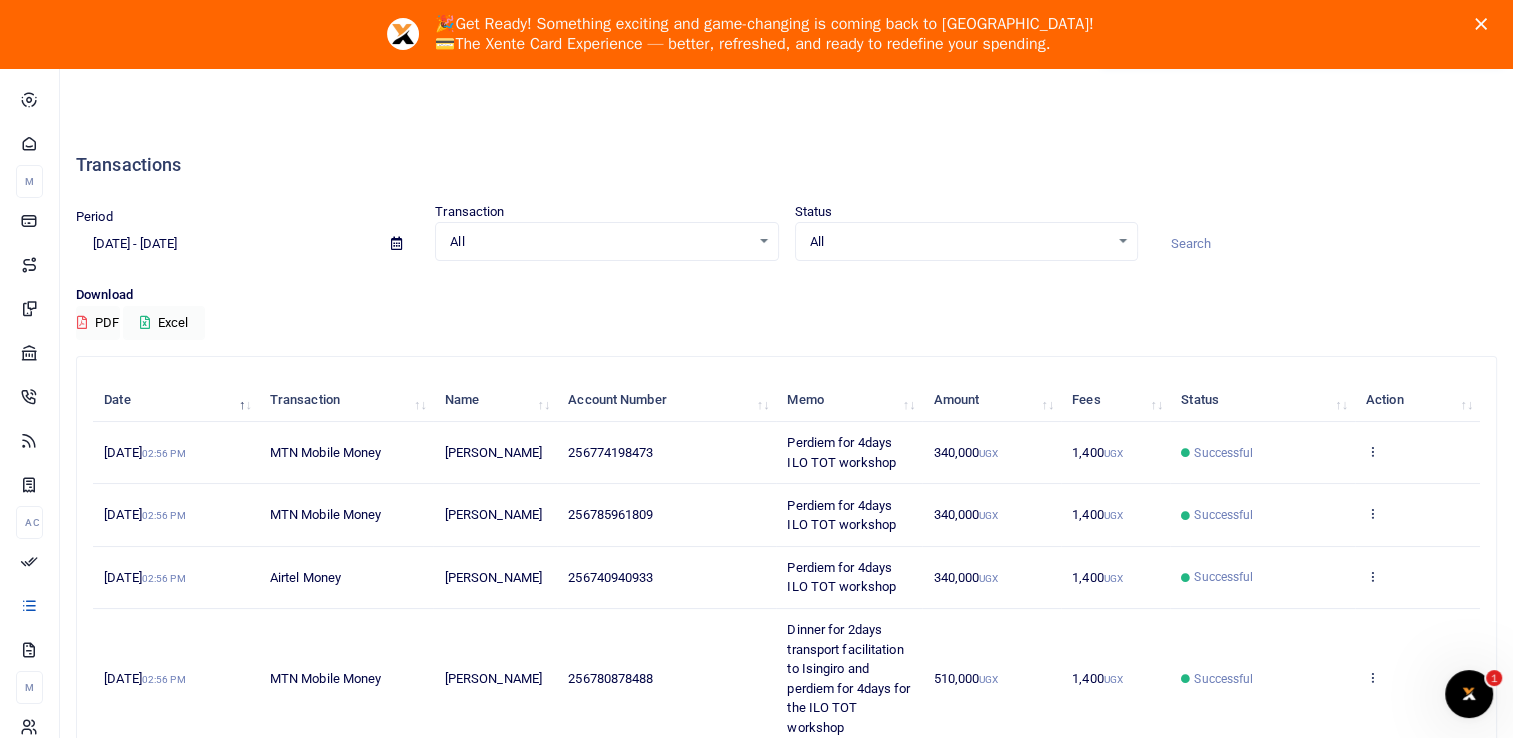 click 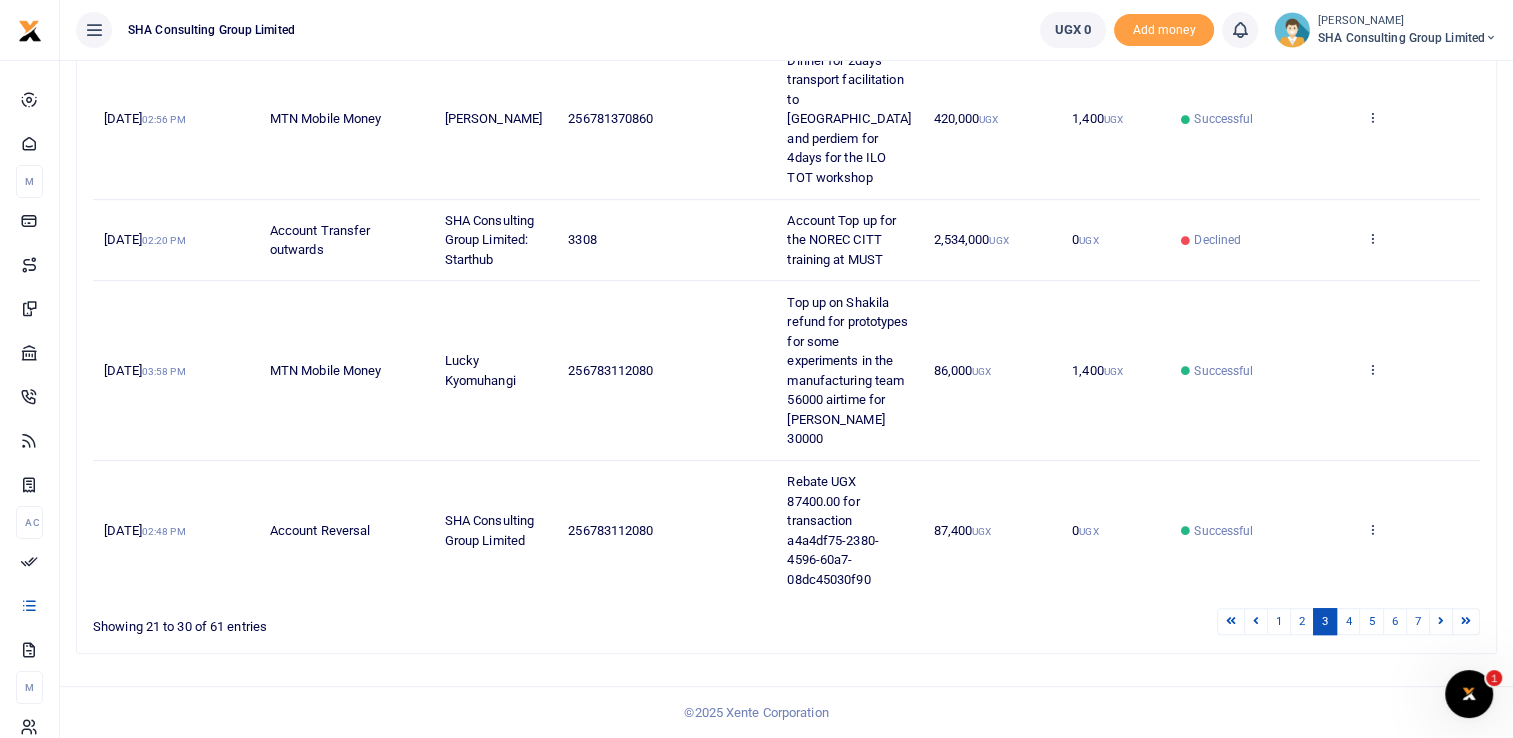 scroll, scrollTop: 1094, scrollLeft: 0, axis: vertical 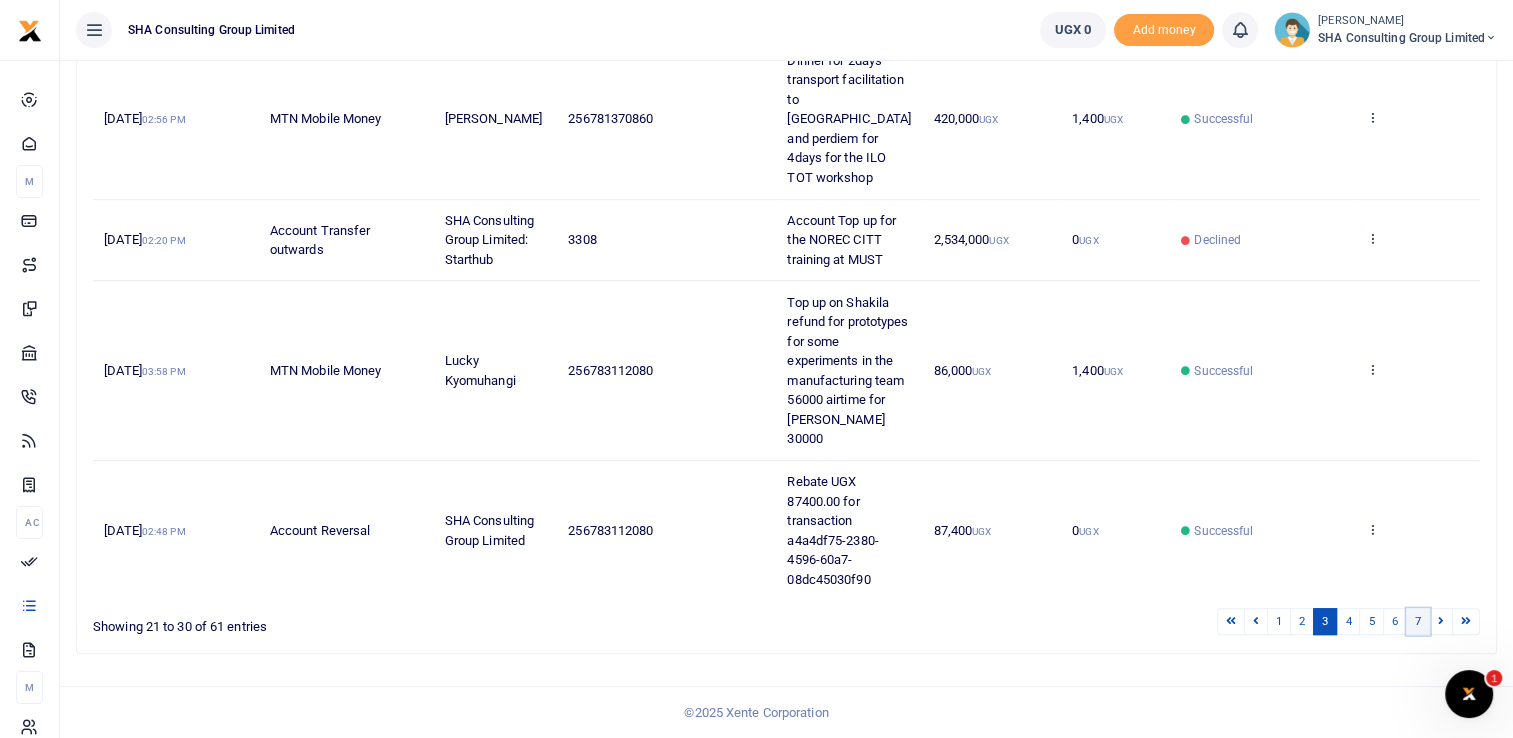 click on "7" at bounding box center [1418, 621] 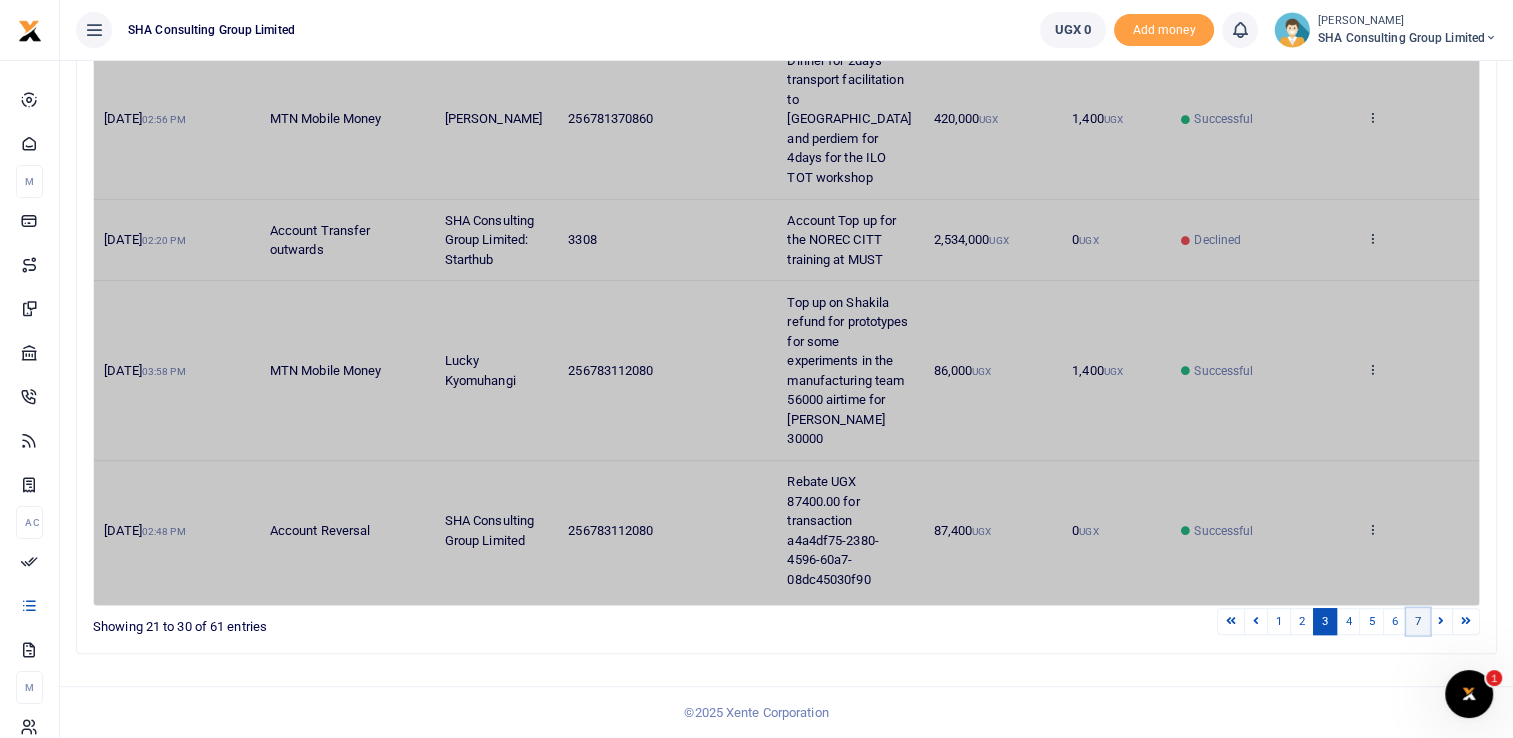click on "7" at bounding box center [1418, 621] 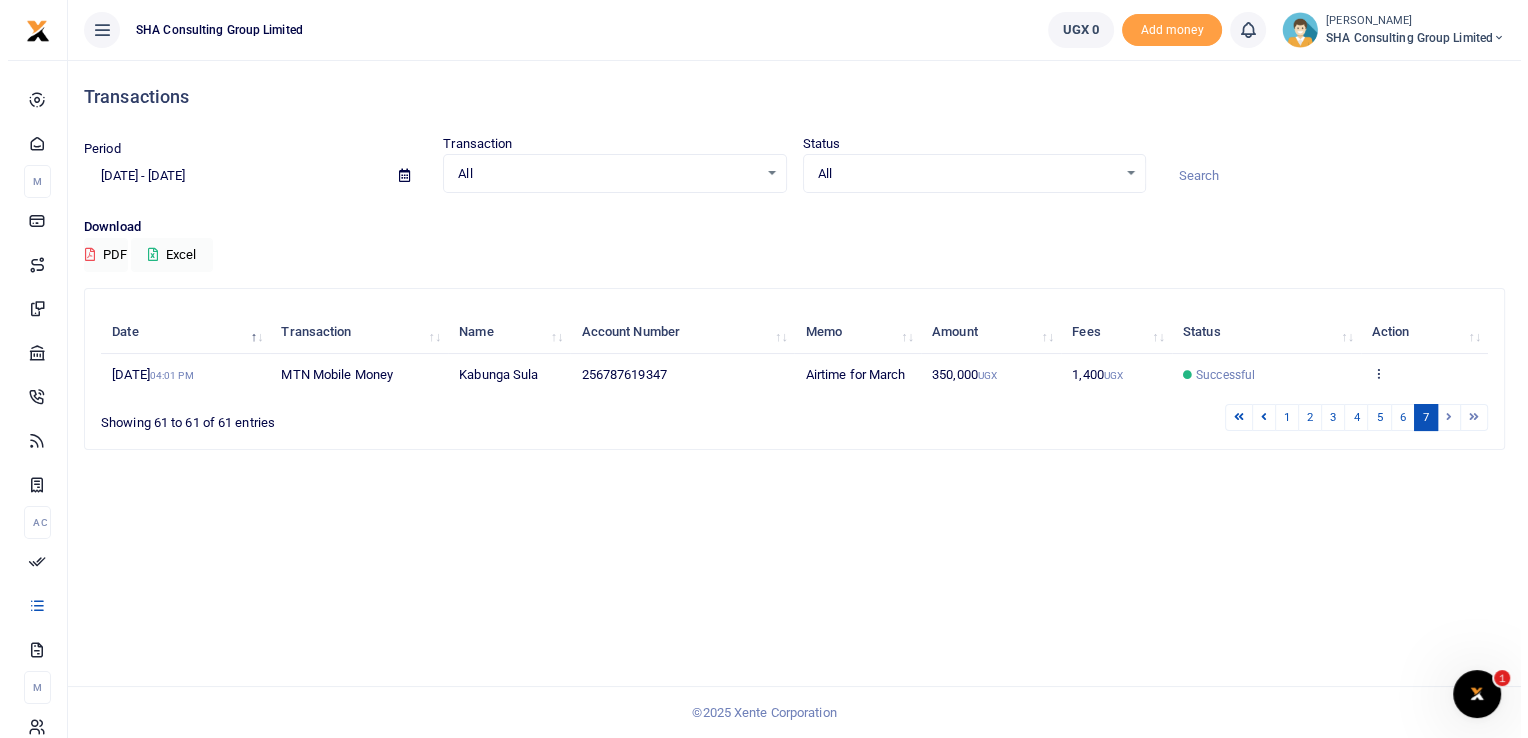 scroll, scrollTop: 0, scrollLeft: 0, axis: both 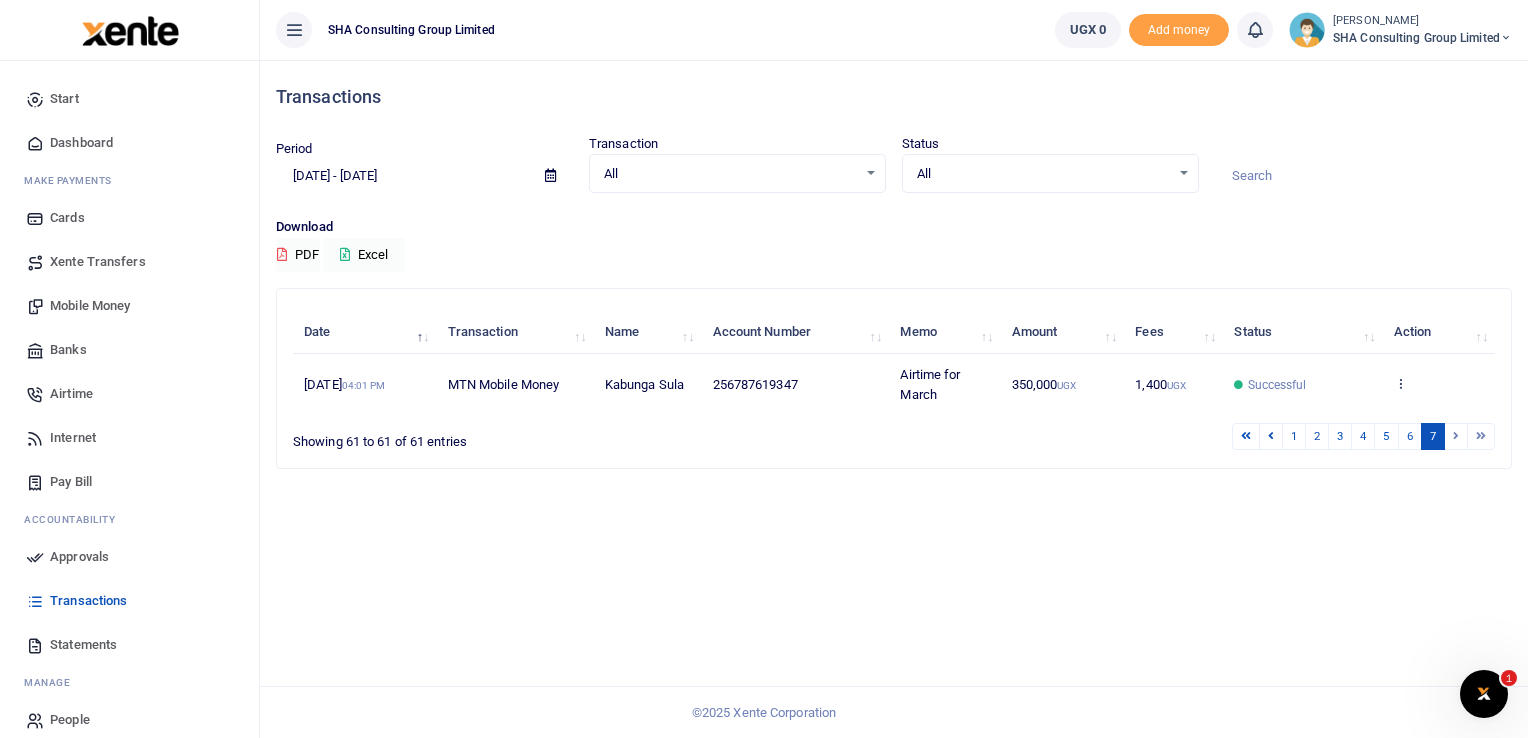 click on "Showing 61 to 61 of 61 entries" at bounding box center (539, 436) 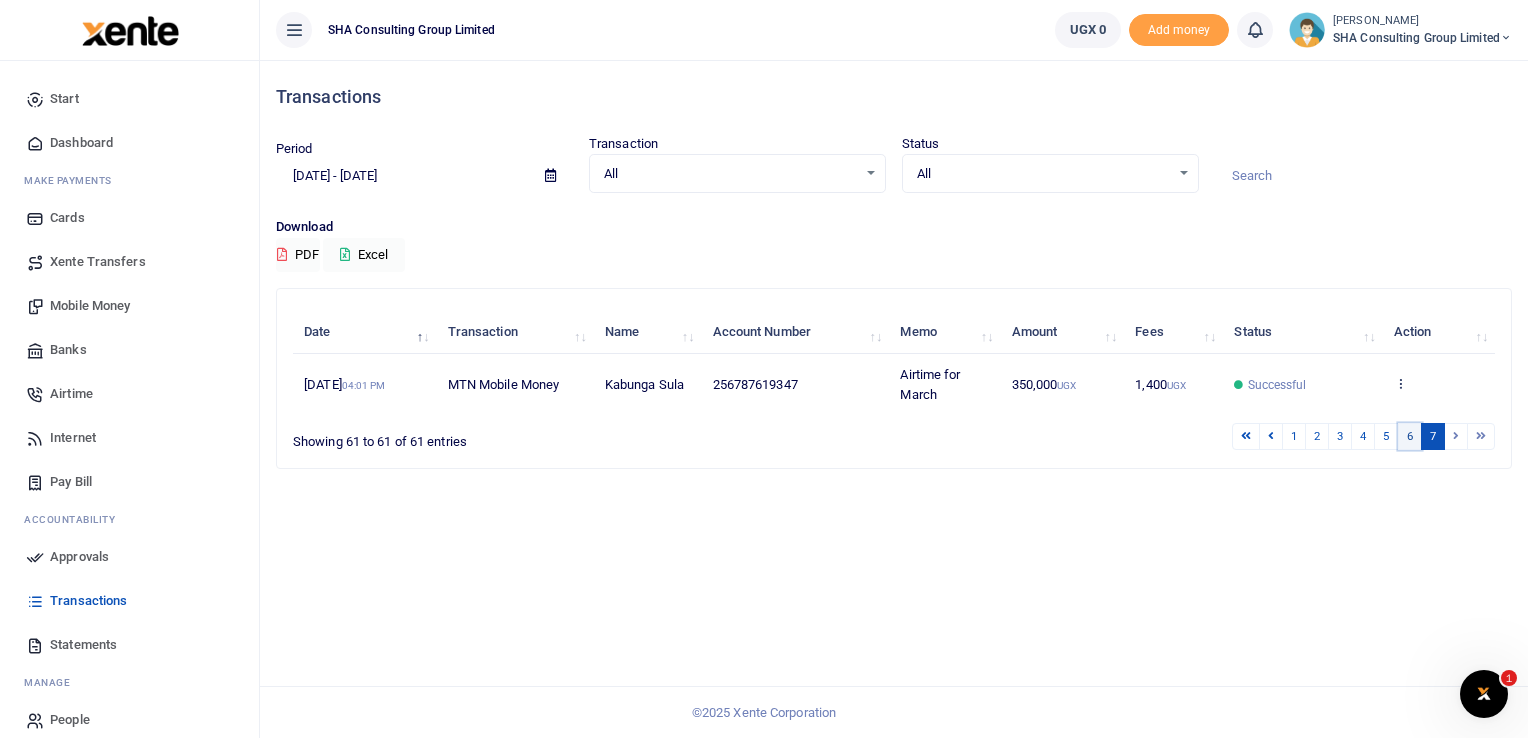 click on "6" at bounding box center (1410, 436) 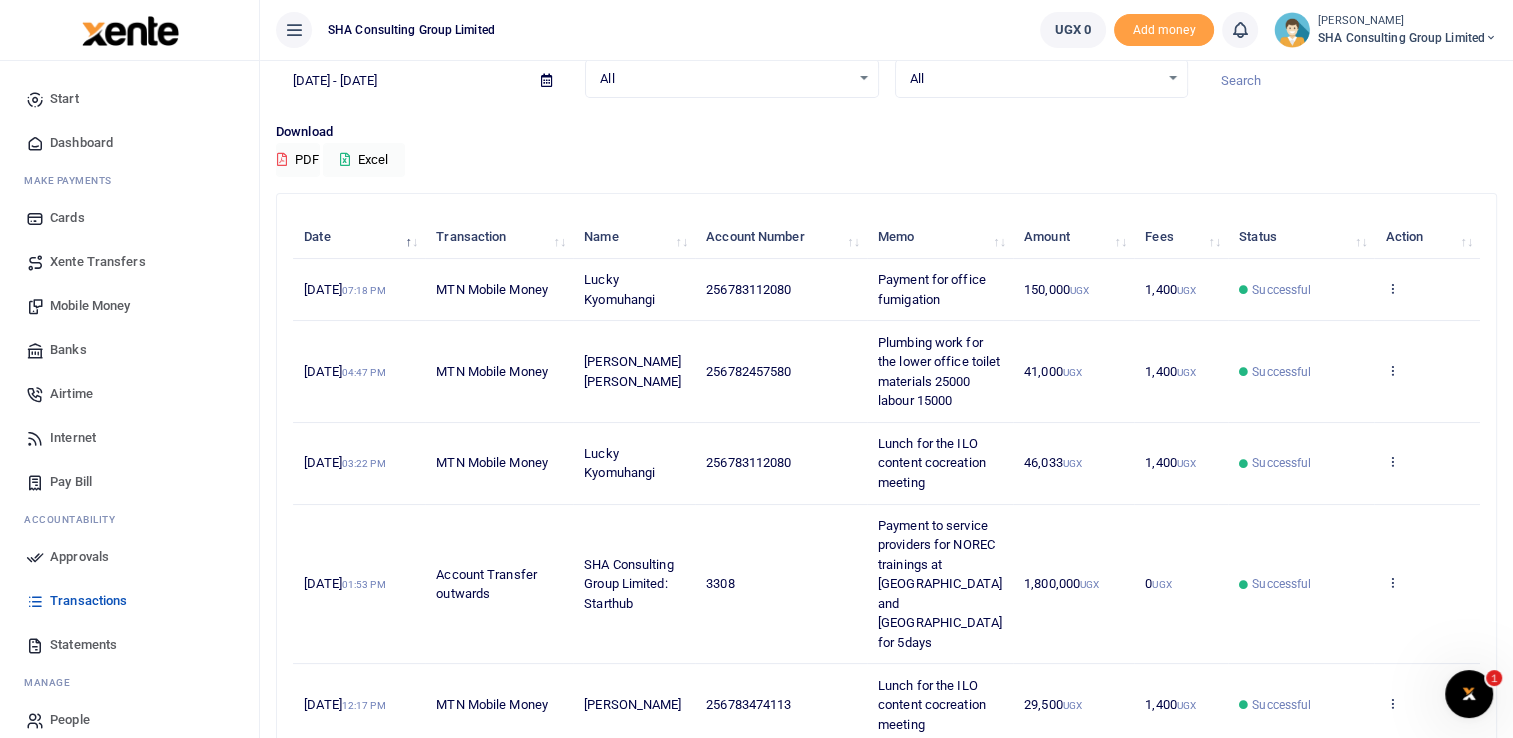 scroll, scrollTop: 74, scrollLeft: 0, axis: vertical 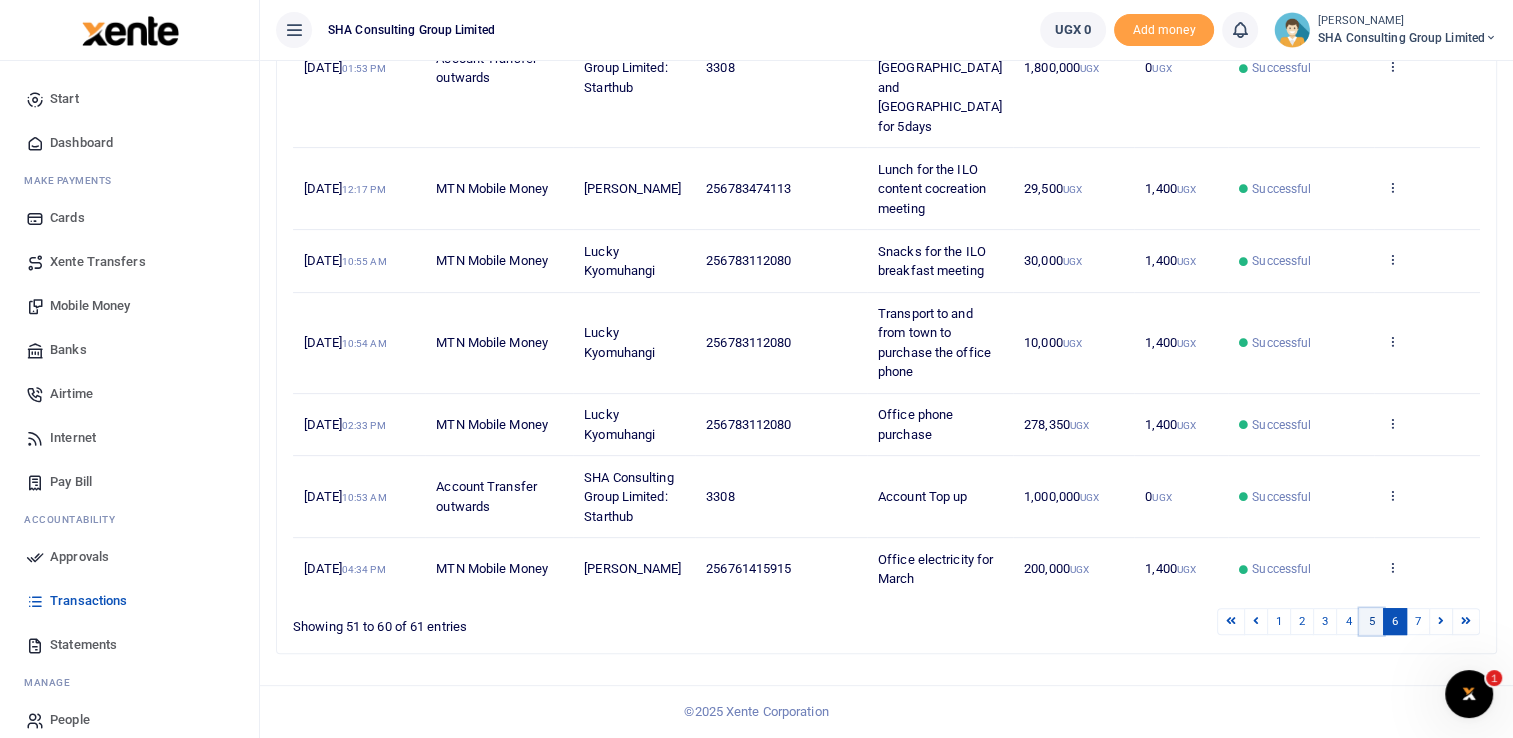 click on "5" at bounding box center [1371, 621] 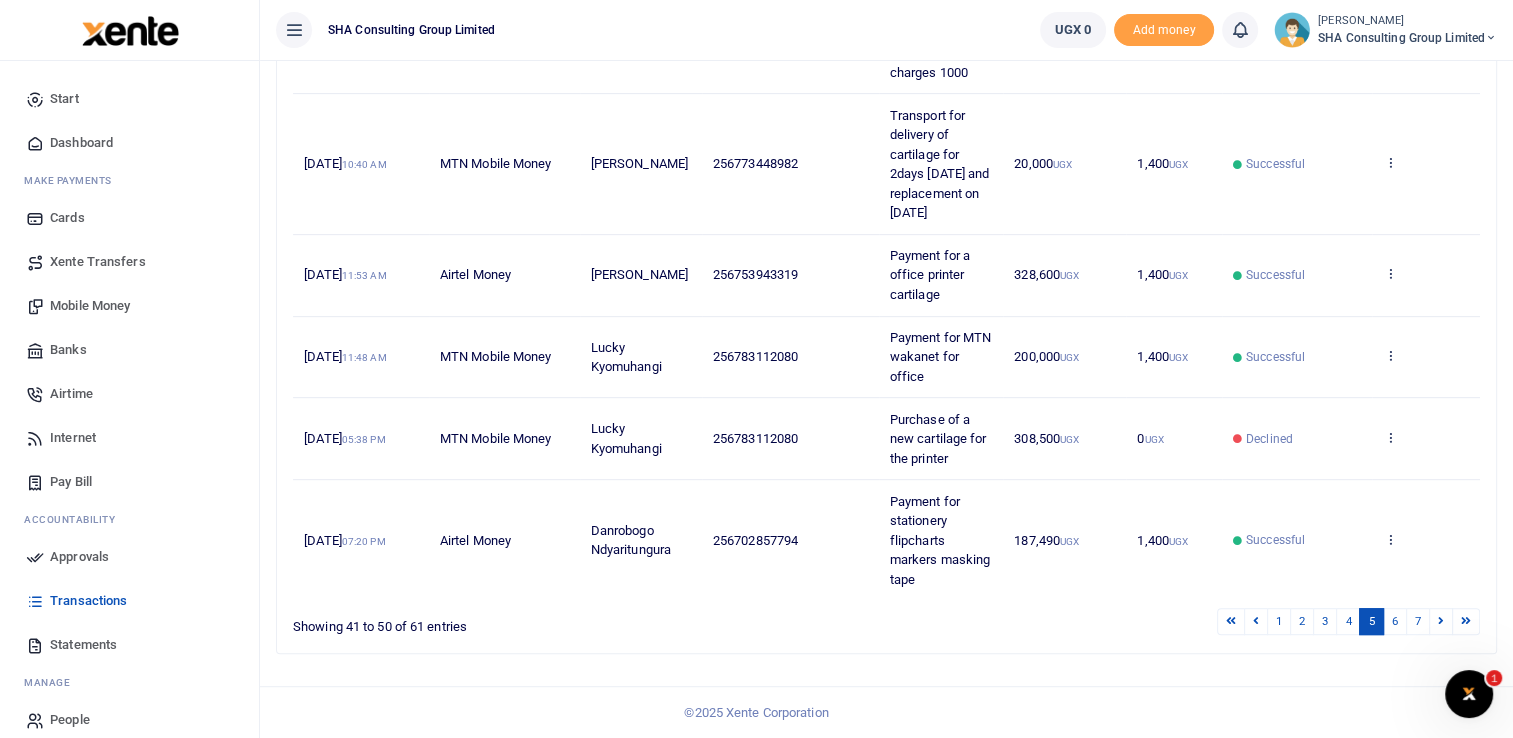 scroll, scrollTop: 962, scrollLeft: 0, axis: vertical 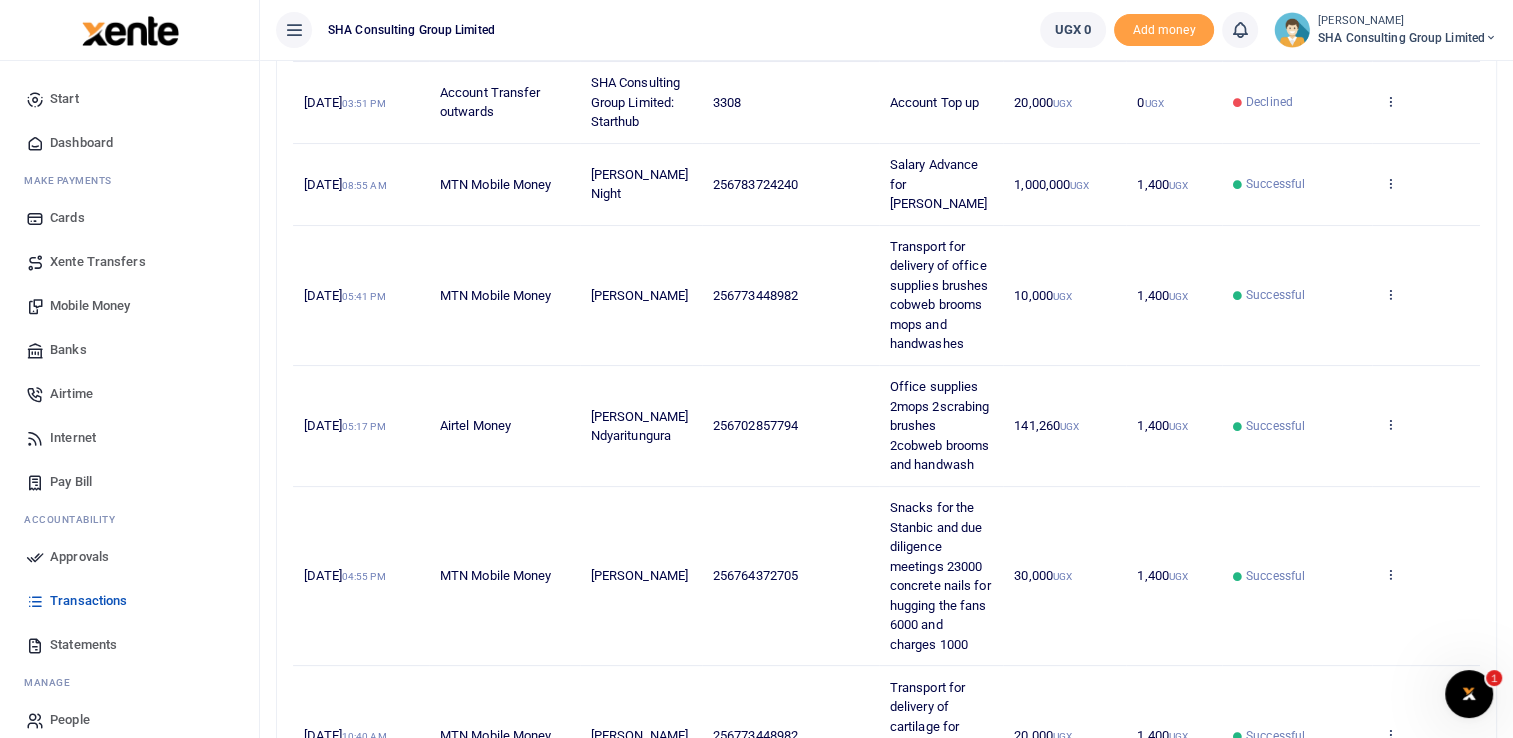 drag, startPoint x: 167, startPoint y: 435, endPoint x: 106, endPoint y: 643, distance: 216.76024 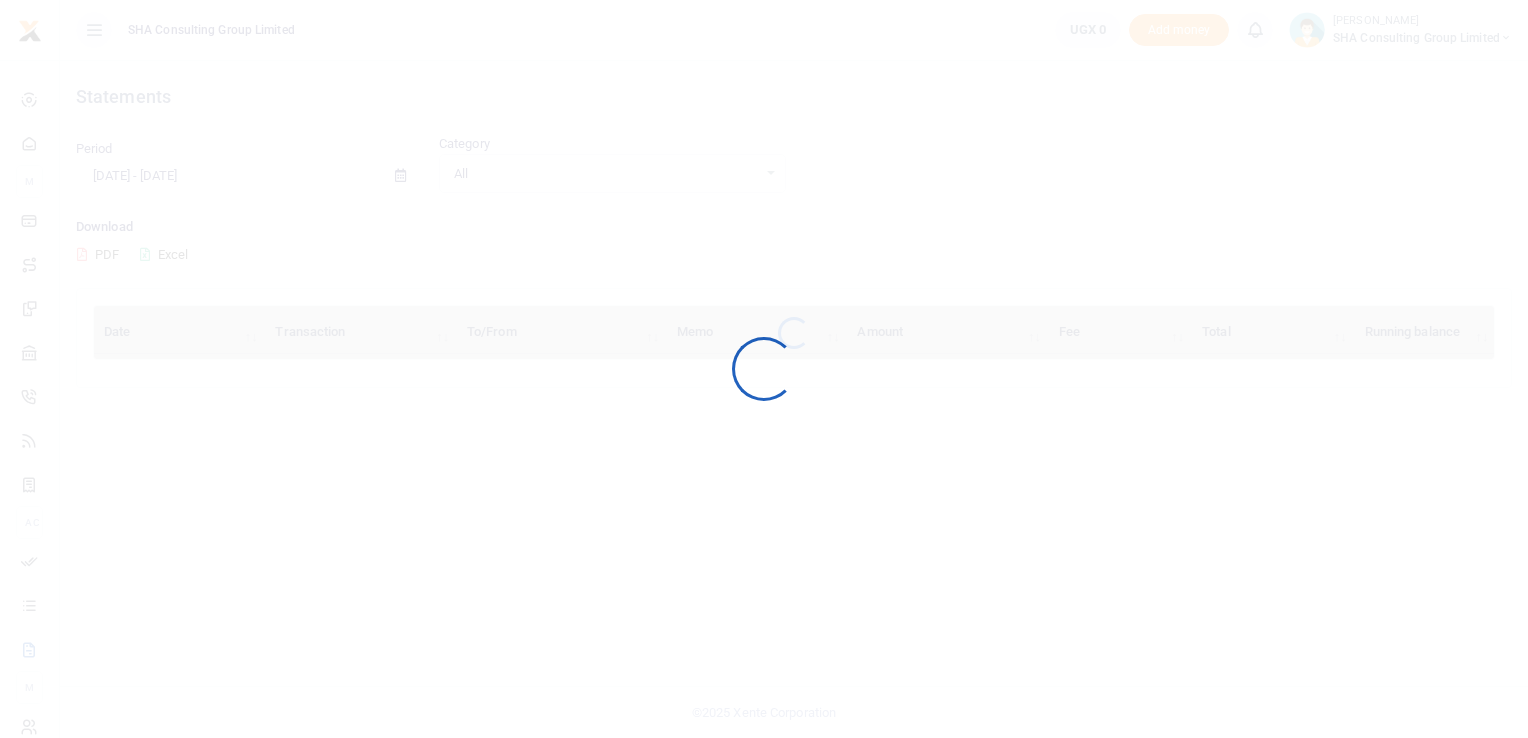 scroll, scrollTop: 0, scrollLeft: 0, axis: both 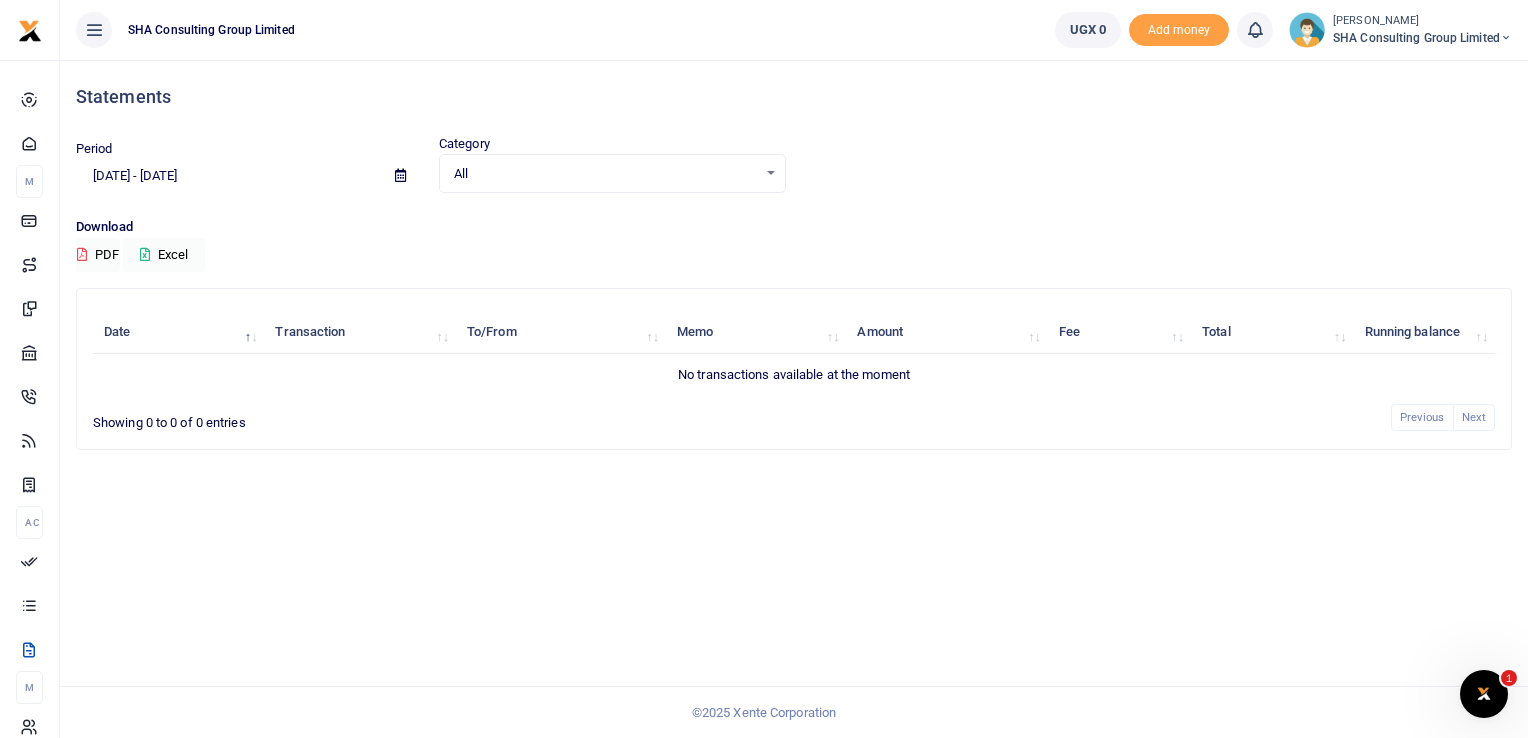 click on "[DATE] - [DATE]" at bounding box center (227, 176) 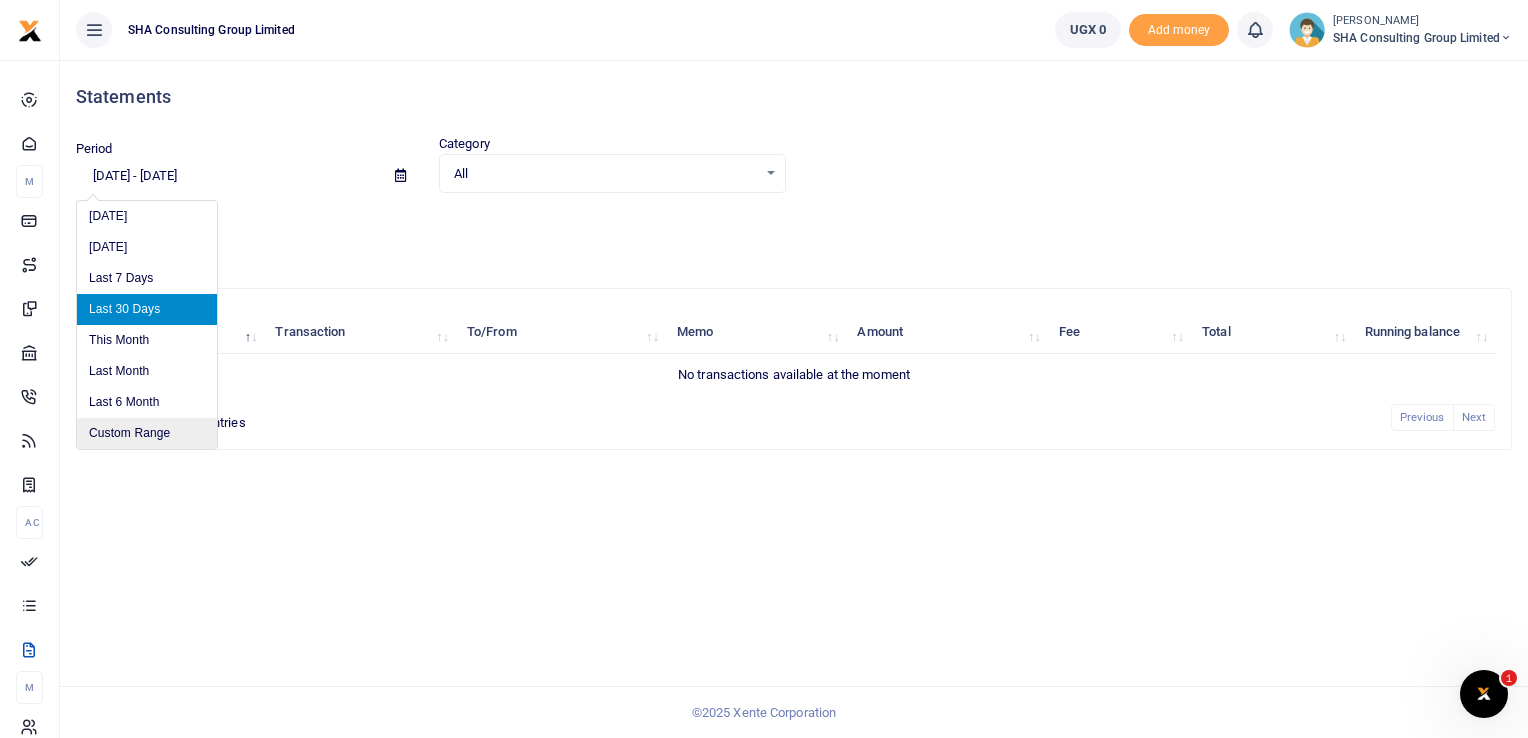 click on "Custom Range" at bounding box center (147, 433) 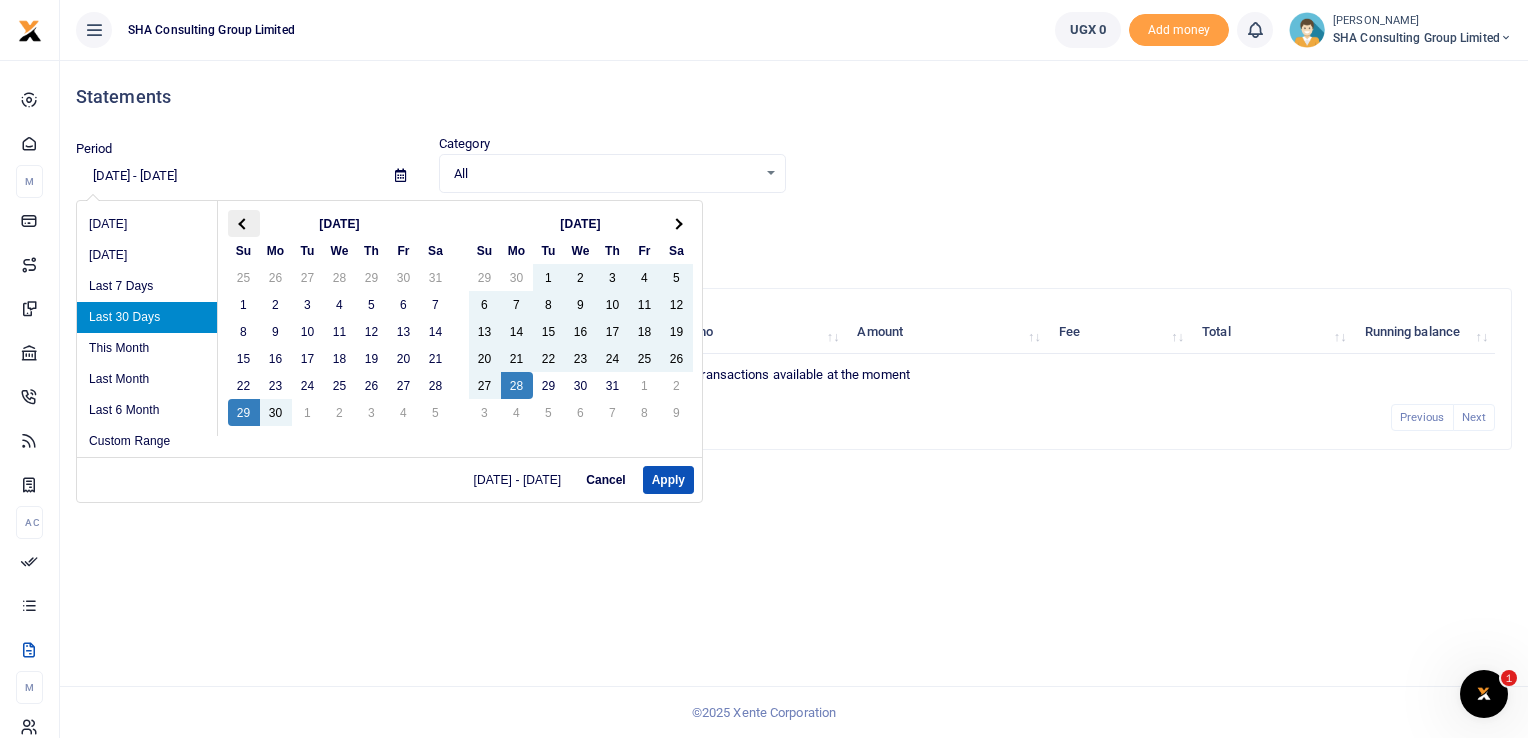 click at bounding box center [244, 223] 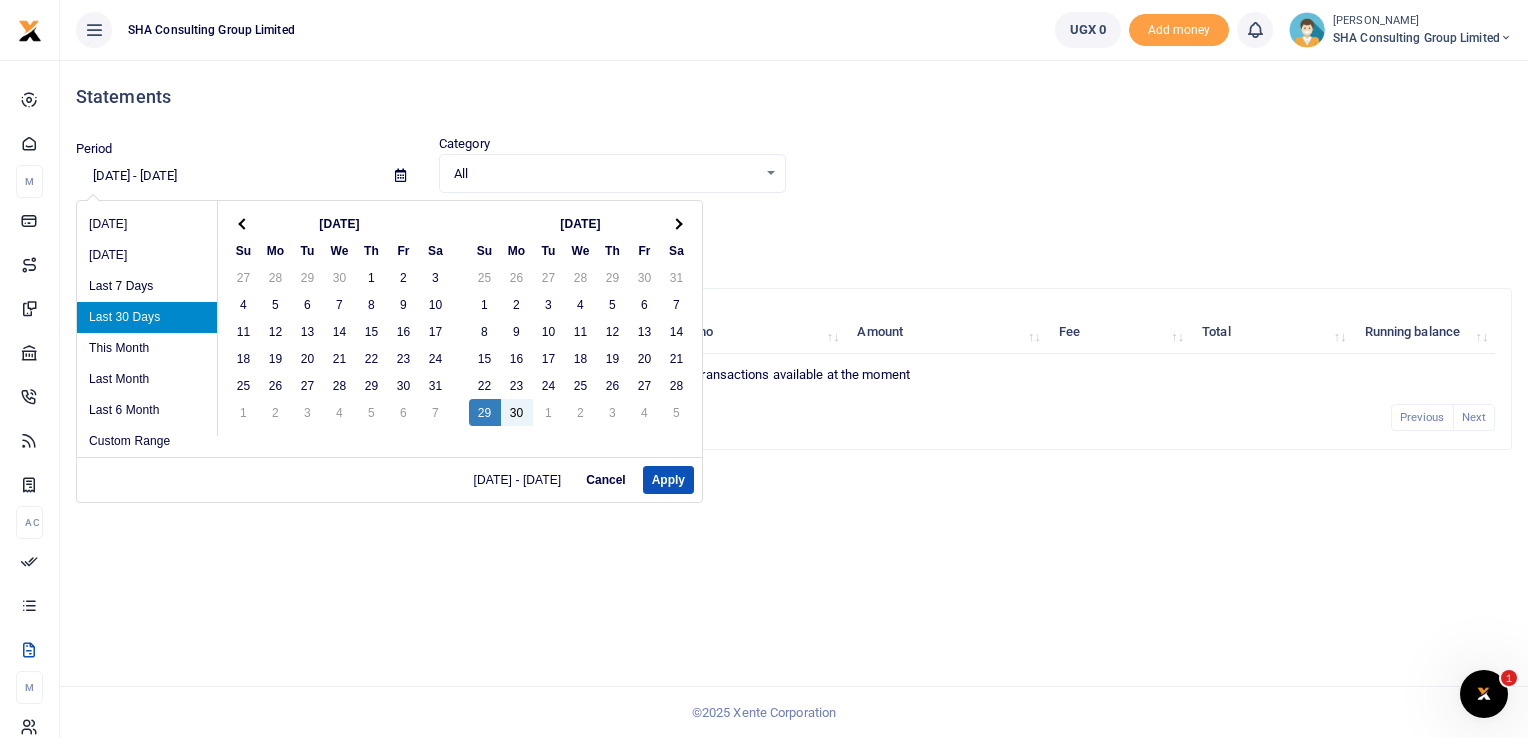 click at bounding box center (244, 223) 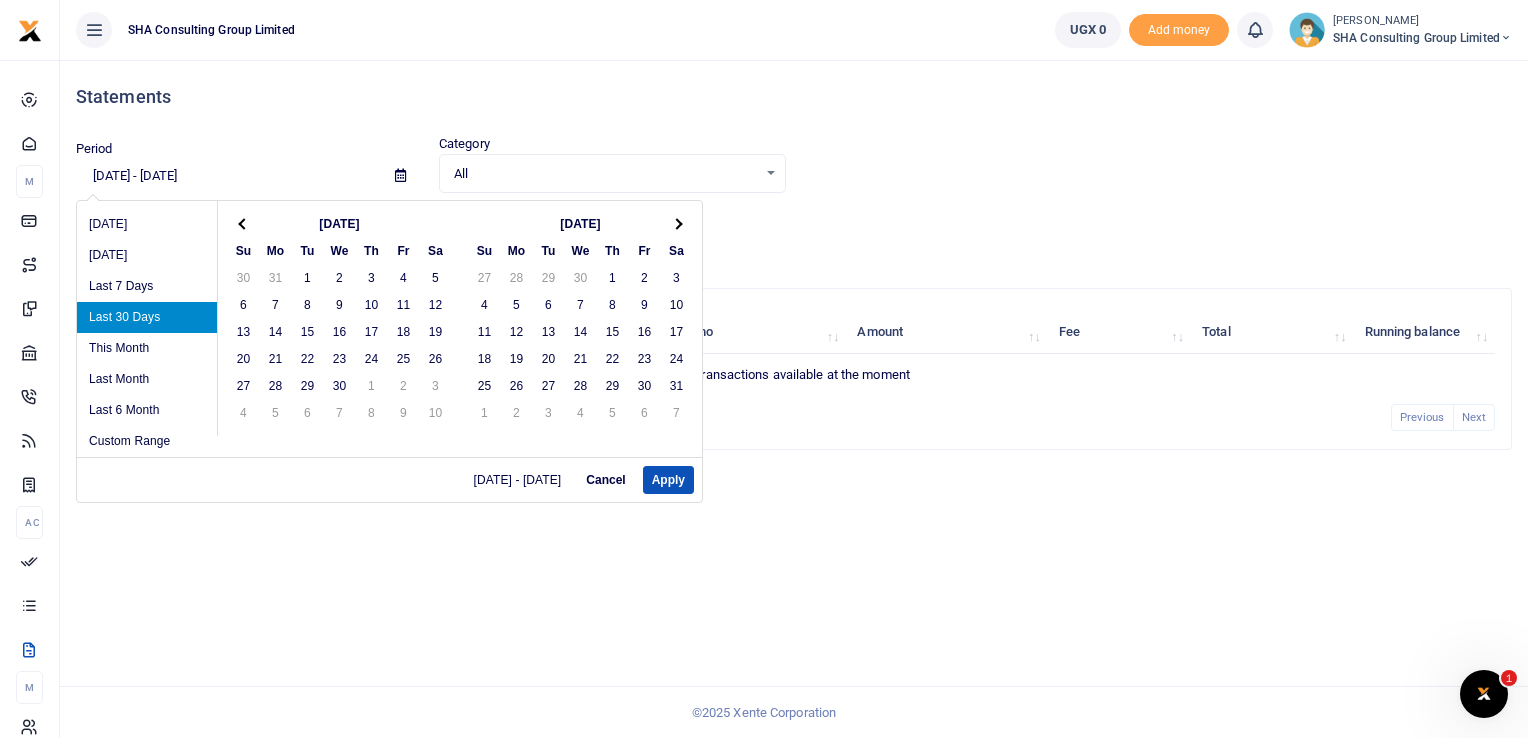 click at bounding box center (244, 223) 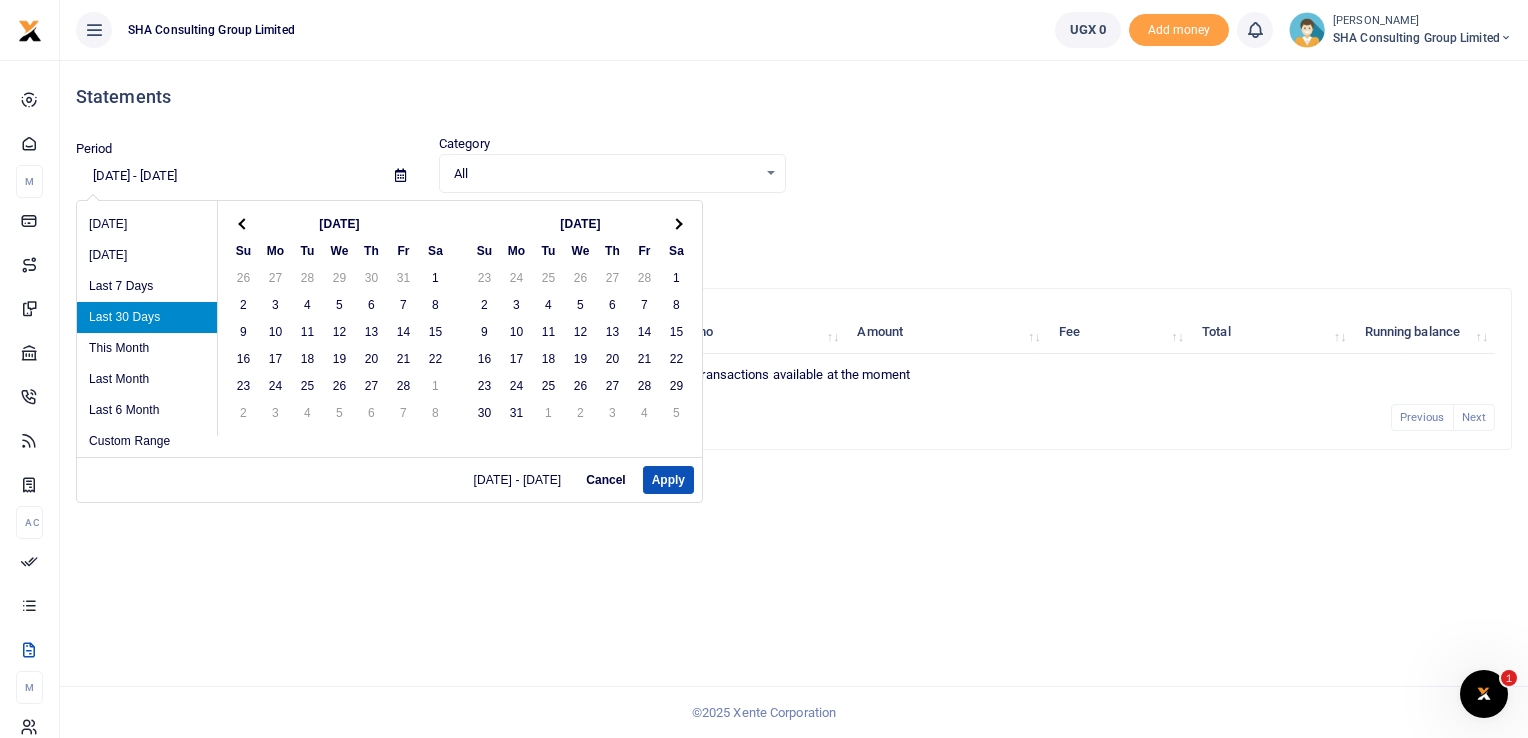 click at bounding box center (244, 223) 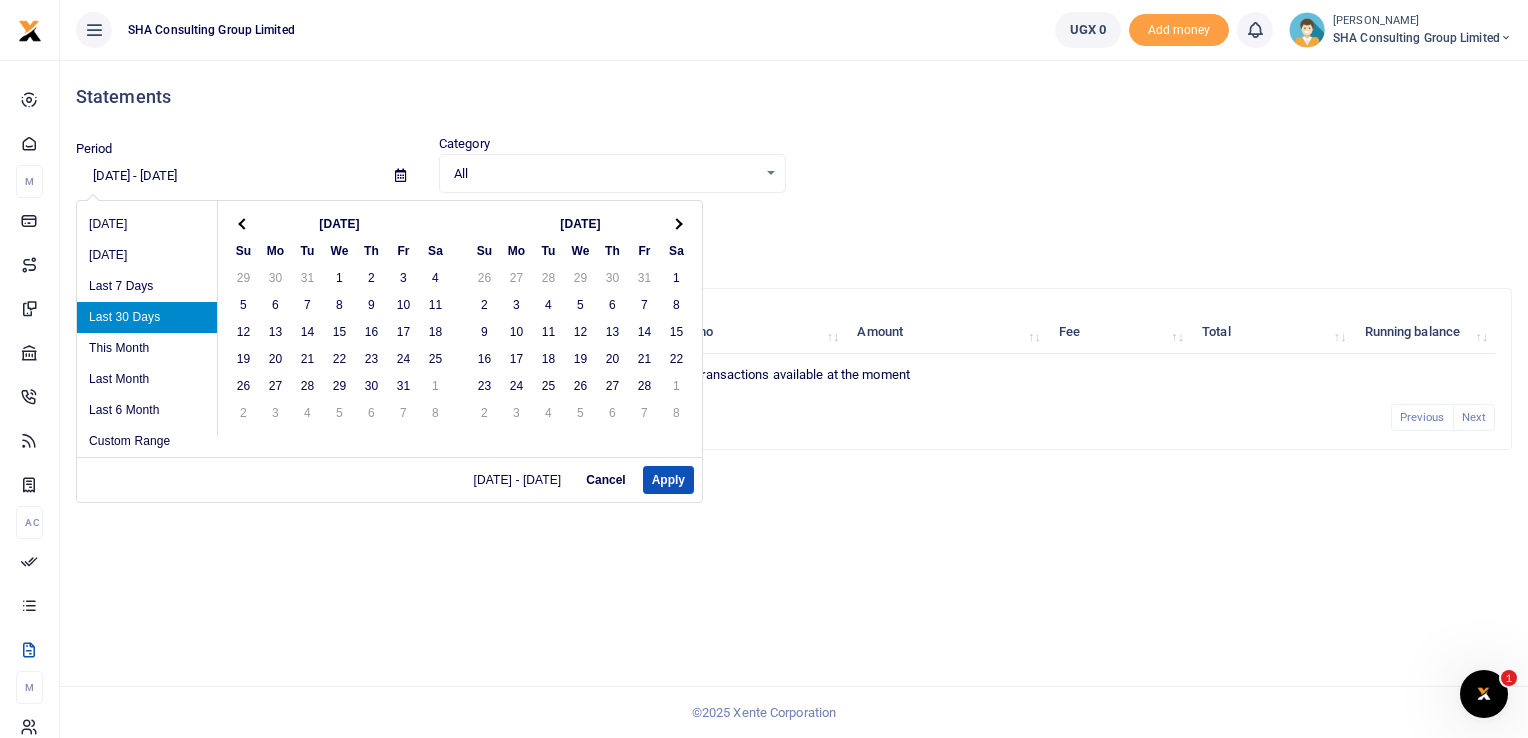click at bounding box center (244, 223) 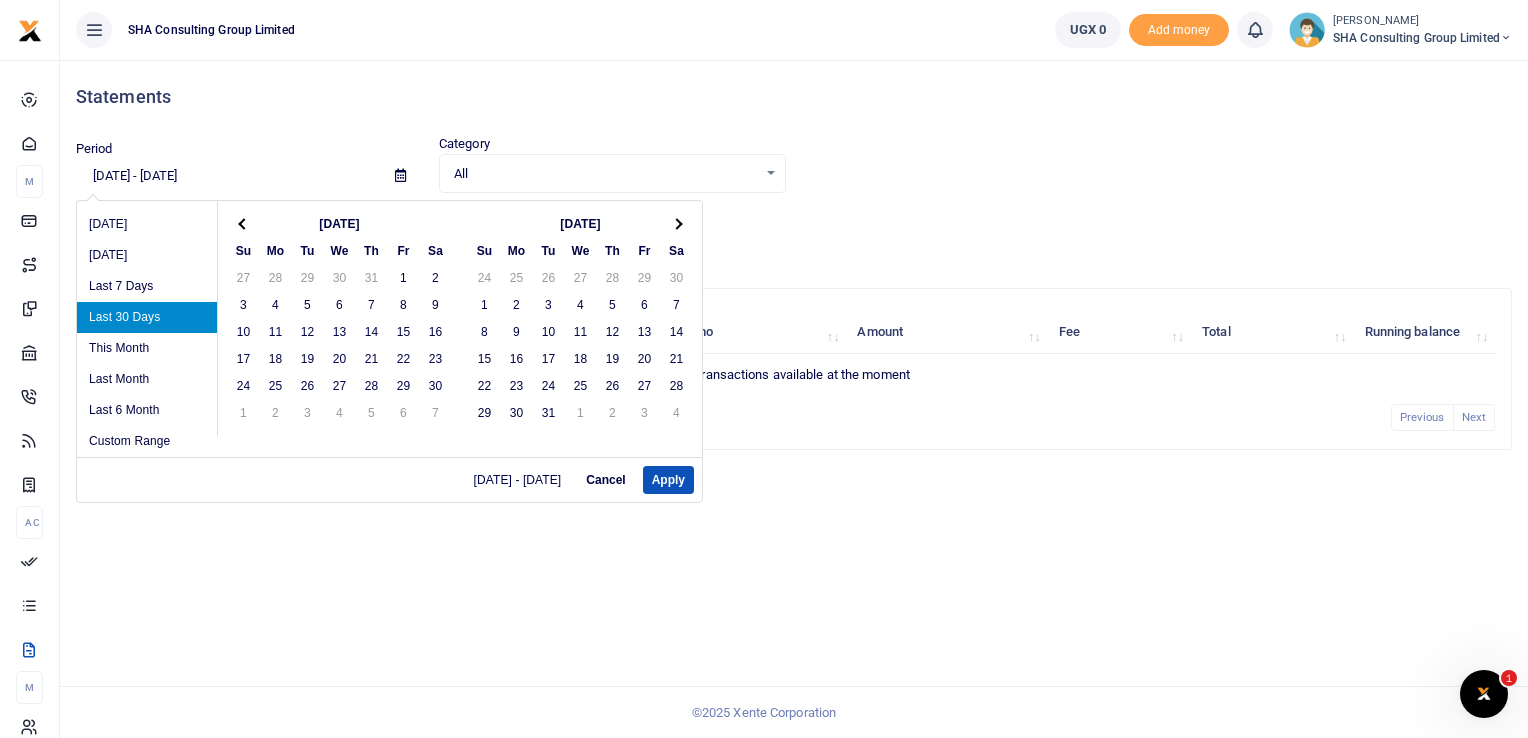 click at bounding box center (244, 223) 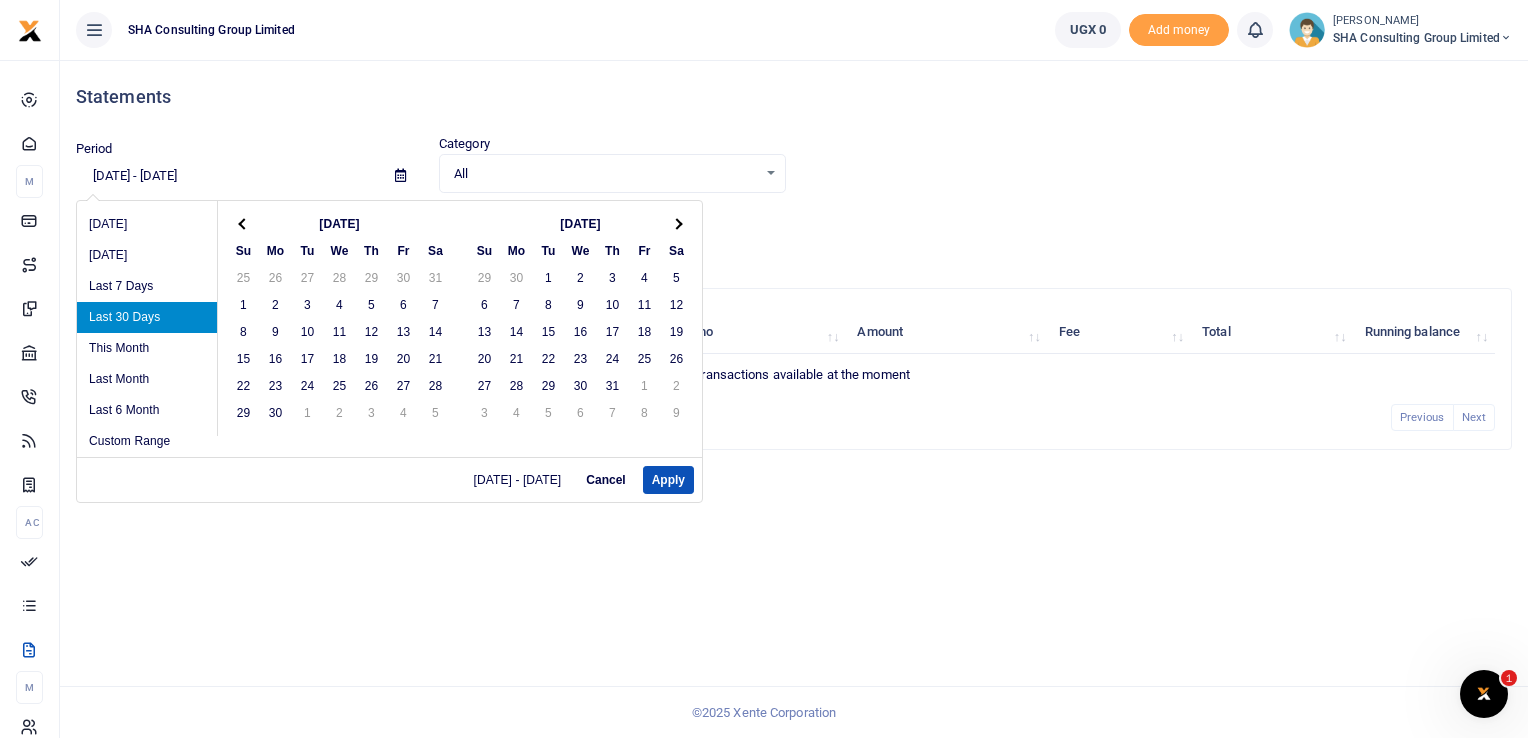 click at bounding box center [244, 223] 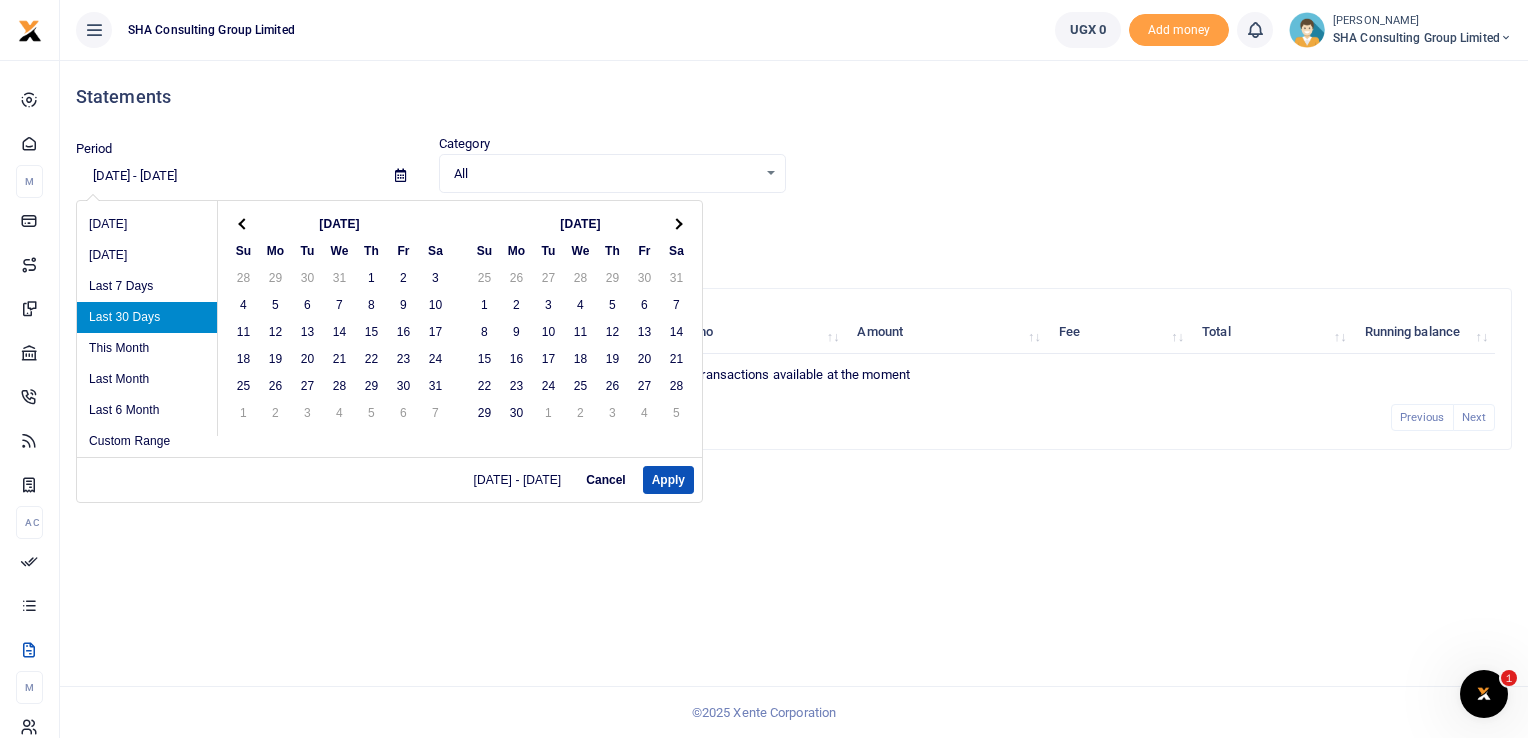 click at bounding box center [244, 223] 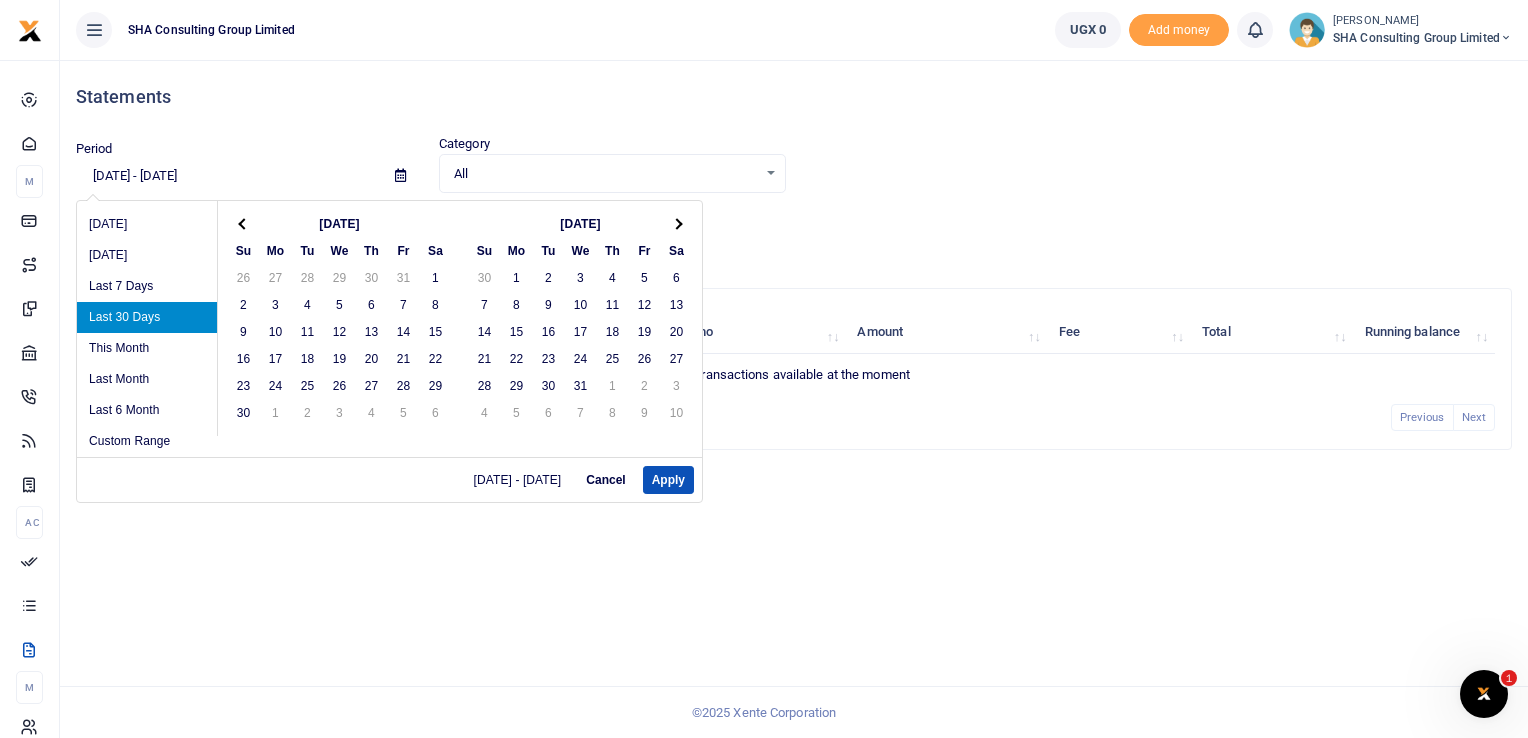 click at bounding box center (244, 223) 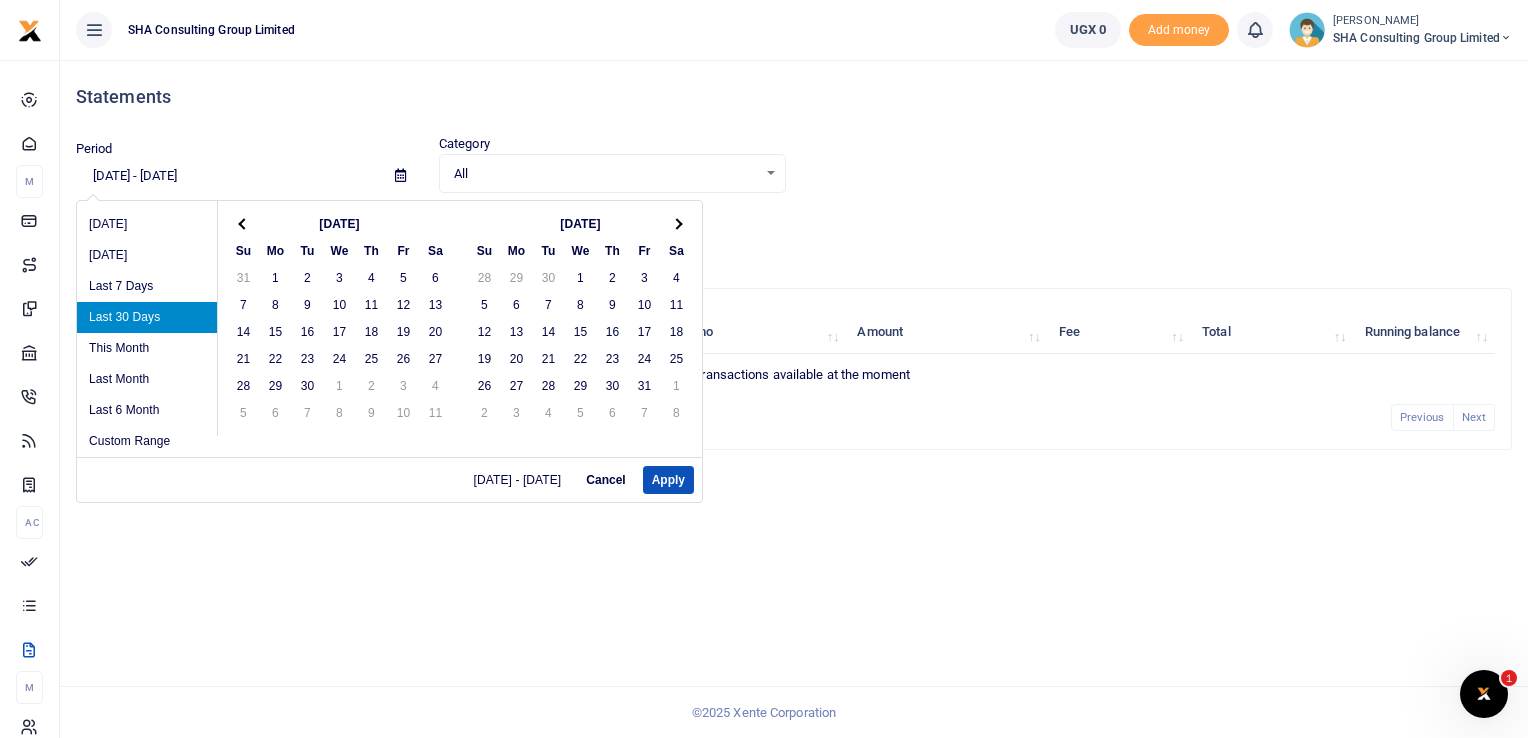 click at bounding box center [244, 223] 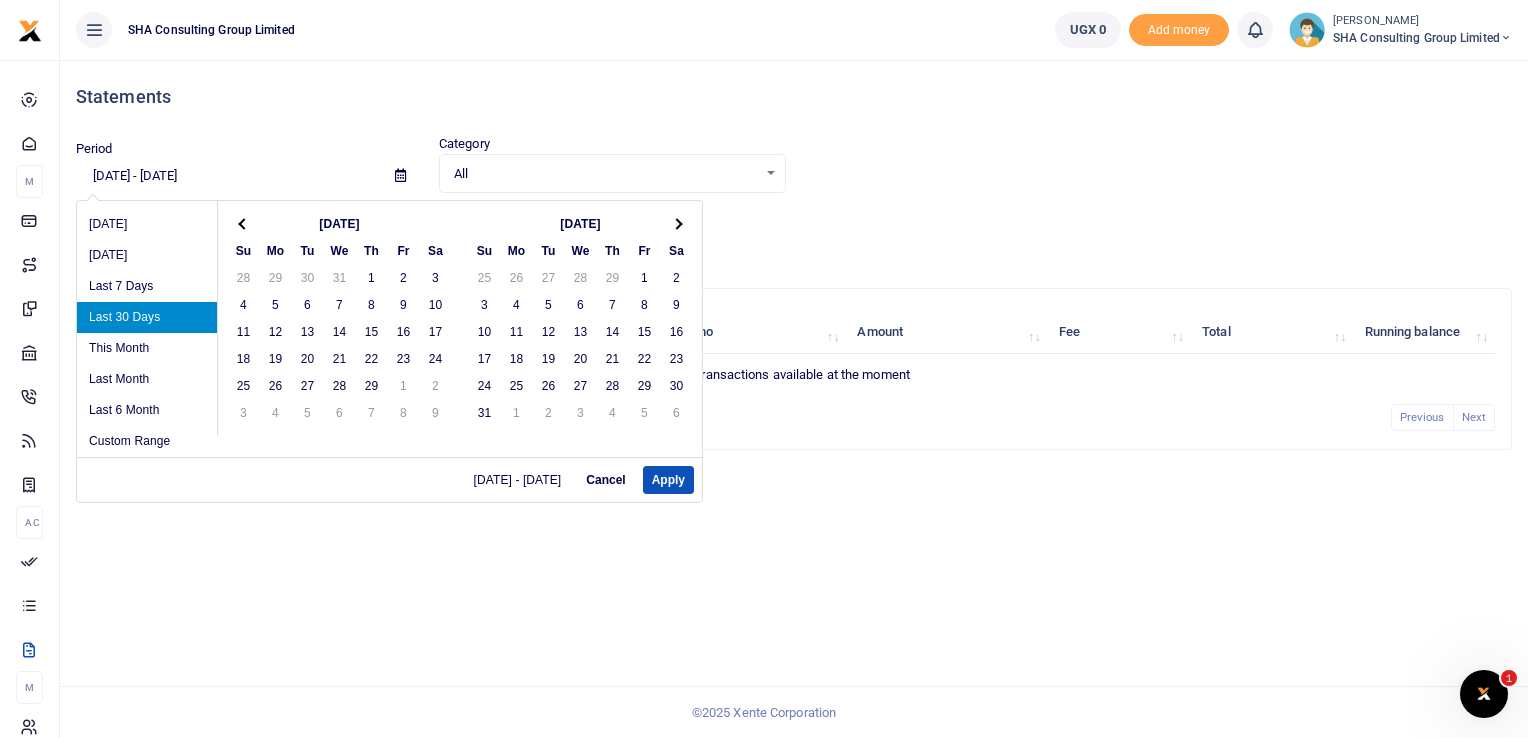 click at bounding box center [244, 223] 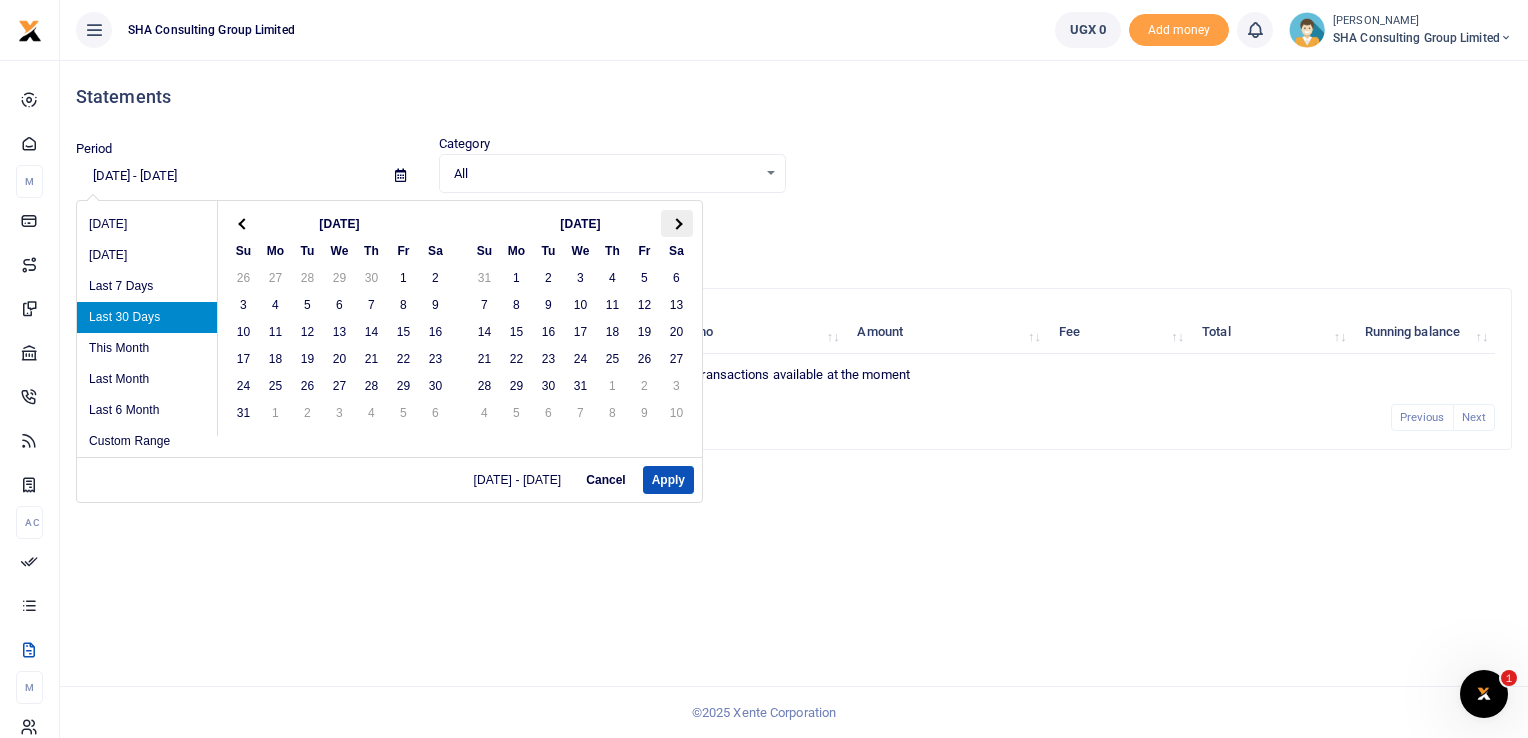 click at bounding box center [676, 223] 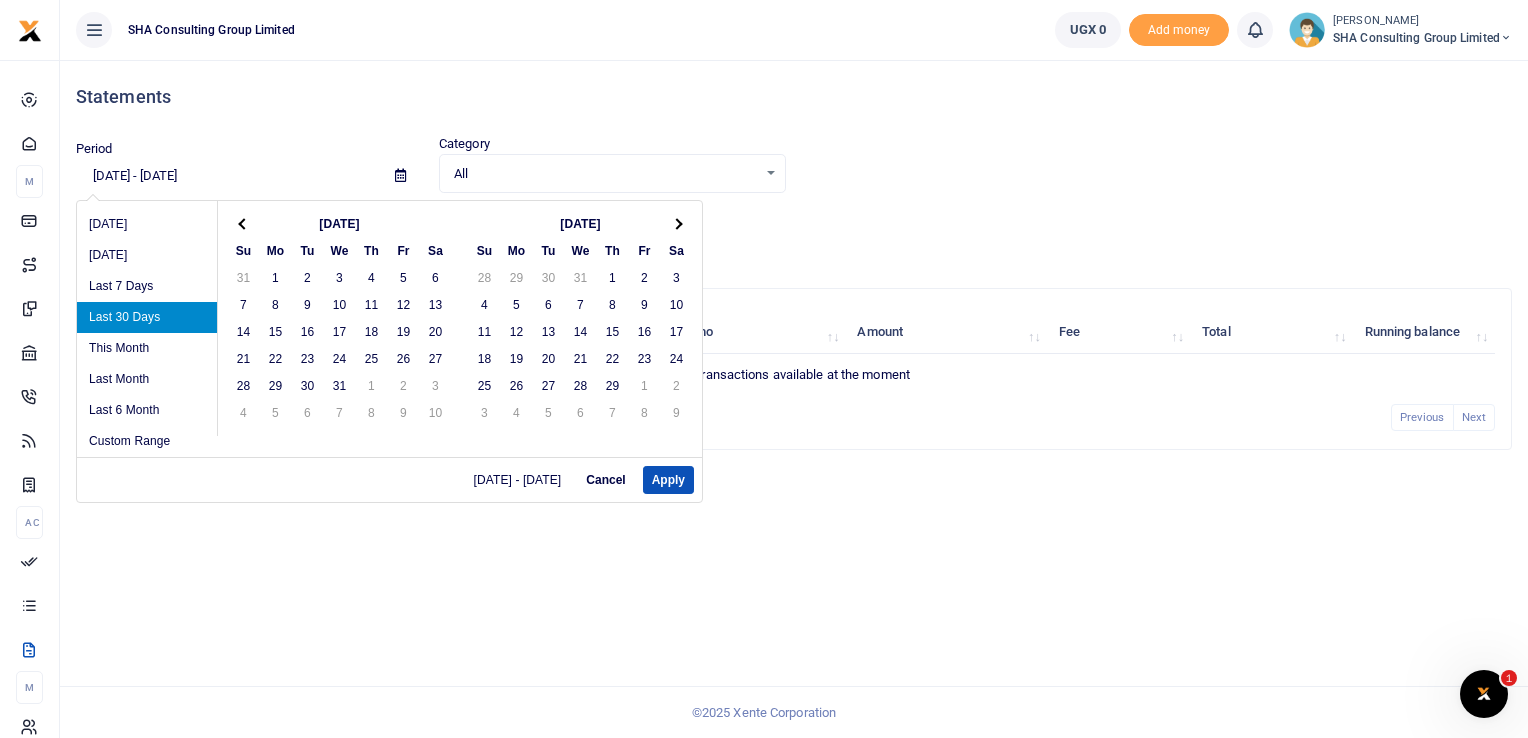 click at bounding box center (676, 223) 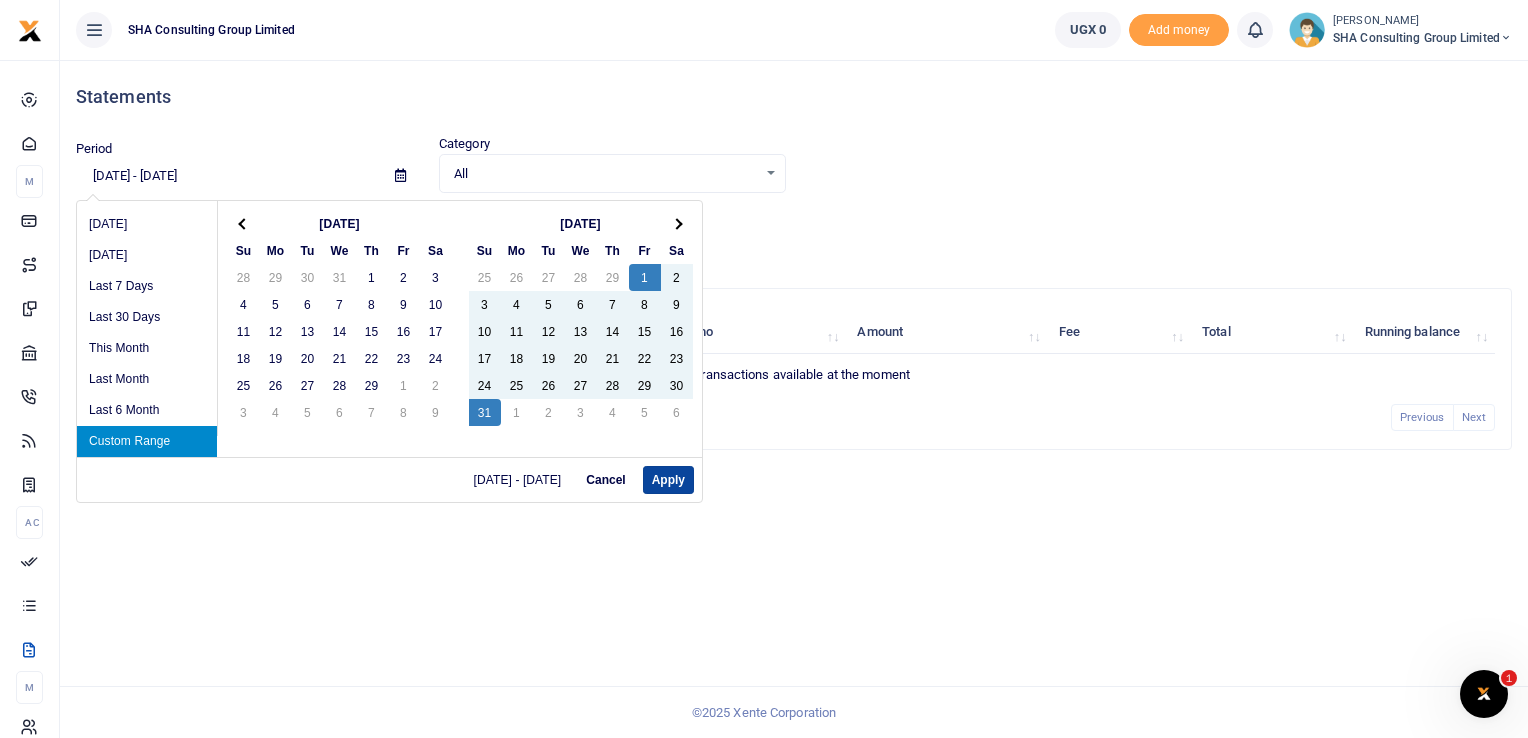 click on "Apply" at bounding box center (668, 480) 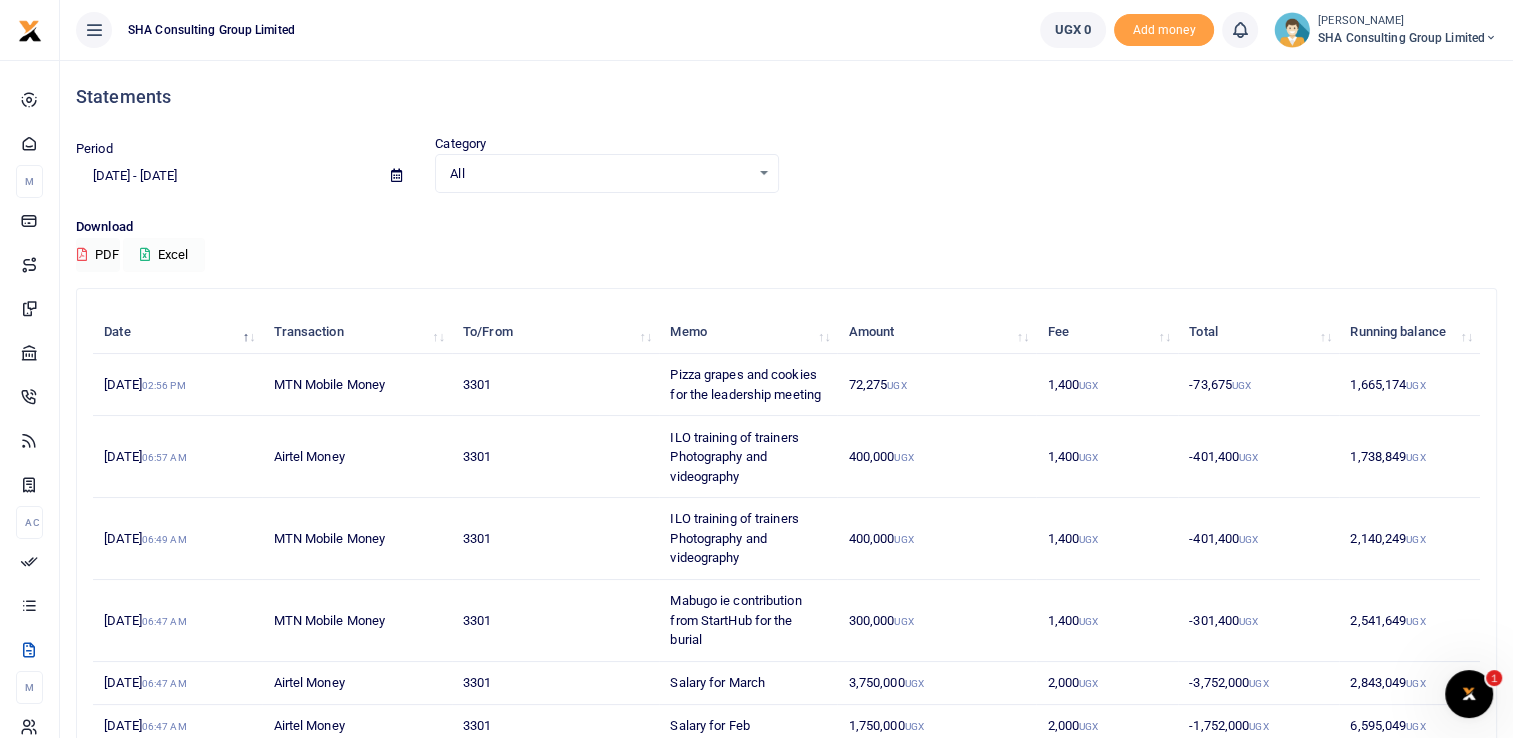 click on "Excel" at bounding box center (164, 255) 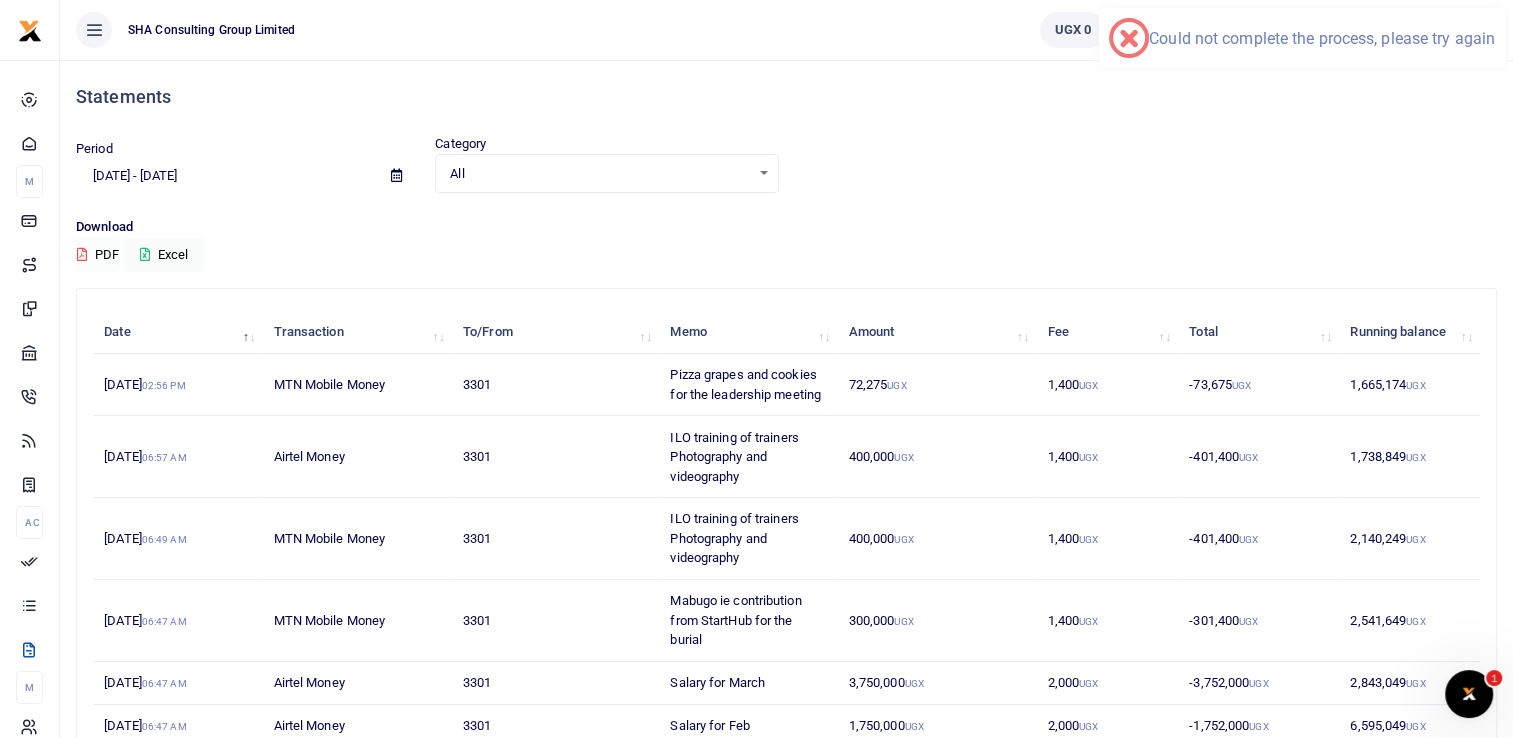 click on "PDF" at bounding box center (98, 255) 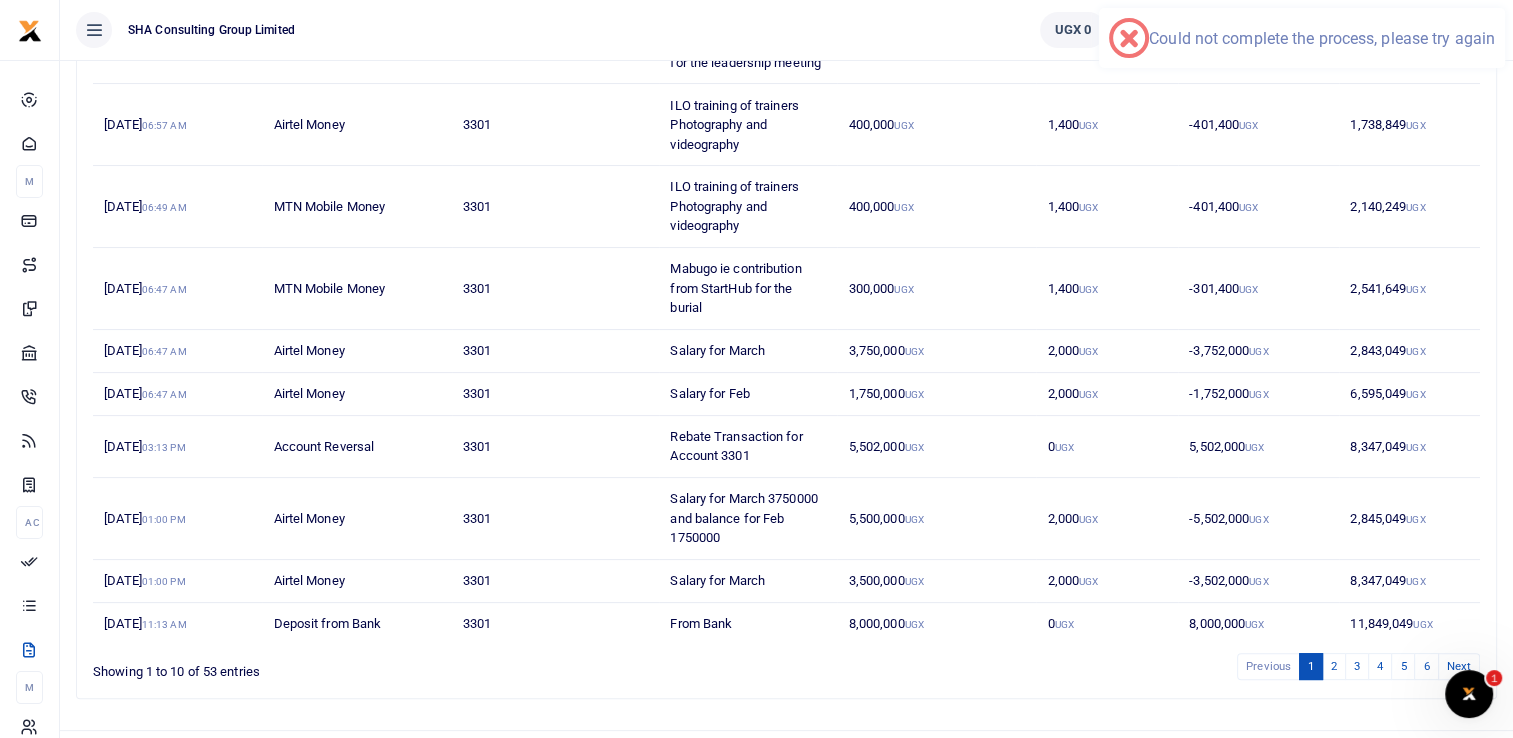 scroll, scrollTop: 372, scrollLeft: 0, axis: vertical 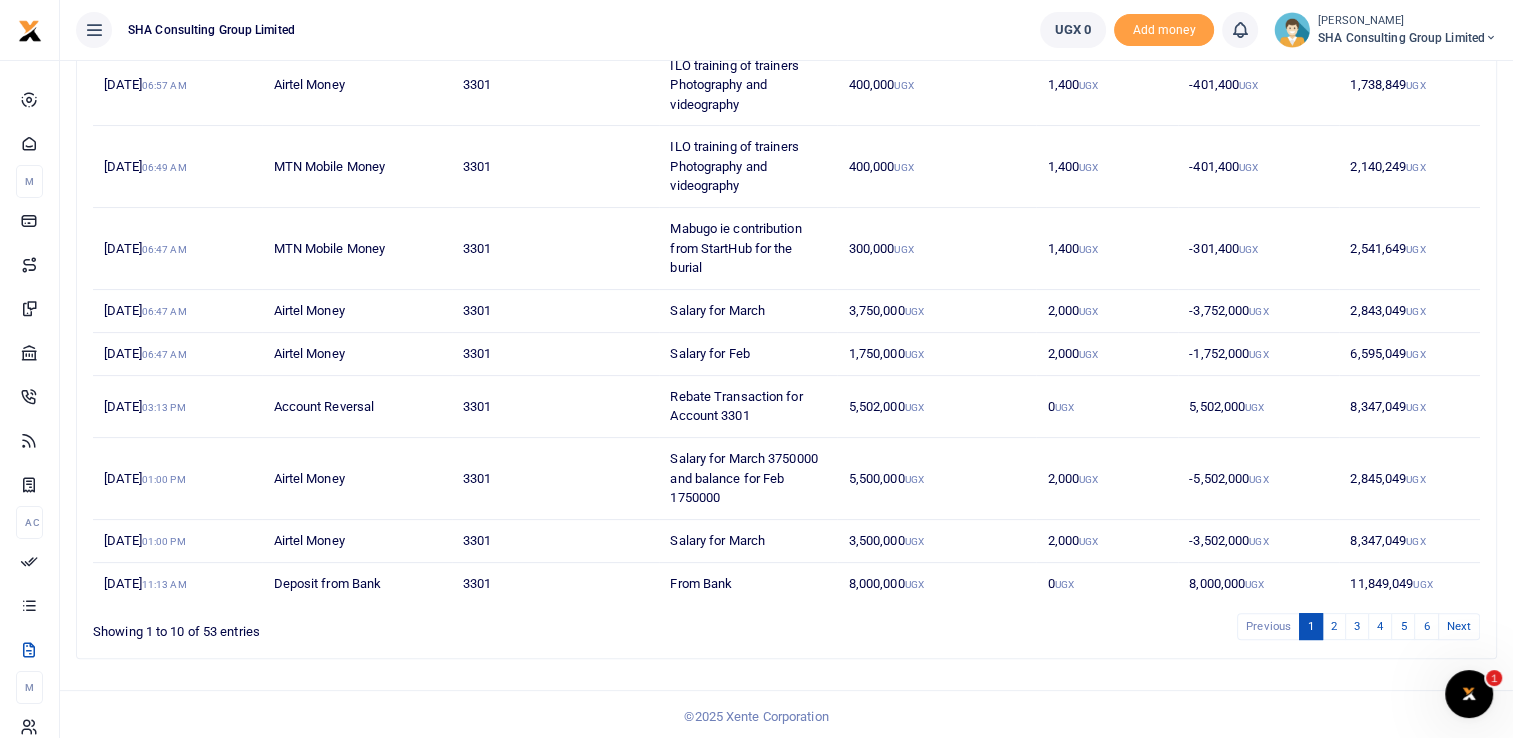 click on "Showing 1 to 10 of 53 entries" at bounding box center (378, 626) 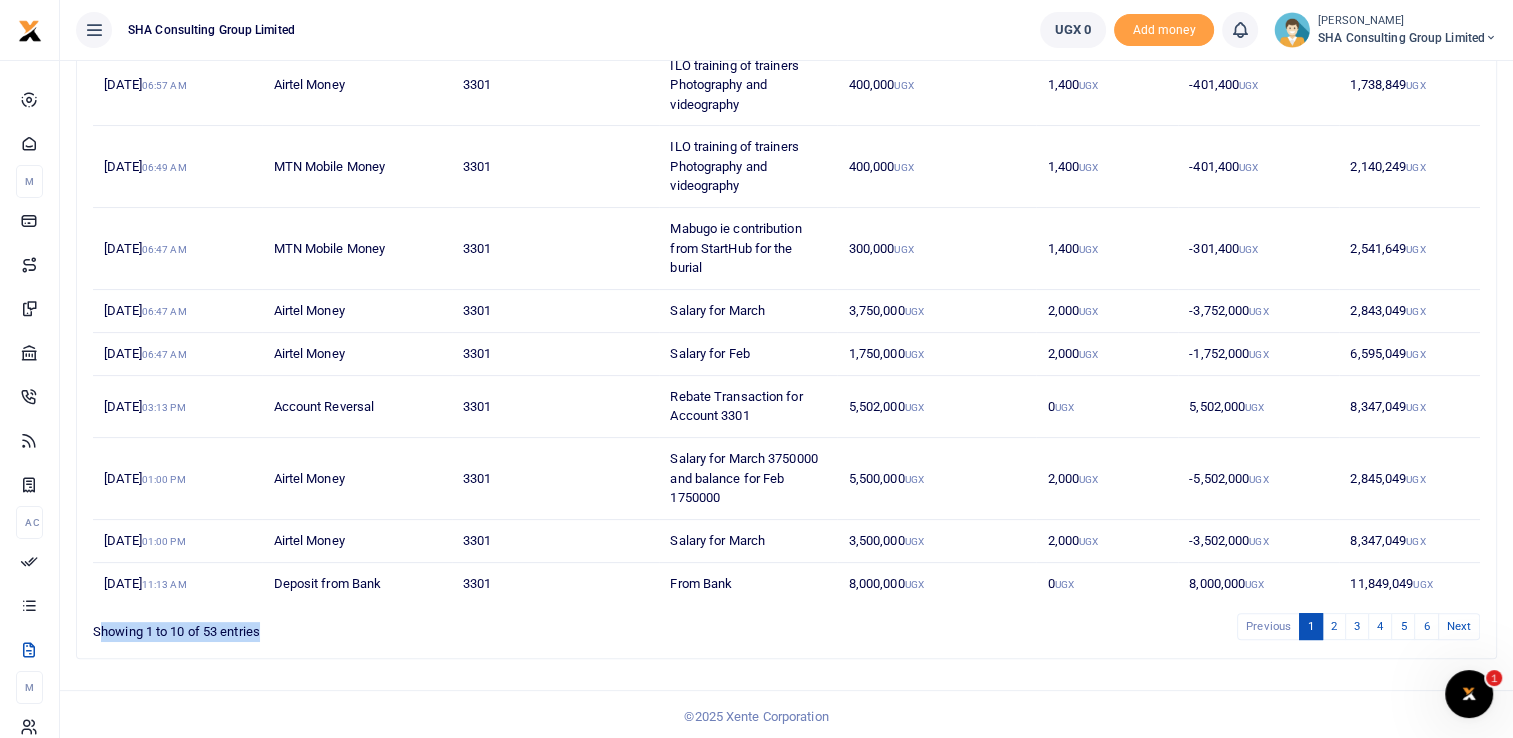 drag, startPoint x: 97, startPoint y: 628, endPoint x: 310, endPoint y: 614, distance: 213.4596 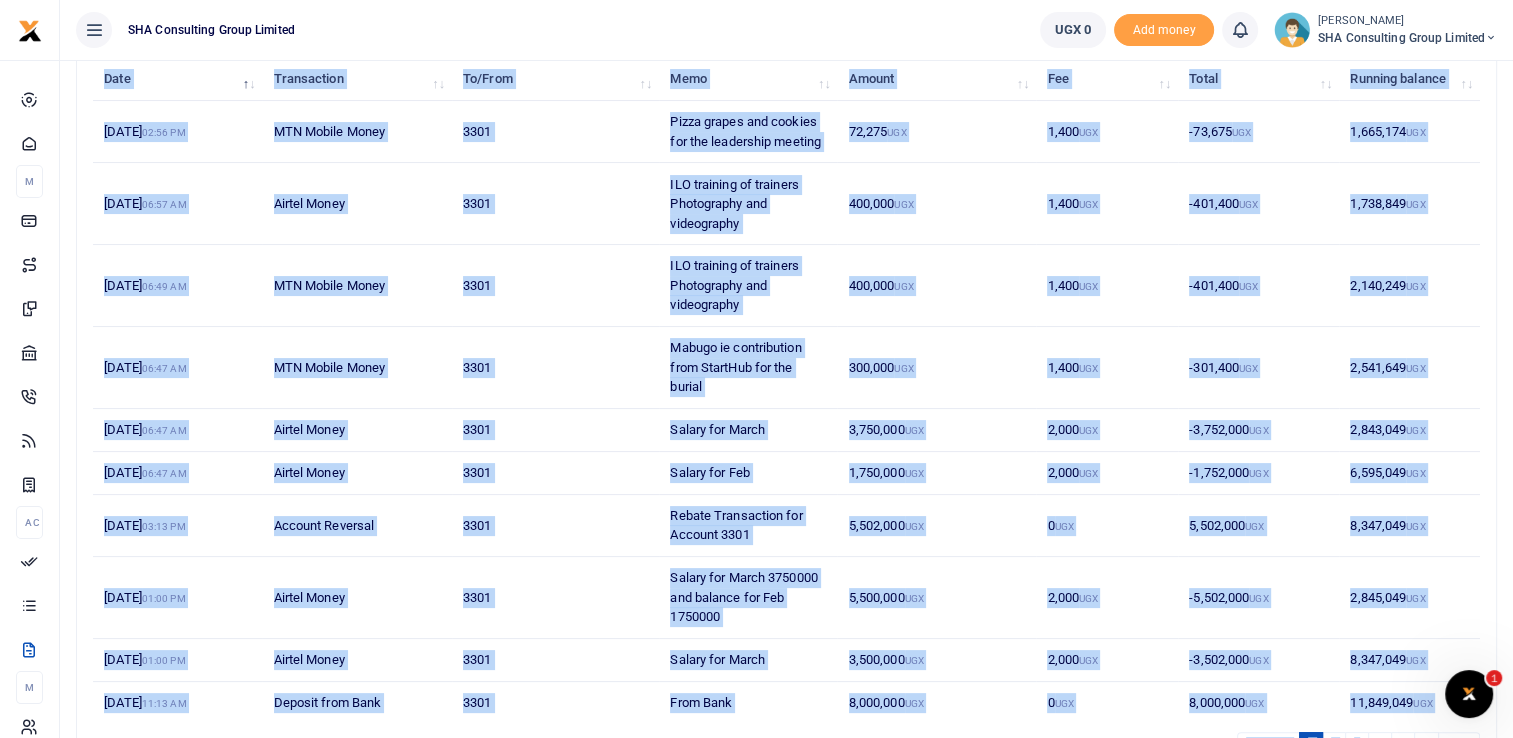 scroll, scrollTop: 372, scrollLeft: 0, axis: vertical 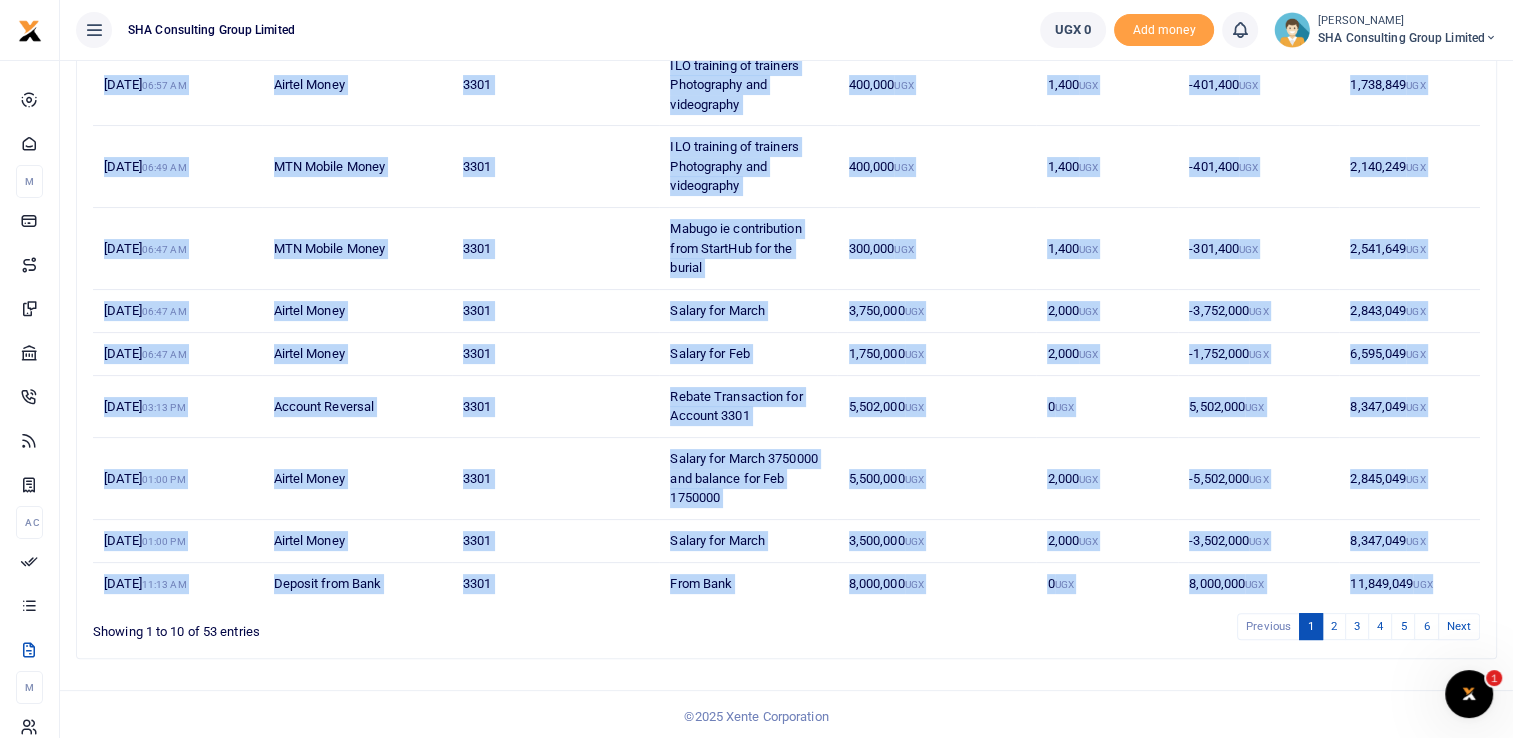 drag, startPoint x: 72, startPoint y: 242, endPoint x: 1433, endPoint y: 584, distance: 1403.3121 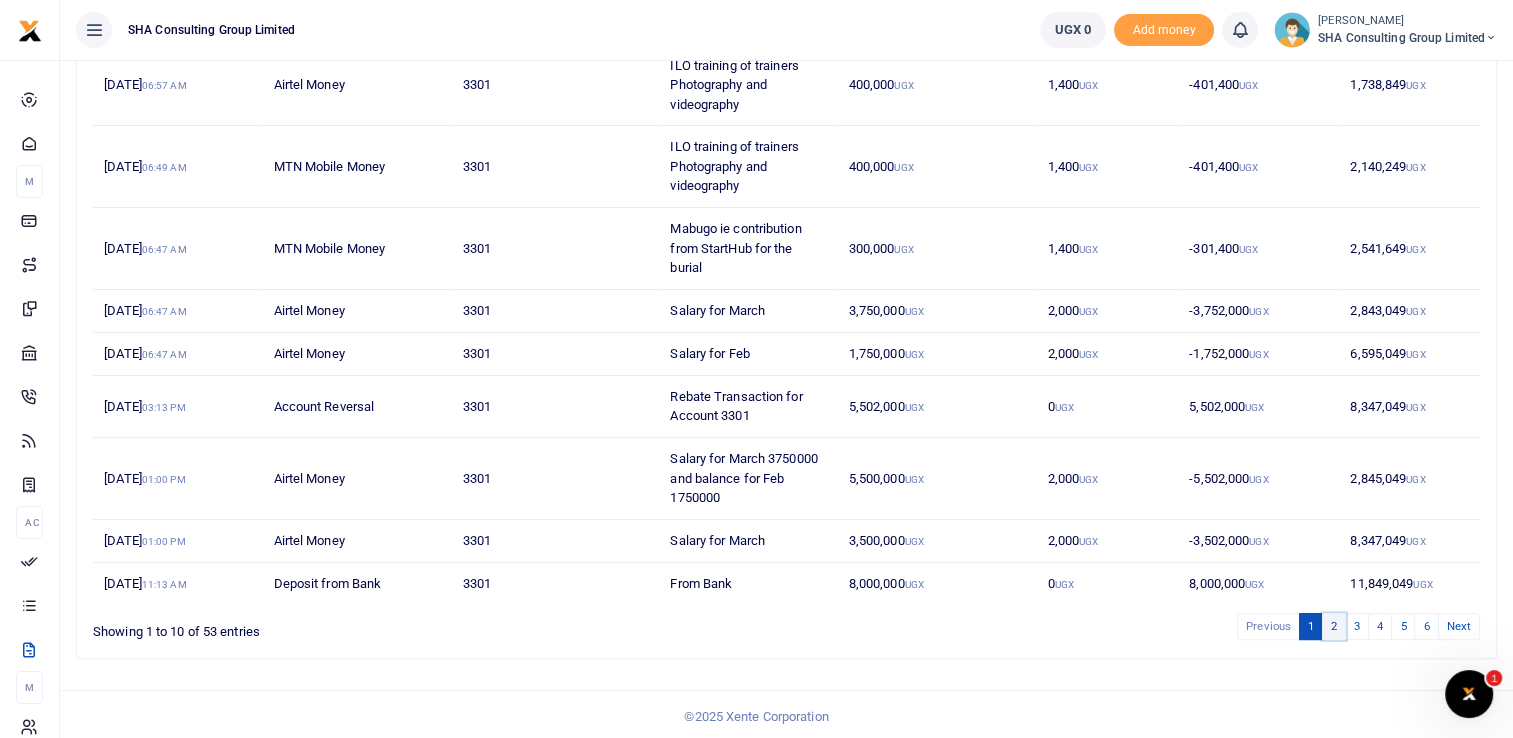 click on "2" at bounding box center (1334, 626) 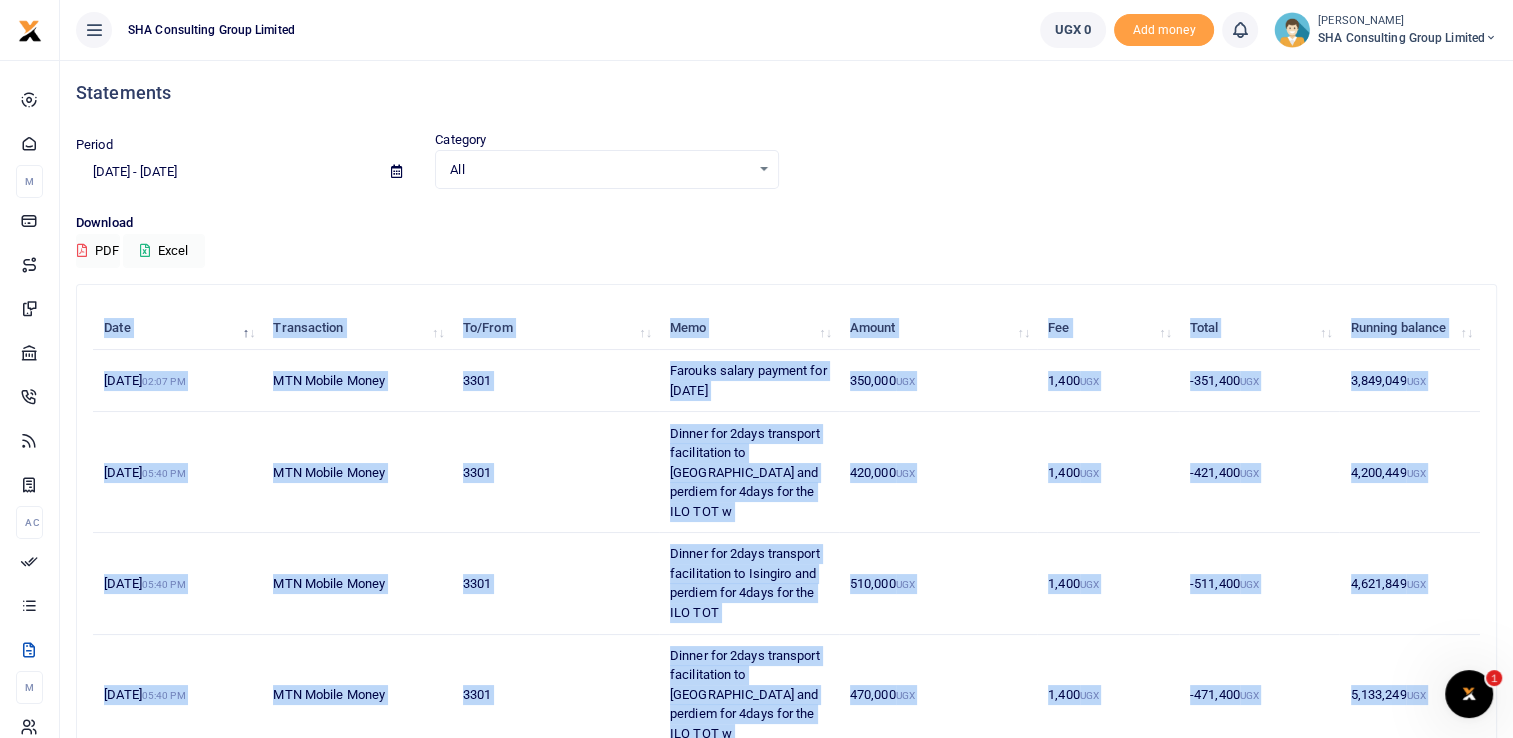 scroll, scrollTop: 568, scrollLeft: 0, axis: vertical 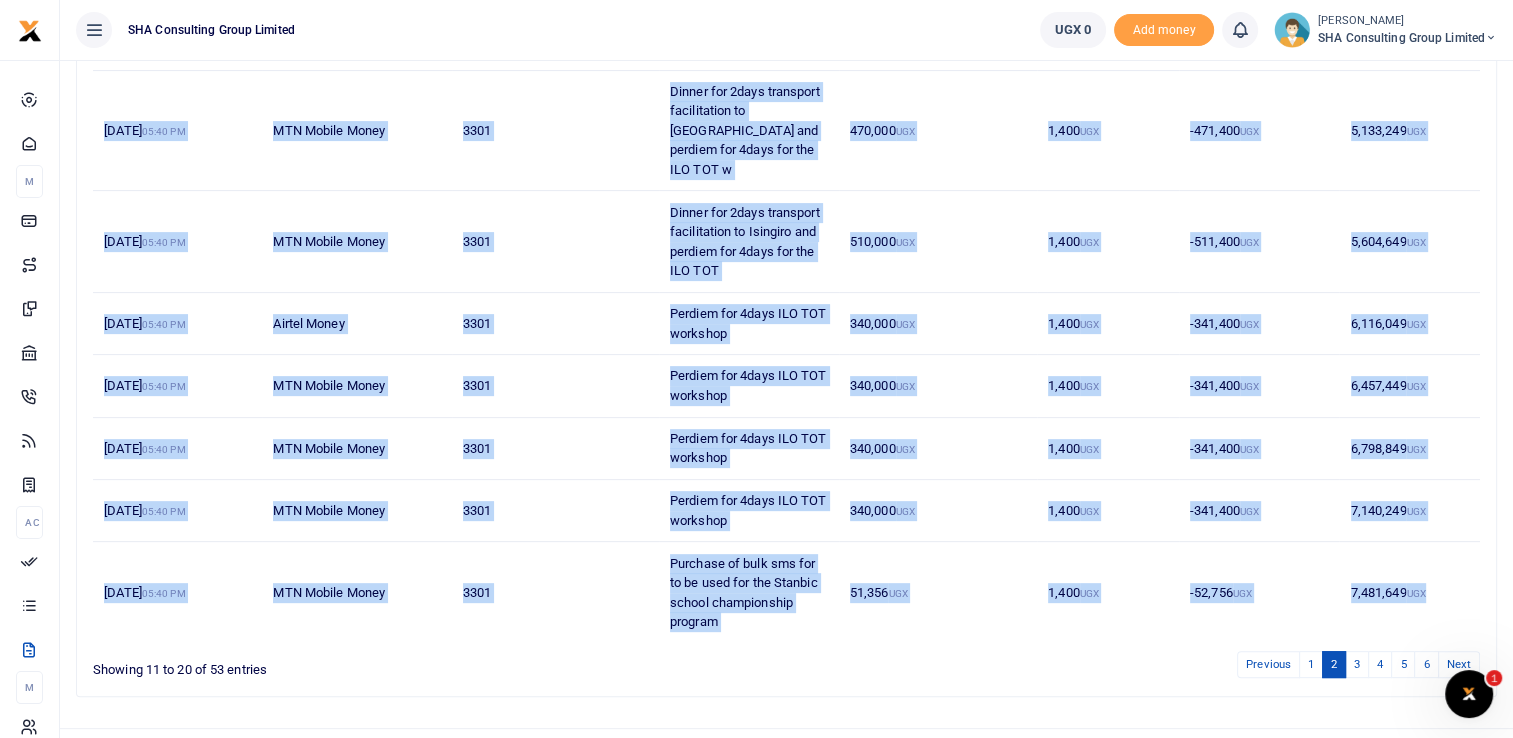 drag, startPoint x: 92, startPoint y: 366, endPoint x: 1450, endPoint y: 558, distance: 1371.5057 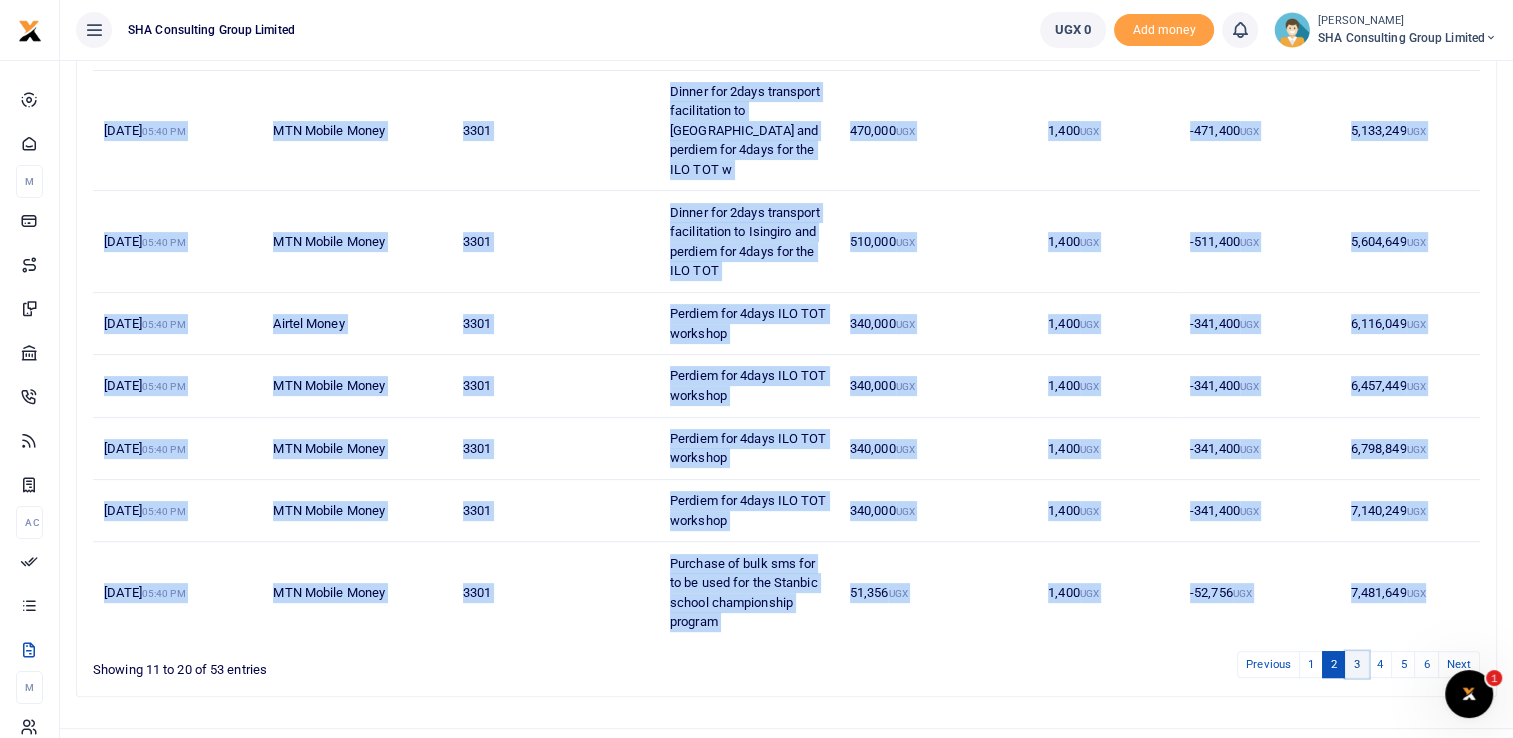 click on "3" at bounding box center [1357, 664] 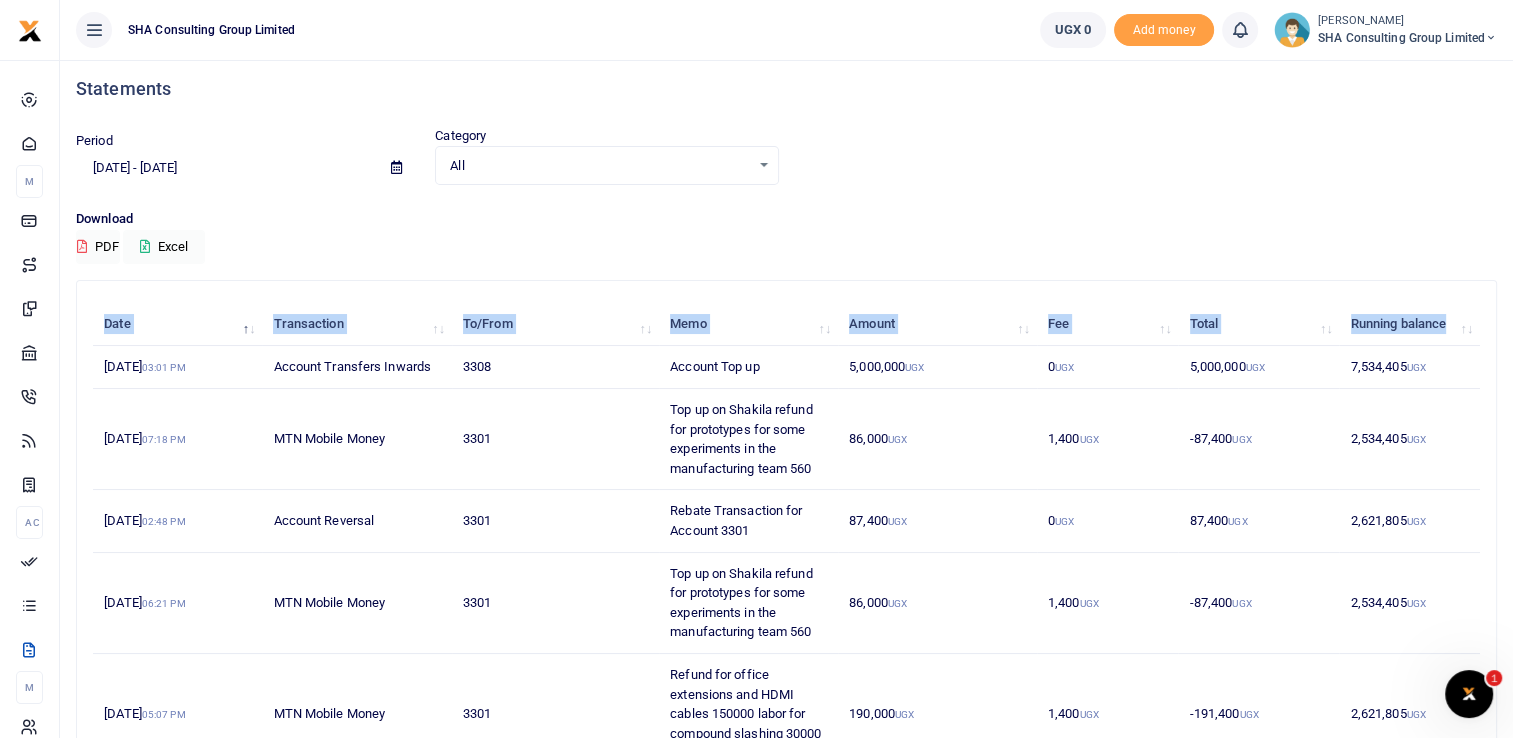 scroll, scrollTop: 0, scrollLeft: 0, axis: both 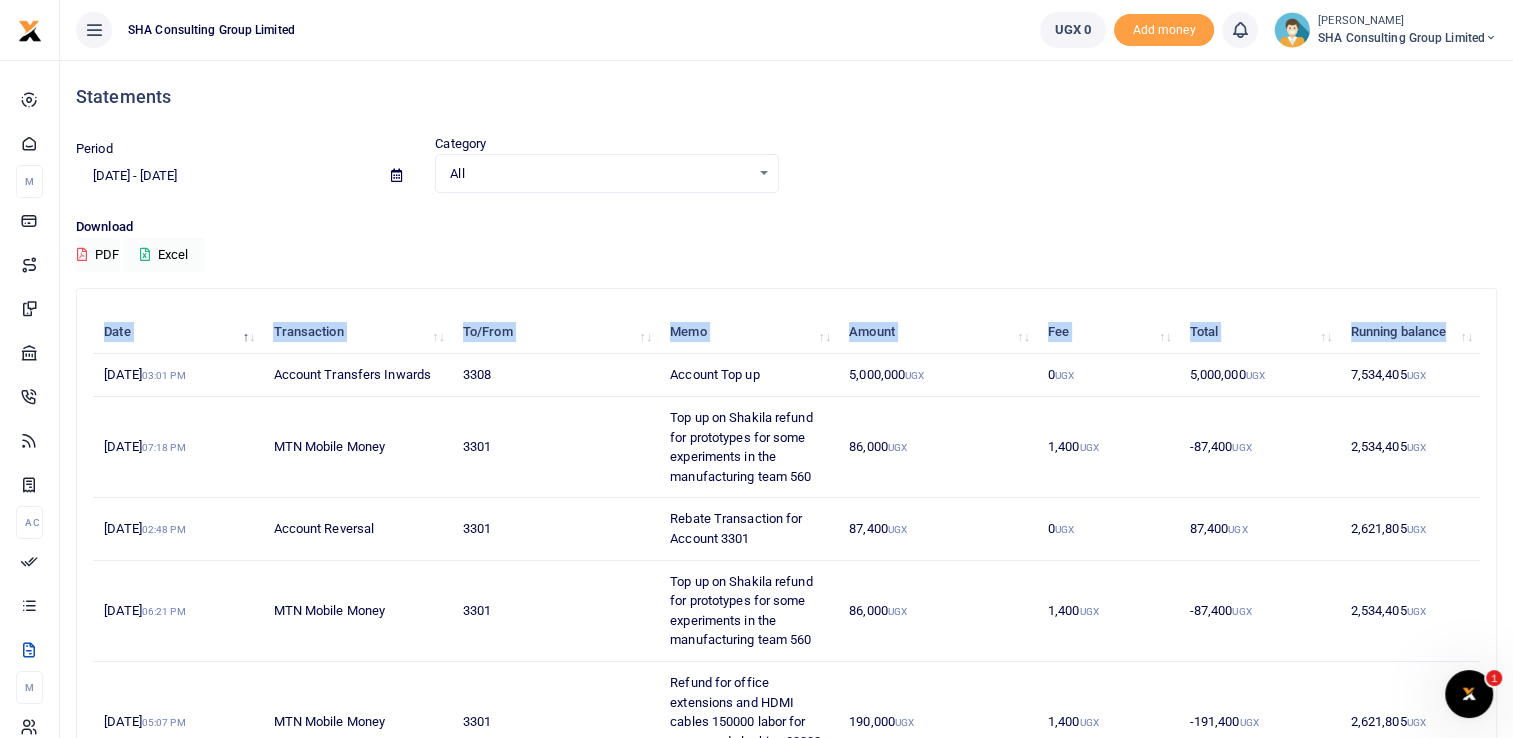 click on "Date" at bounding box center (177, 332) 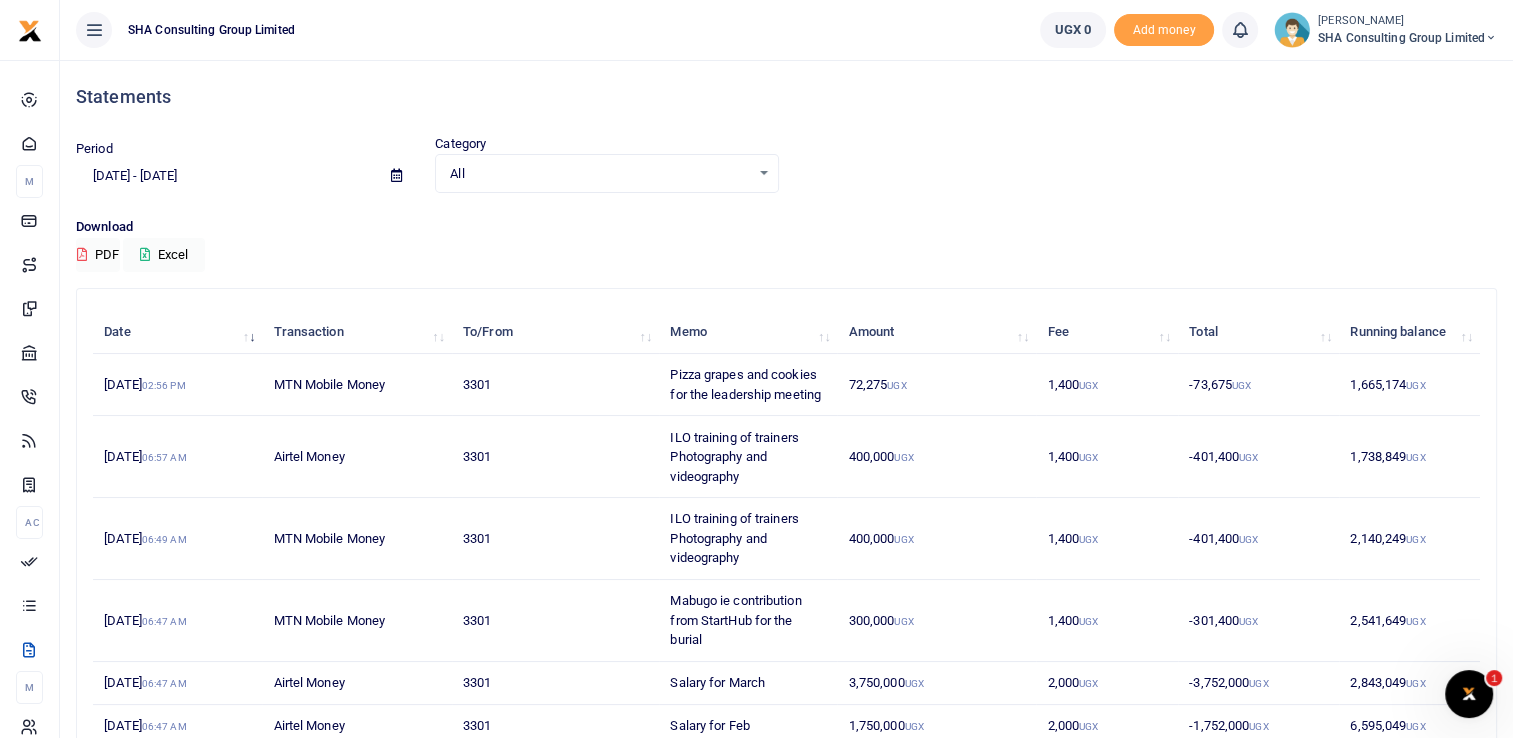 drag, startPoint x: 99, startPoint y: 314, endPoint x: 466, endPoint y: 490, distance: 407.01965 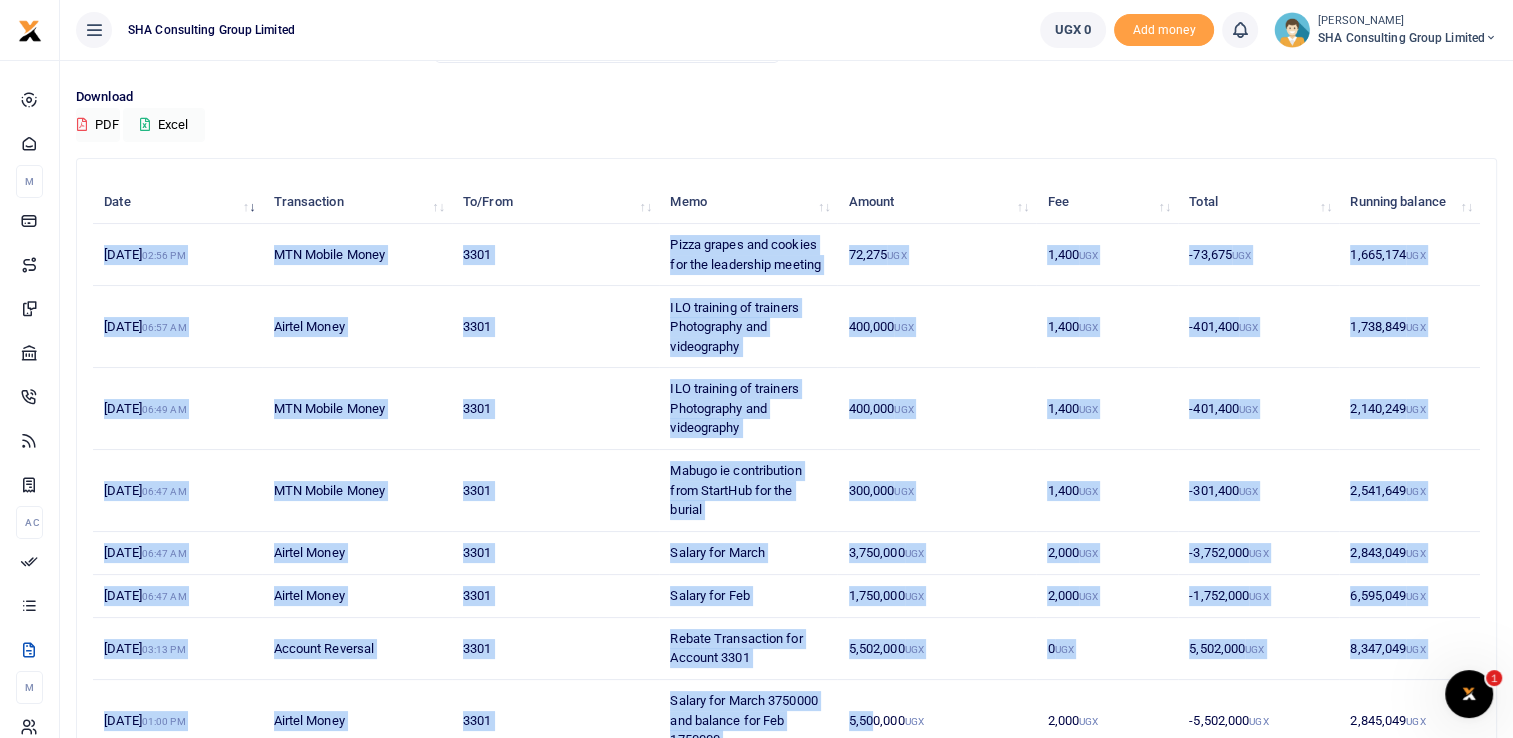 scroll, scrollTop: 372, scrollLeft: 0, axis: vertical 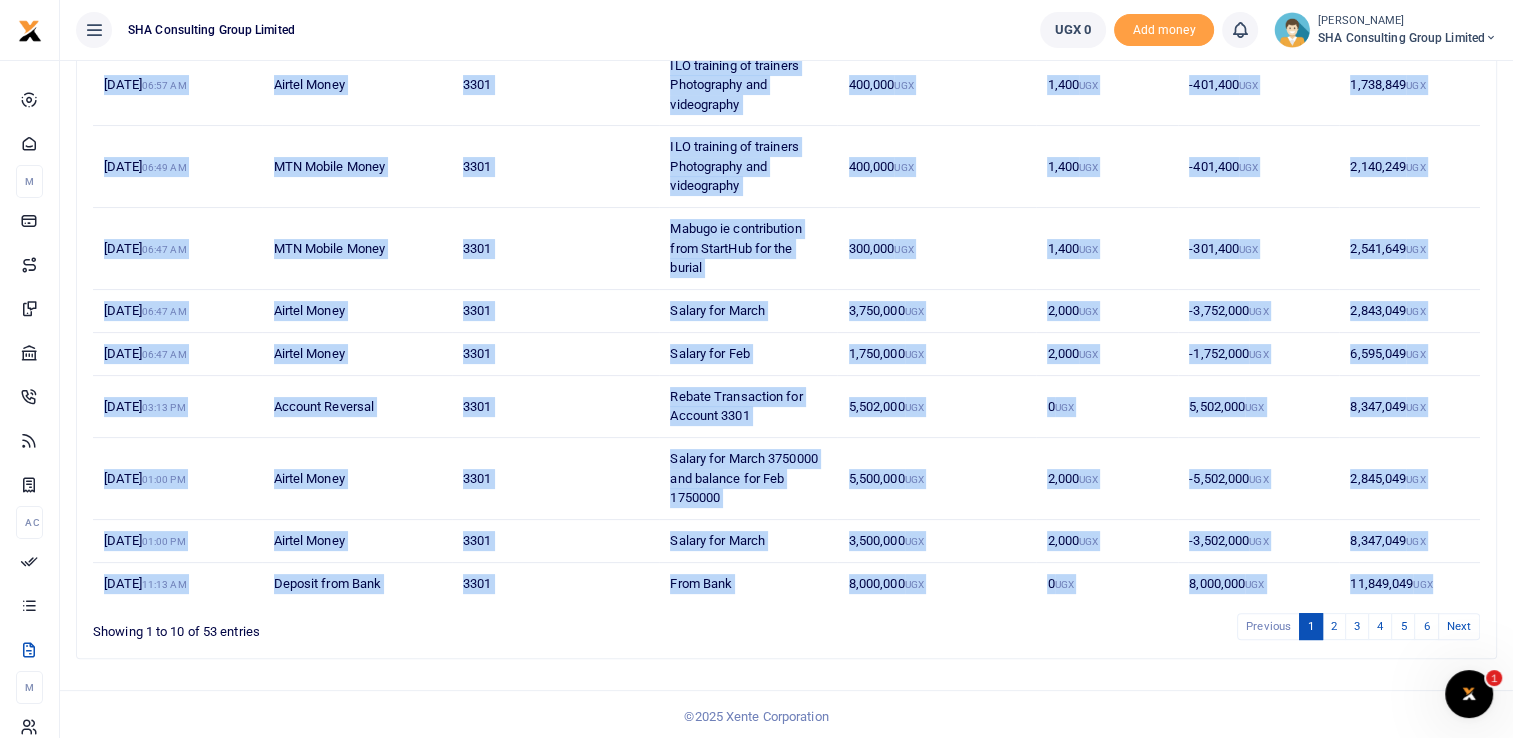 drag, startPoint x: 102, startPoint y: 374, endPoint x: 1452, endPoint y: 574, distance: 1364.7344 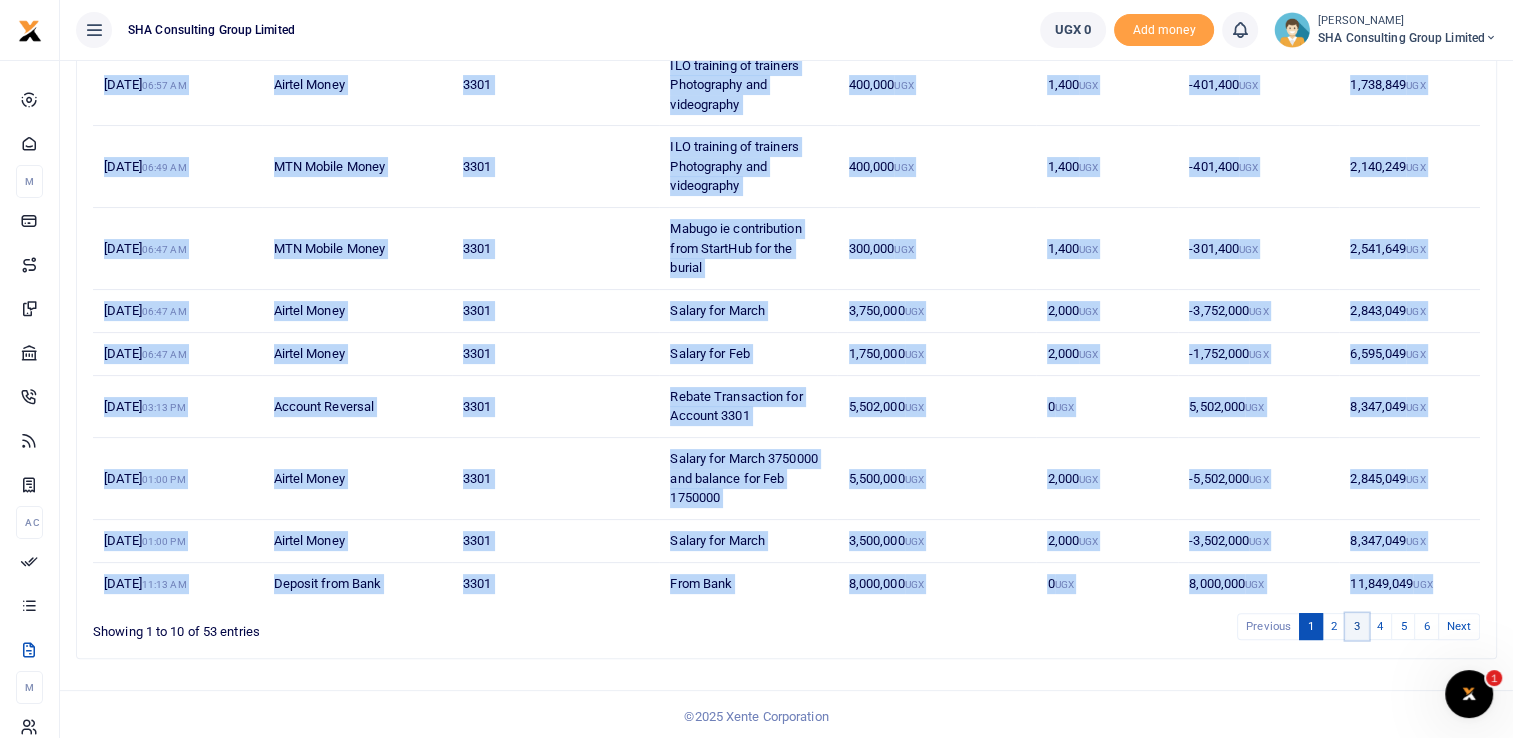 click on "3" at bounding box center [1357, 626] 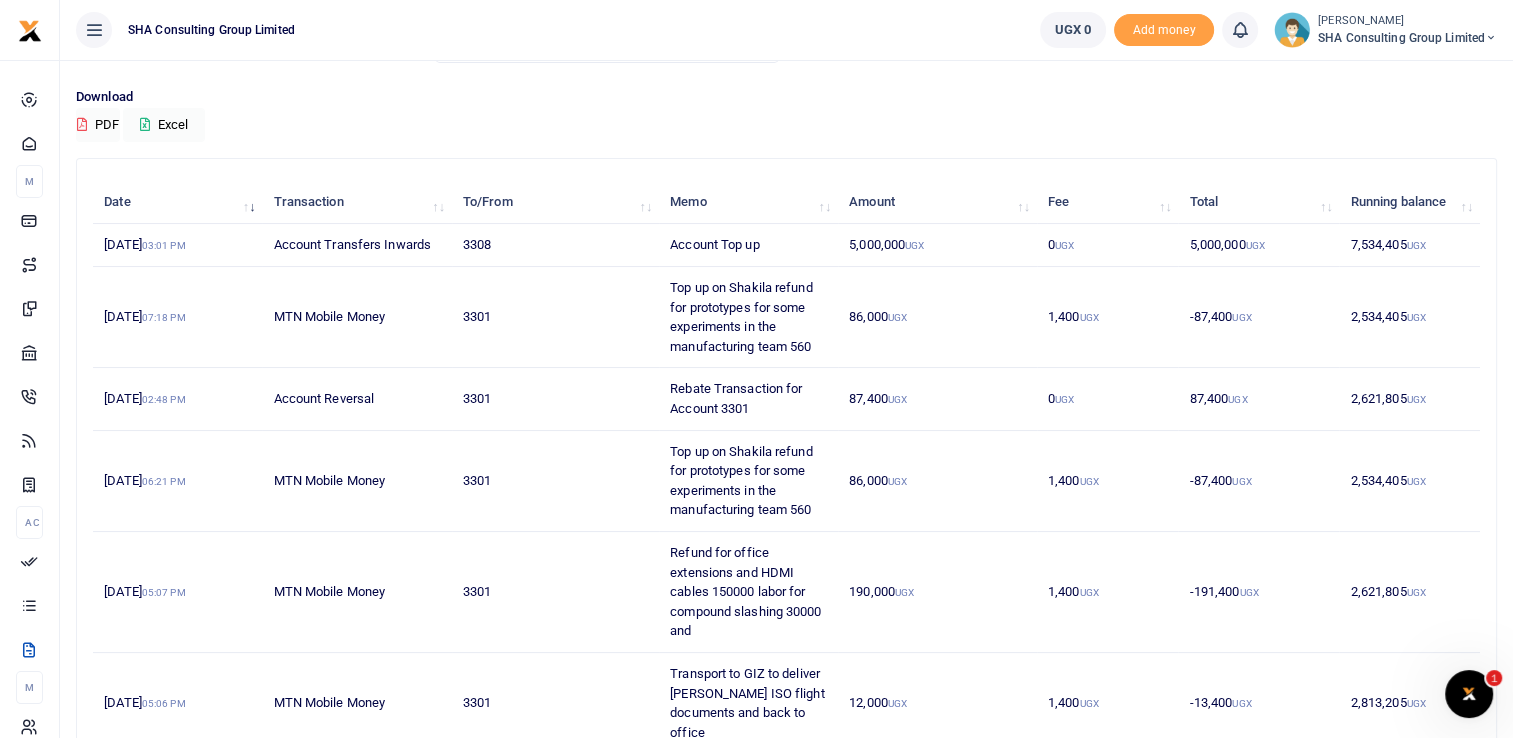 scroll, scrollTop: 113, scrollLeft: 0, axis: vertical 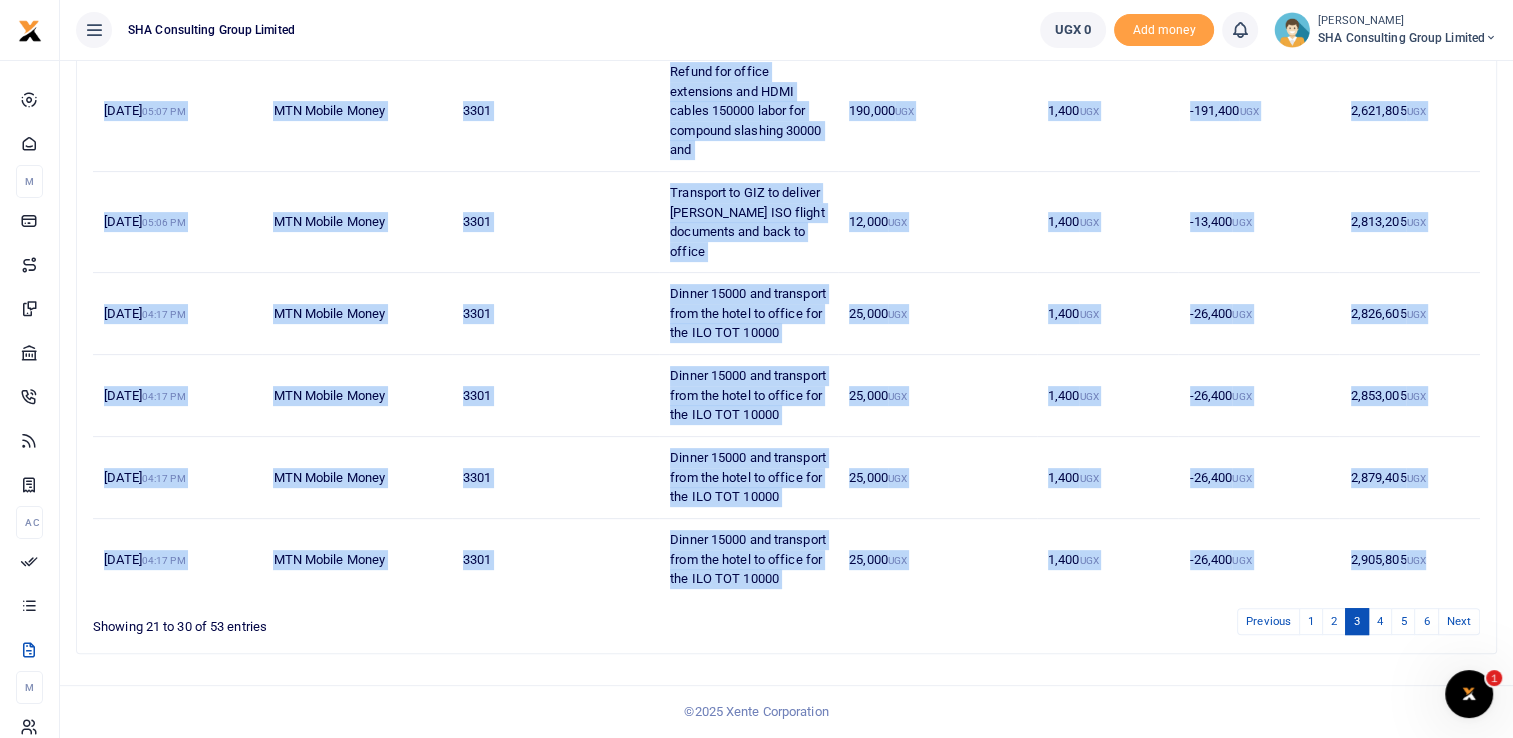 drag, startPoint x: 98, startPoint y: 249, endPoint x: 1448, endPoint y: 563, distance: 1386.0361 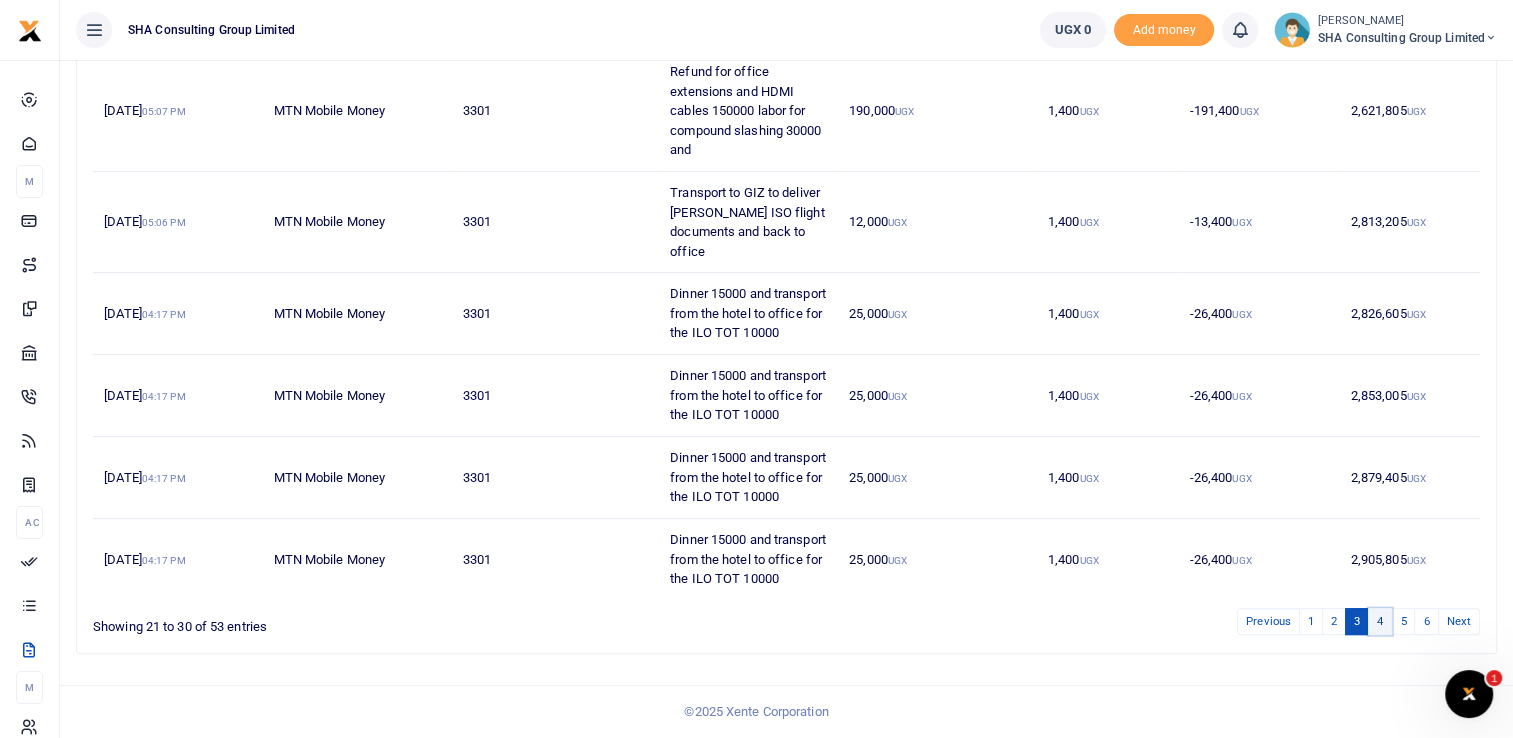 click on "4" at bounding box center (1380, 621) 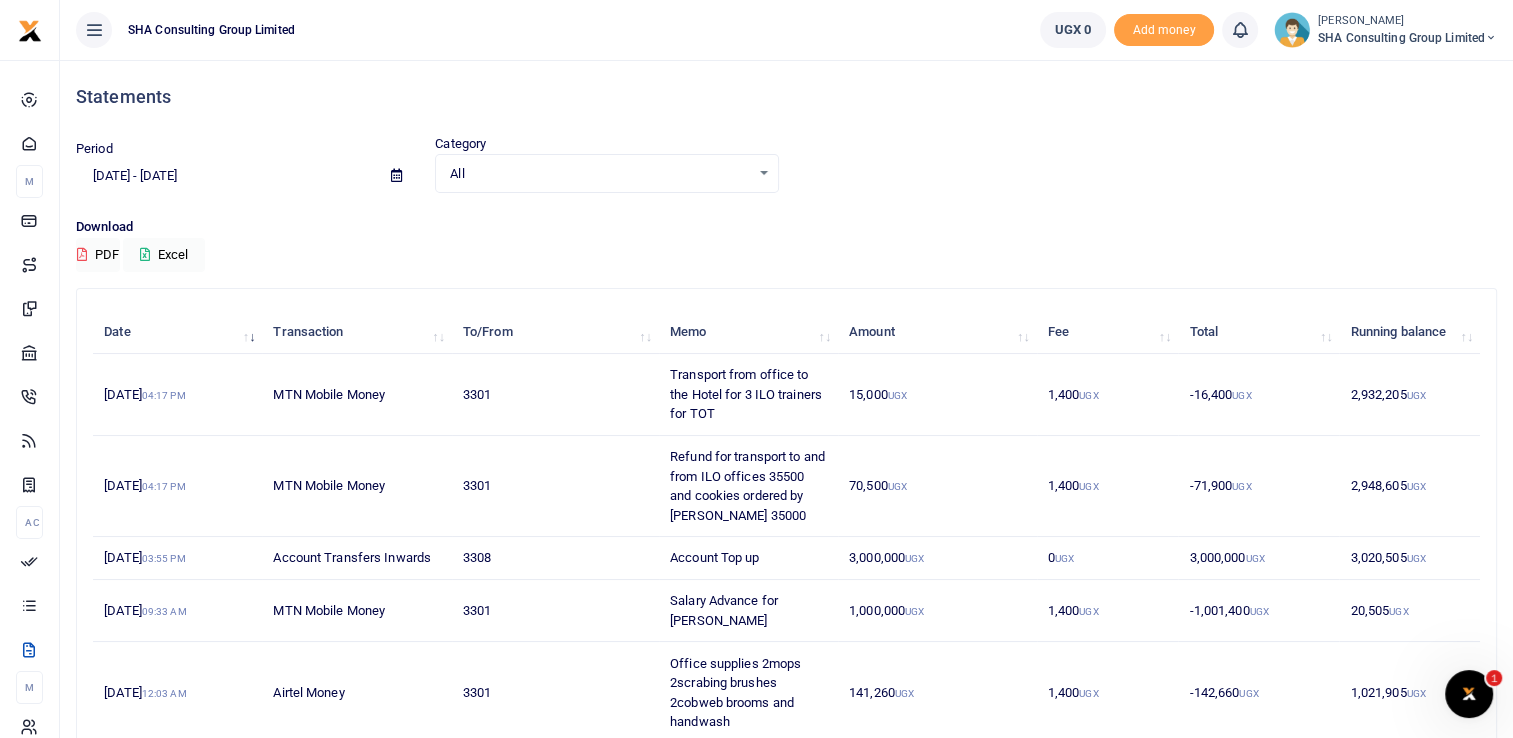 scroll, scrollTop: 0, scrollLeft: 0, axis: both 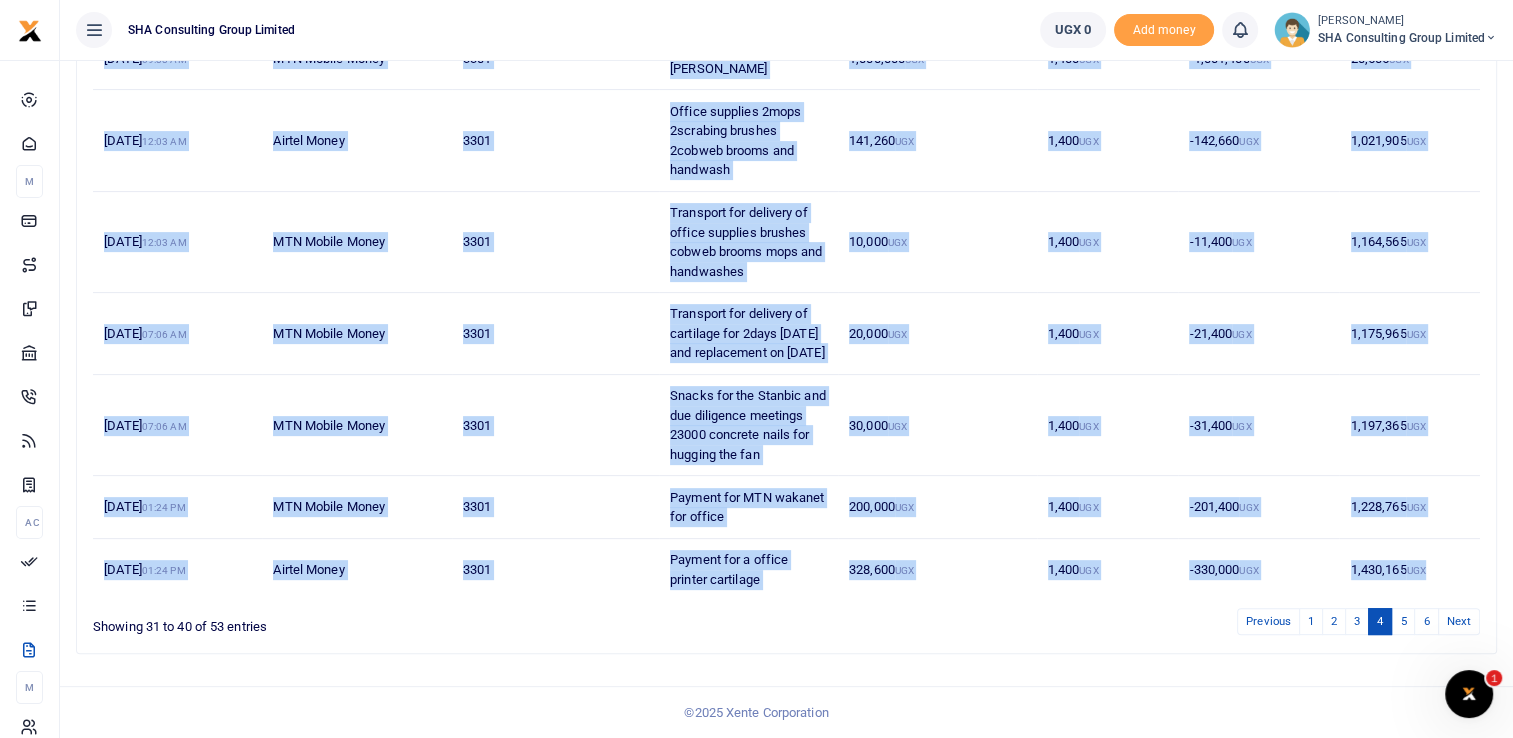 drag, startPoint x: 87, startPoint y: 374, endPoint x: 1437, endPoint y: 574, distance: 1364.7344 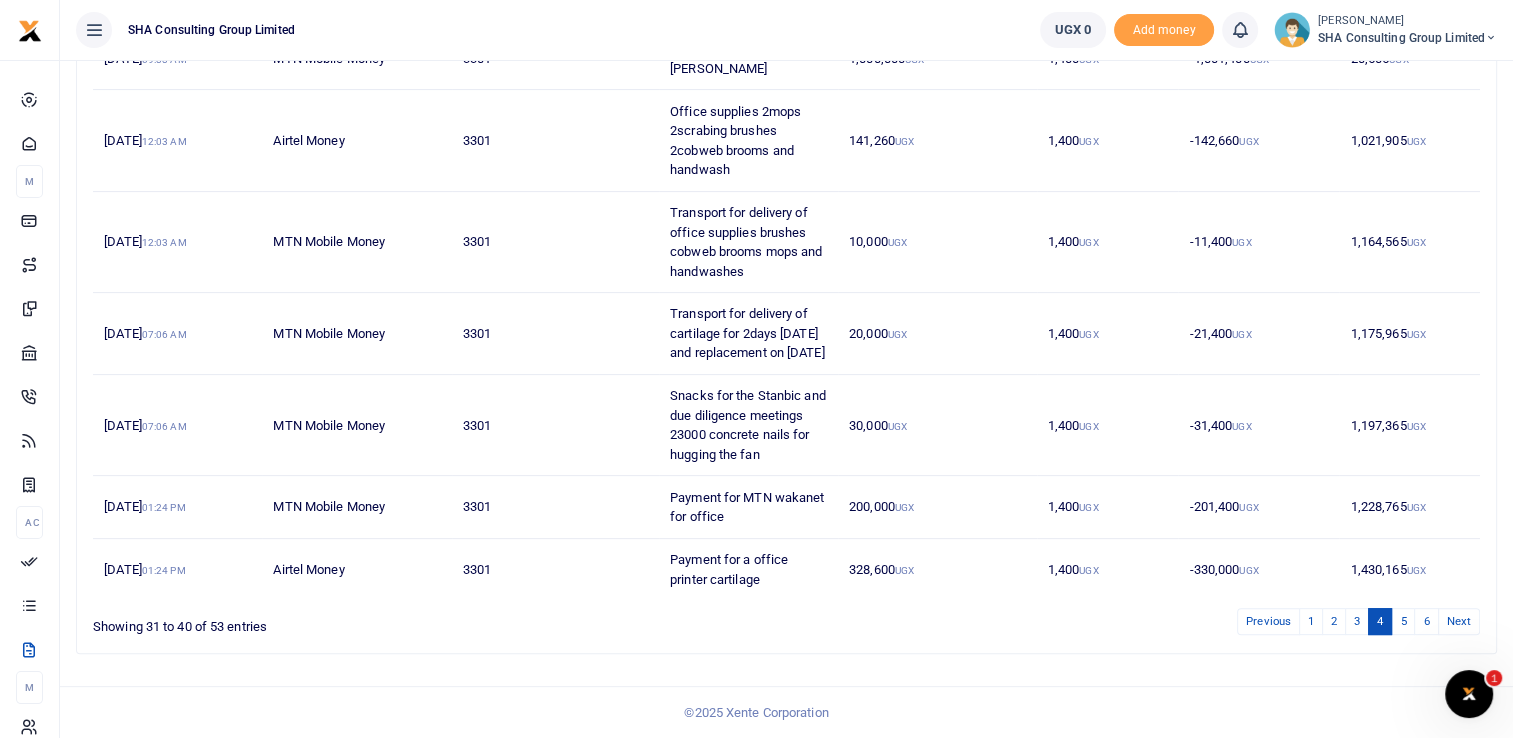 click on "Date Transaction To/From Memo Amount Fee Total Running balance 18th Mar 2024  04:17 PM MTN Mobile Money 3301 Transport from office to the Hotel for 3 ILO trainers for TOT 15,000 UGX 1,400 UGX -16,400 UGX 2,932,205 UGX 18th Mar 2024  04:17 PM MTN Mobile Money 3301 Refund for transport to and from ILO offices 35500 and cookies ordered by Laura 35000 70,500 UGX 1,400 UGX -71,900 UGX 2,948,605 UGX 18th Mar 2024  03:55 PM Account Transfers Inwards 3308 Account Top up 3,000,000 UGX 0 UGX 3,000,000 UGX 3,020,505 UGX 18th Mar 2024  09:33 AM MTN Mobile Money 3301 Salary Advance for Derrick Mugabi 1,000,000 UGX 1,400 UGX -1,001,400 UGX 20,505 UGX 16th Mar 2024  12:03 AM Airtel Money 3301 Office supplies 2mops 2scrabing brushes 2cobweb brooms and handwash 141,260 UGX 1,400 UGX -142,660 UGX 1,021,905 UGX 16th Mar 2024  12:03 AM MTN Mobile Money 3301 Transport for delivery of office supplies brushes cobweb brooms mops and handwashes 10,000 UGX 1,400 UGX -11,400 UGX UGX" at bounding box center (786, 195) 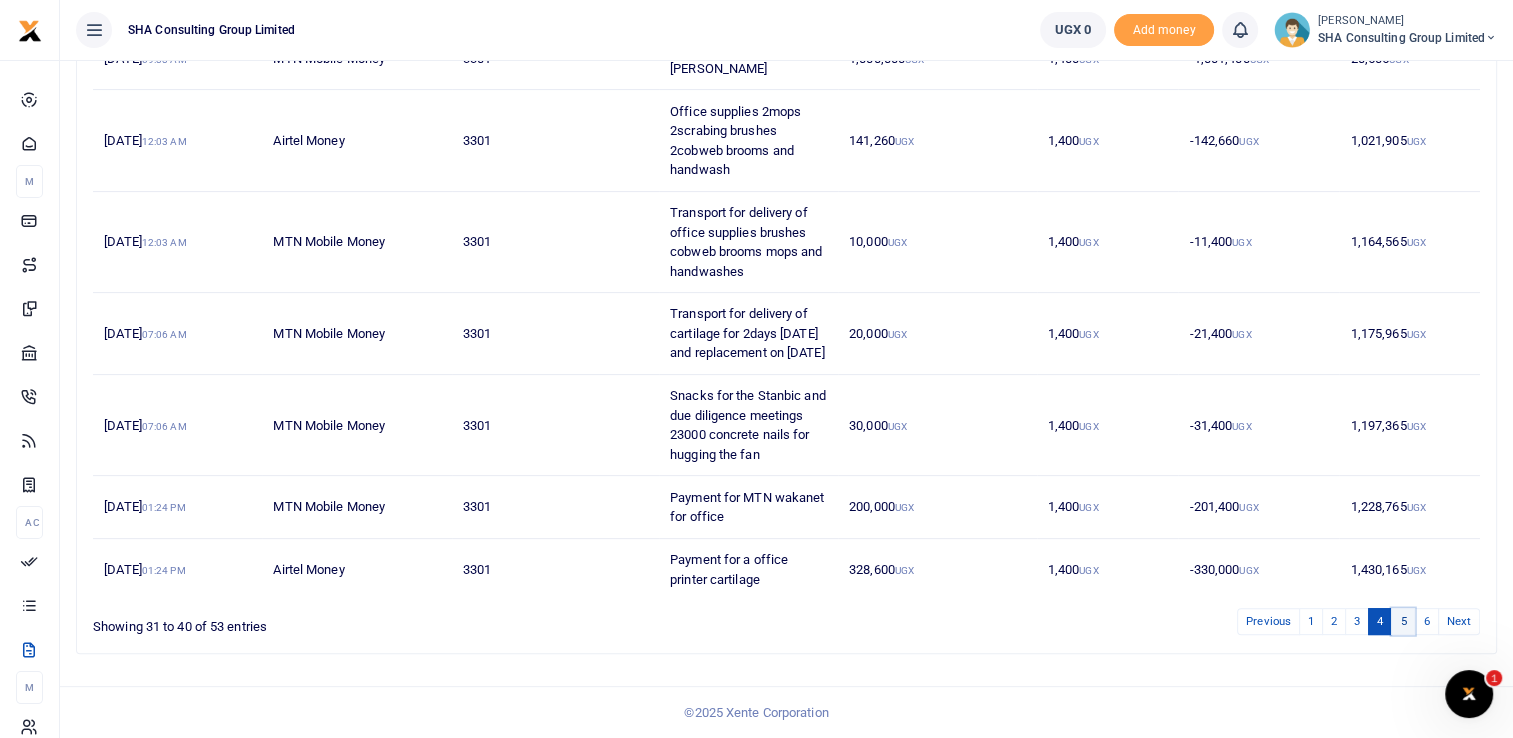 click on "5" at bounding box center [1403, 621] 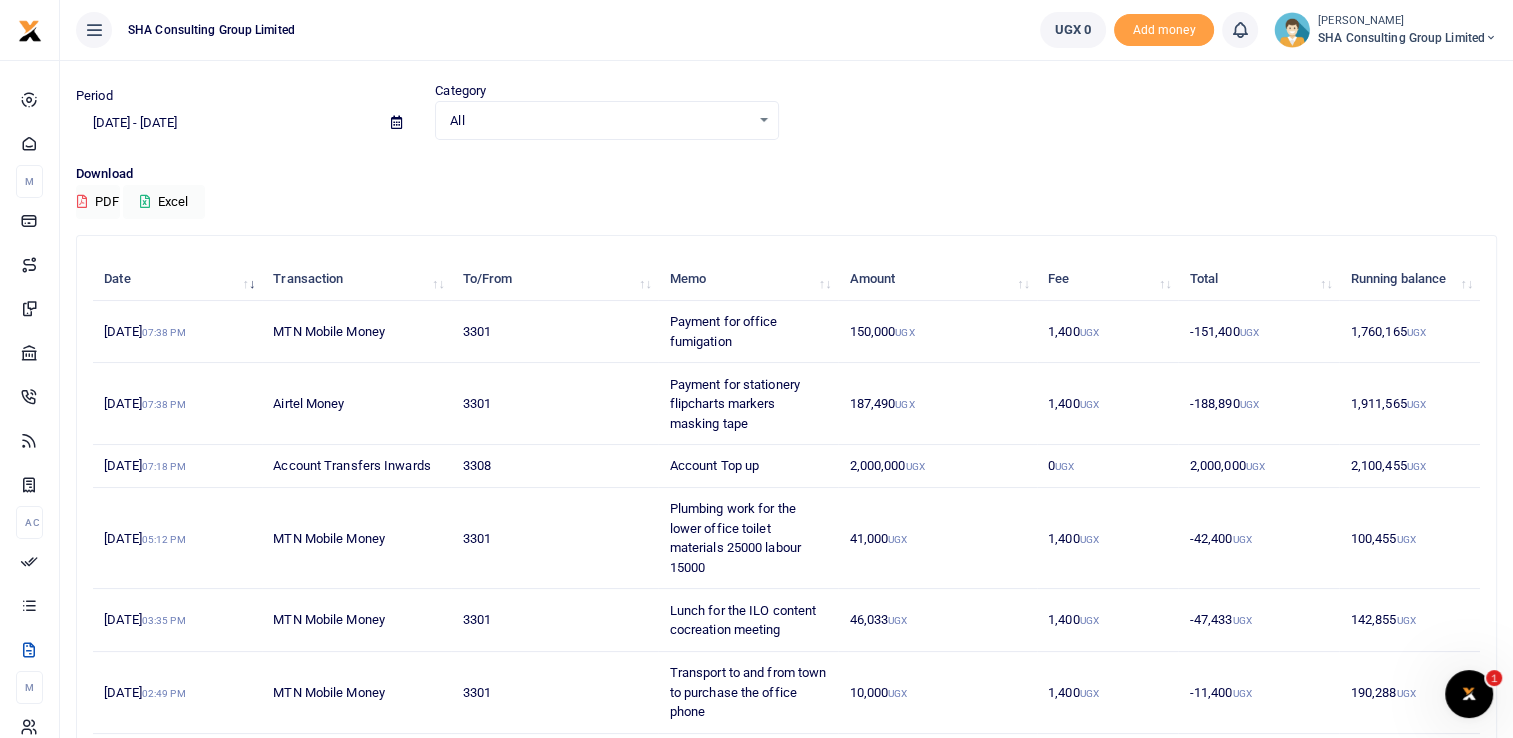 scroll, scrollTop: 0, scrollLeft: 0, axis: both 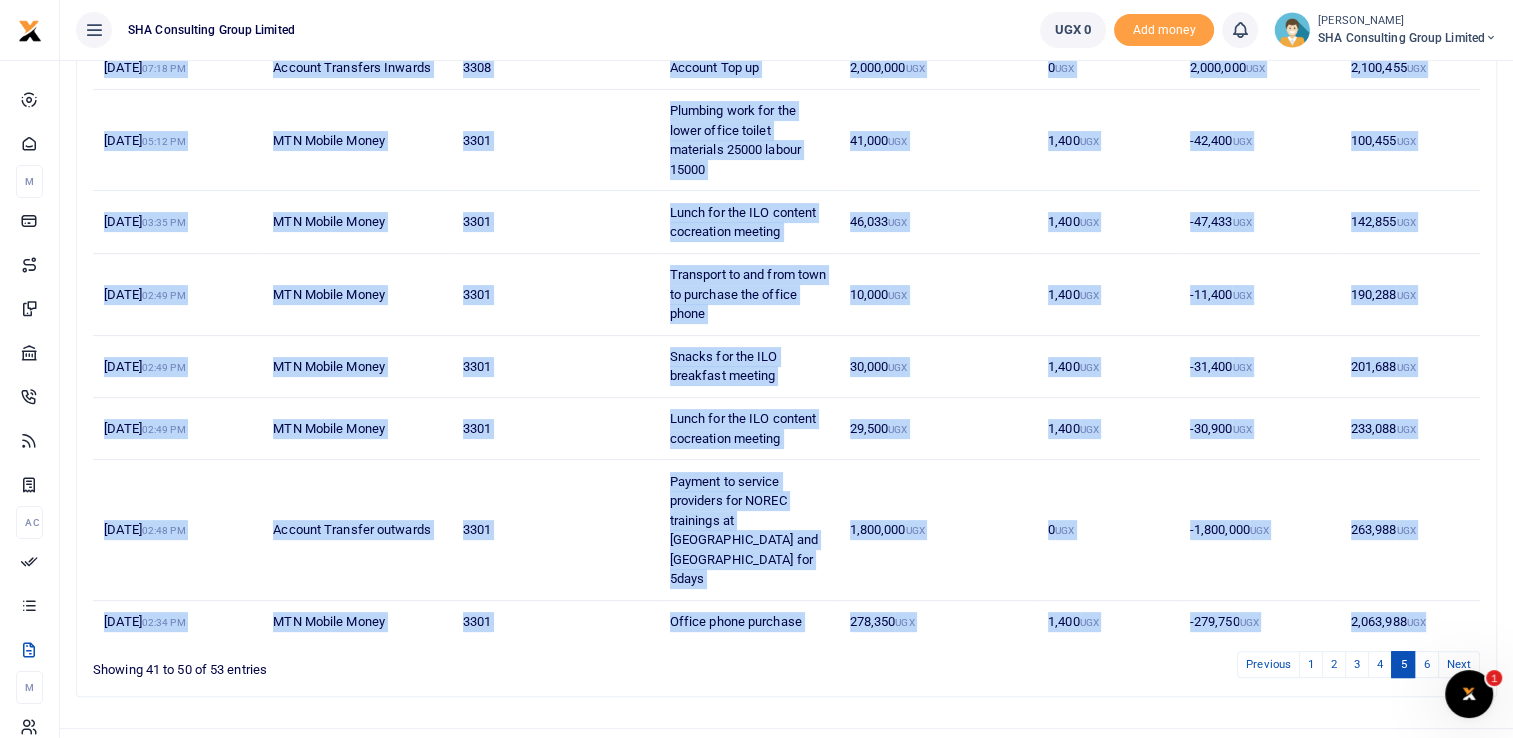 drag, startPoint x: 215, startPoint y: 426, endPoint x: 1446, endPoint y: 573, distance: 1239.746 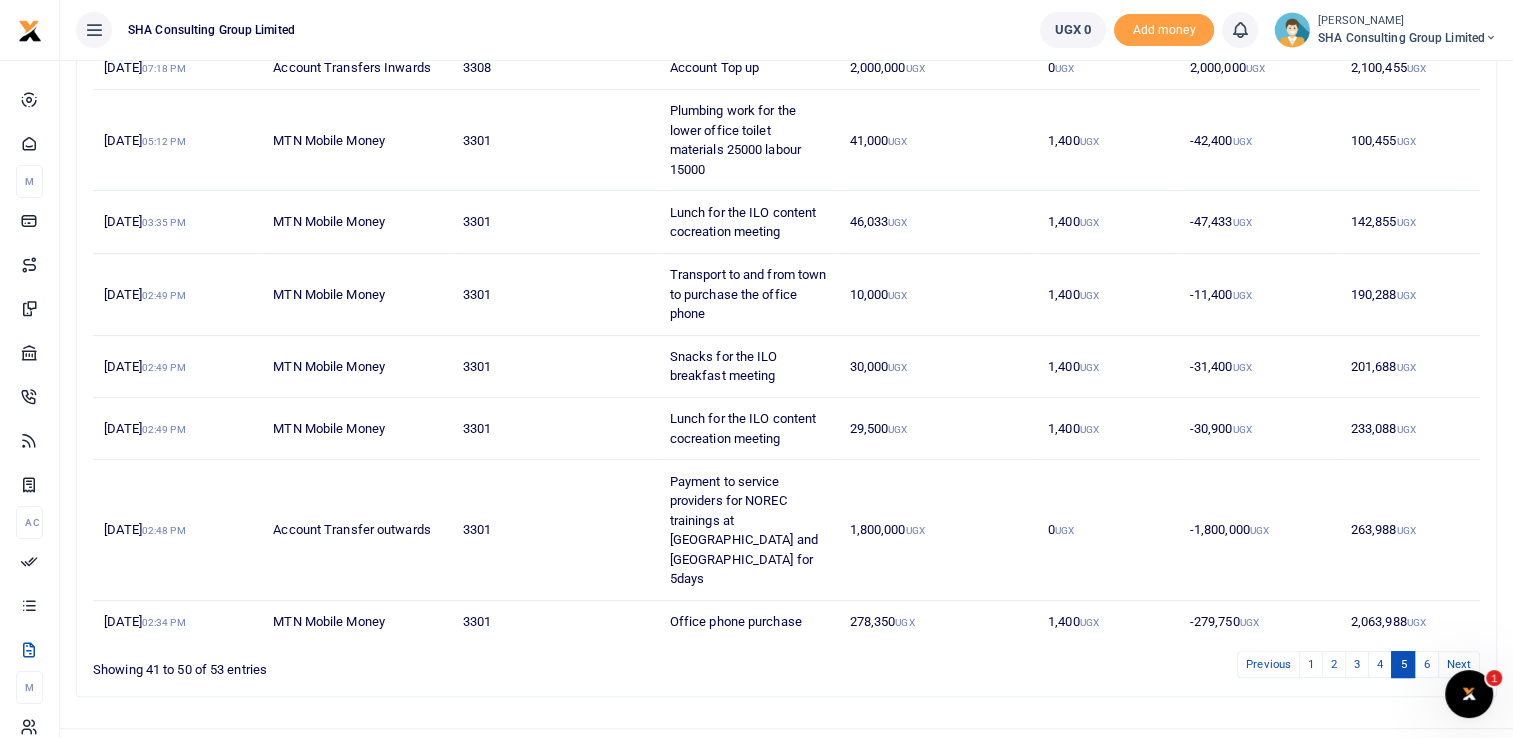 click on "Date Transaction To/From Memo Amount Fee Total Running balance 11th Mar 2024  07:38 PM MTN Mobile Money 3301 Payment for office fumigation 150,000 UGX 1,400 UGX -151,400 UGX 1,760,165 UGX 11th Mar 2024  07:38 PM Airtel Money 3301 Payment for stationery flipcharts markers masking tape 187,490 UGX 1,400 UGX -188,890 UGX 1,911,565 UGX 11th Mar 2024  07:18 PM Account Transfers Inwards 3308 Account Top up 2,000,000 UGX 0 UGX 2,000,000 UGX 2,100,455 UGX 11th Mar 2024  05:12 PM MTN Mobile Money 3301 Plumbing work for the lower office toilet materials 25000 labour 15000 41,000 UGX 1,400 UGX -42,400 UGX 100,455 UGX 7th Mar 2024  03:35 PM MTN Mobile Money 3301 Lunch for the ILO content cocreation meeting 46,033 UGX 1,400 UGX -47,433 UGX 142,855 UGX 7th Mar 2024  02:49 PM MTN Mobile Money 3301 Transport to and from town to purchase the office phone 10,000 UGX 1,400 UGX -11,400 UGX 190,288 UGX 7th Mar 2024  02:49 PM MTN Mobile Money 3301 Snacks for the ILO breakfast meeting 30,000" at bounding box center [786, 267] 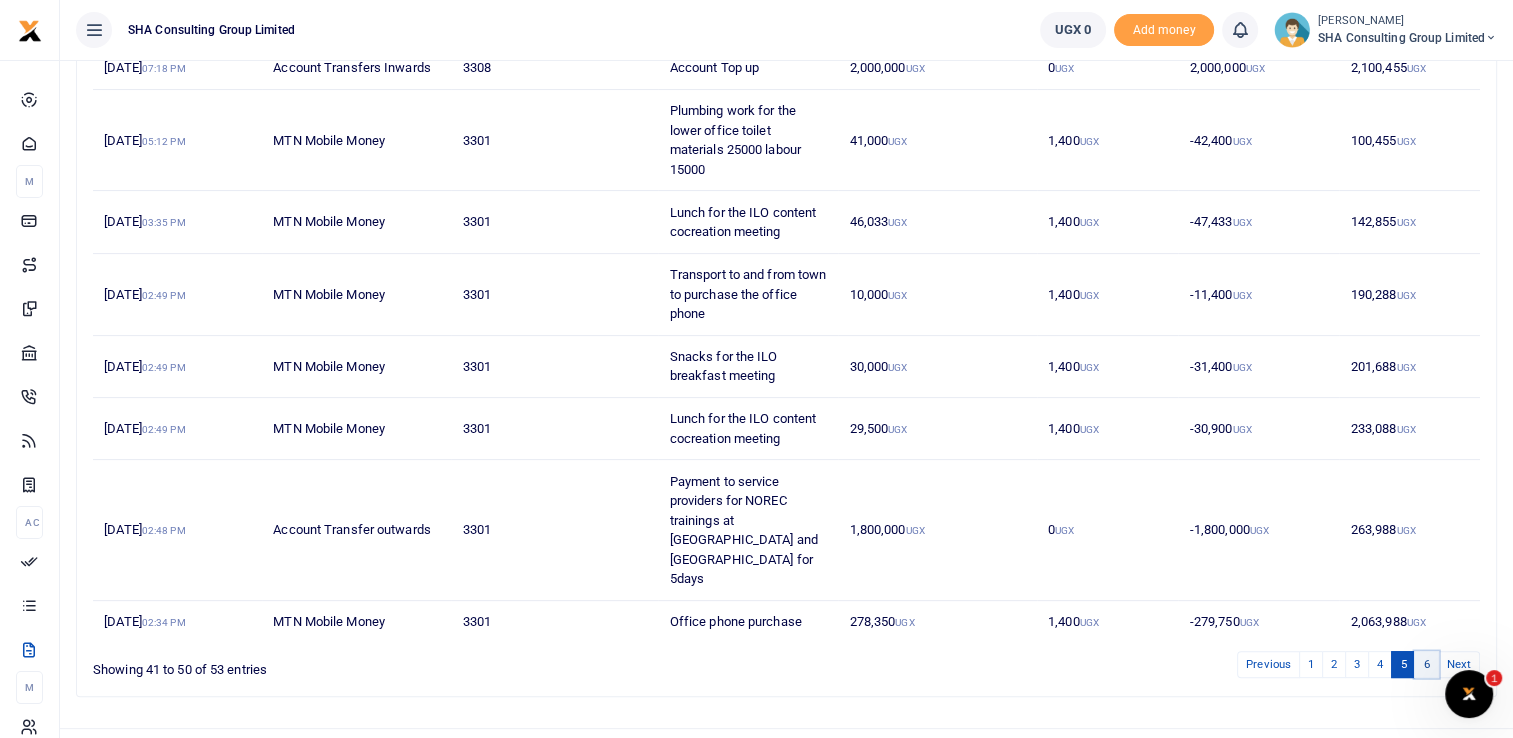click on "6" at bounding box center [1426, 664] 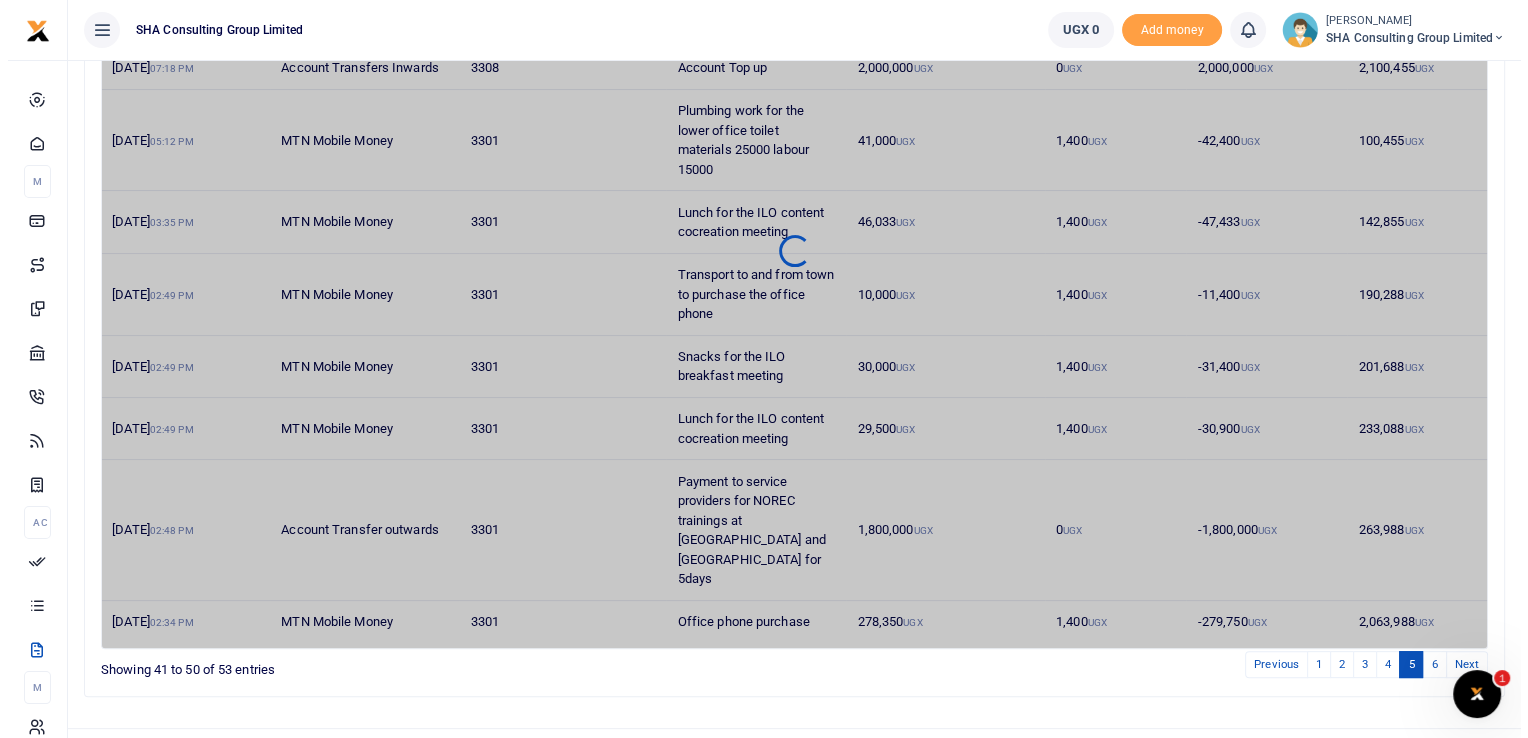 scroll, scrollTop: 0, scrollLeft: 0, axis: both 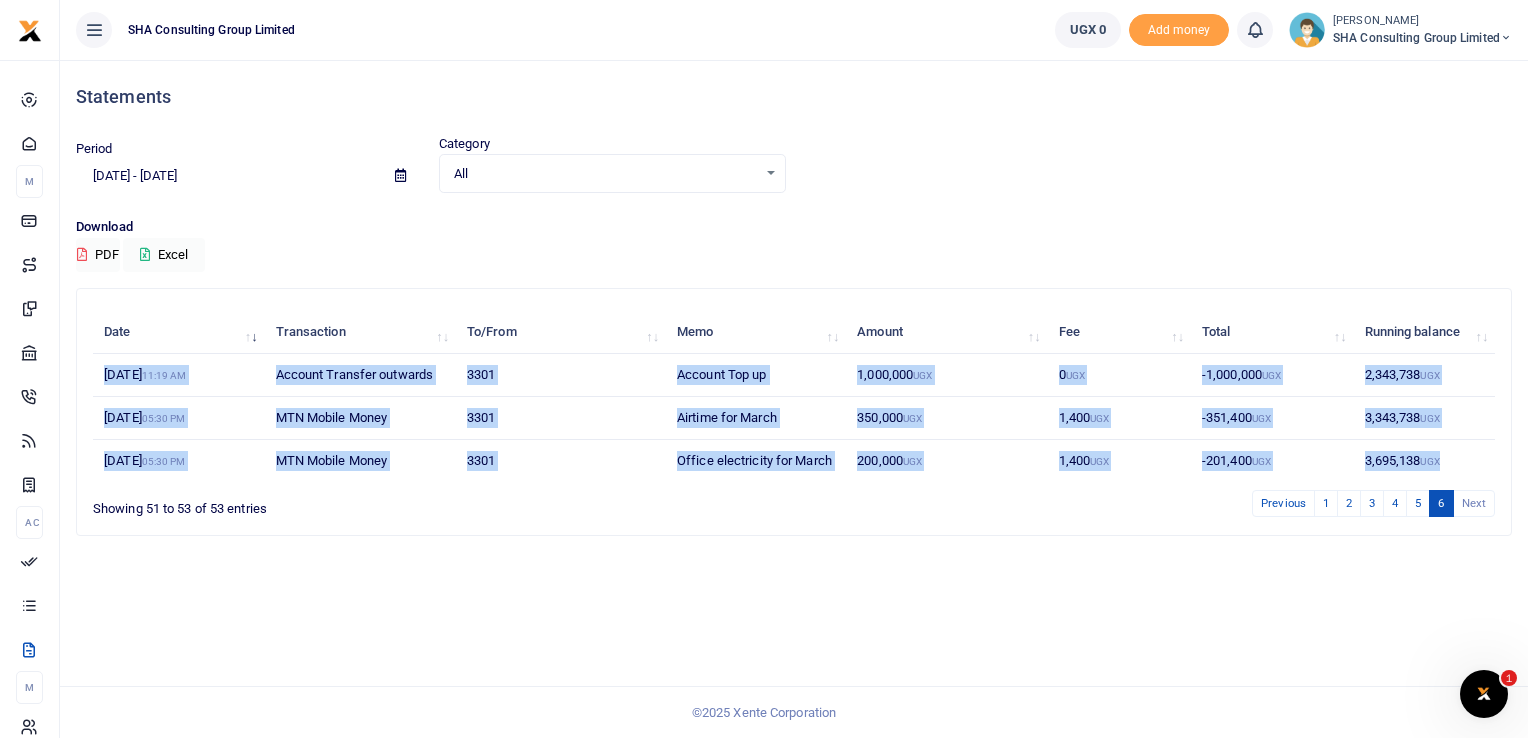 drag, startPoint x: 92, startPoint y: 358, endPoint x: 1449, endPoint y: 467, distance: 1361.3706 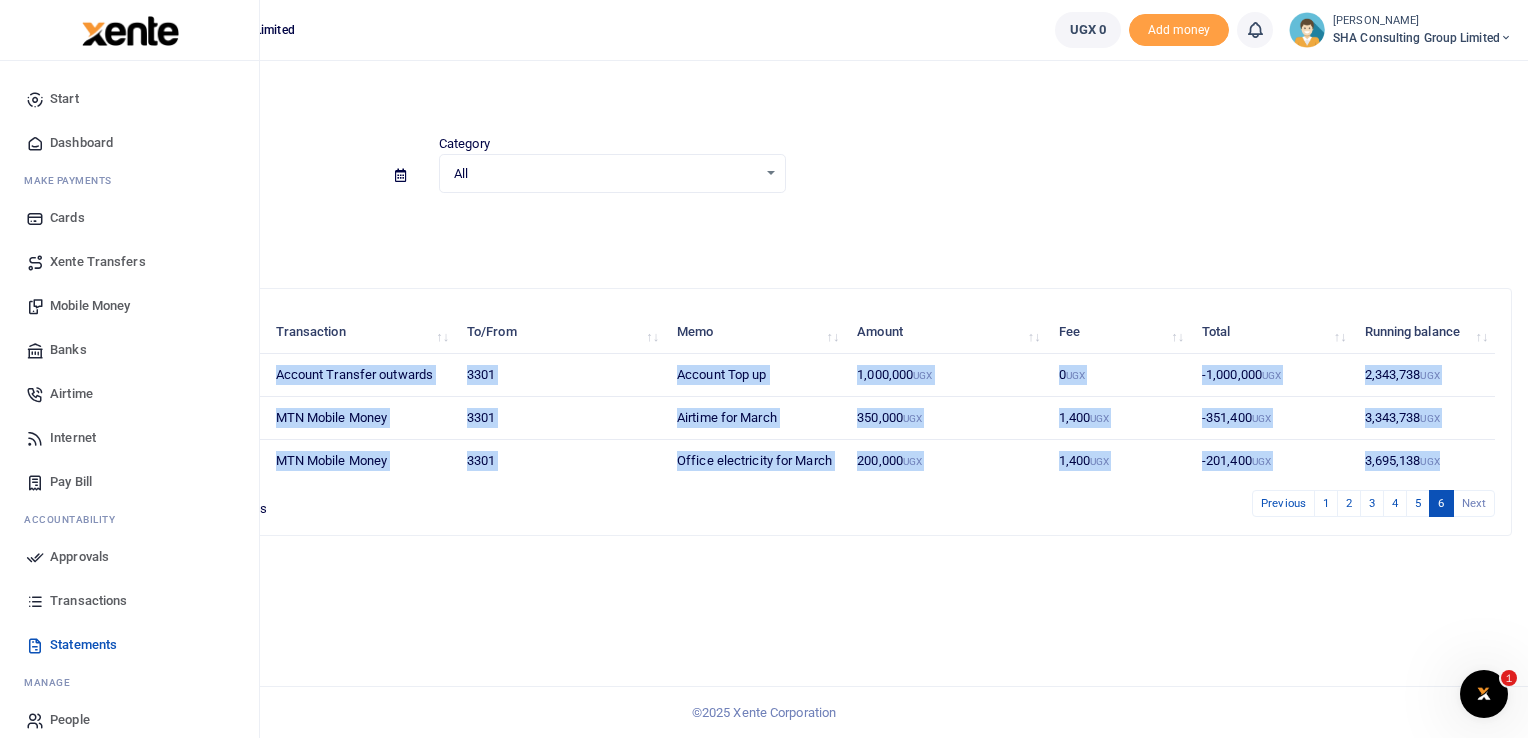 click on "Transactions" at bounding box center [88, 601] 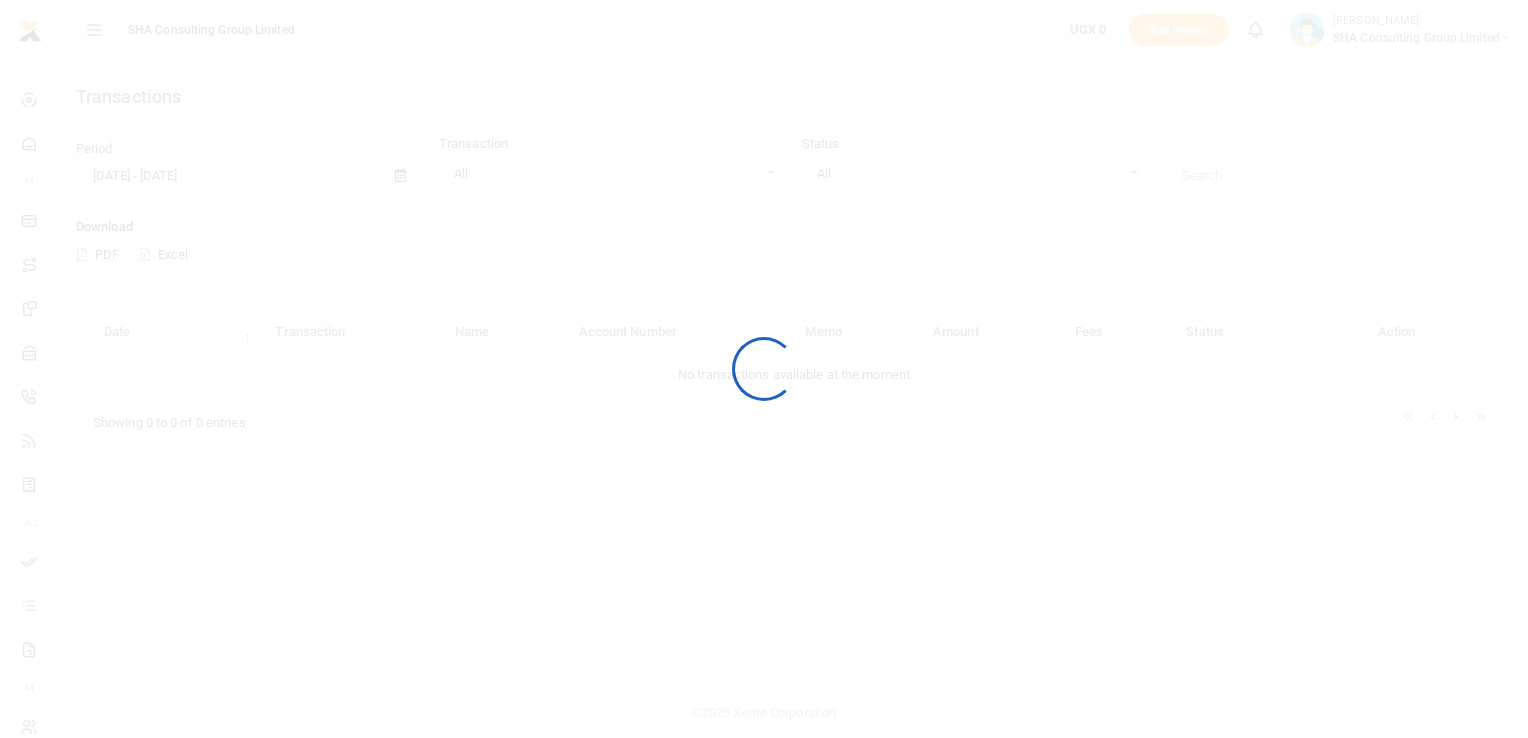 scroll, scrollTop: 0, scrollLeft: 0, axis: both 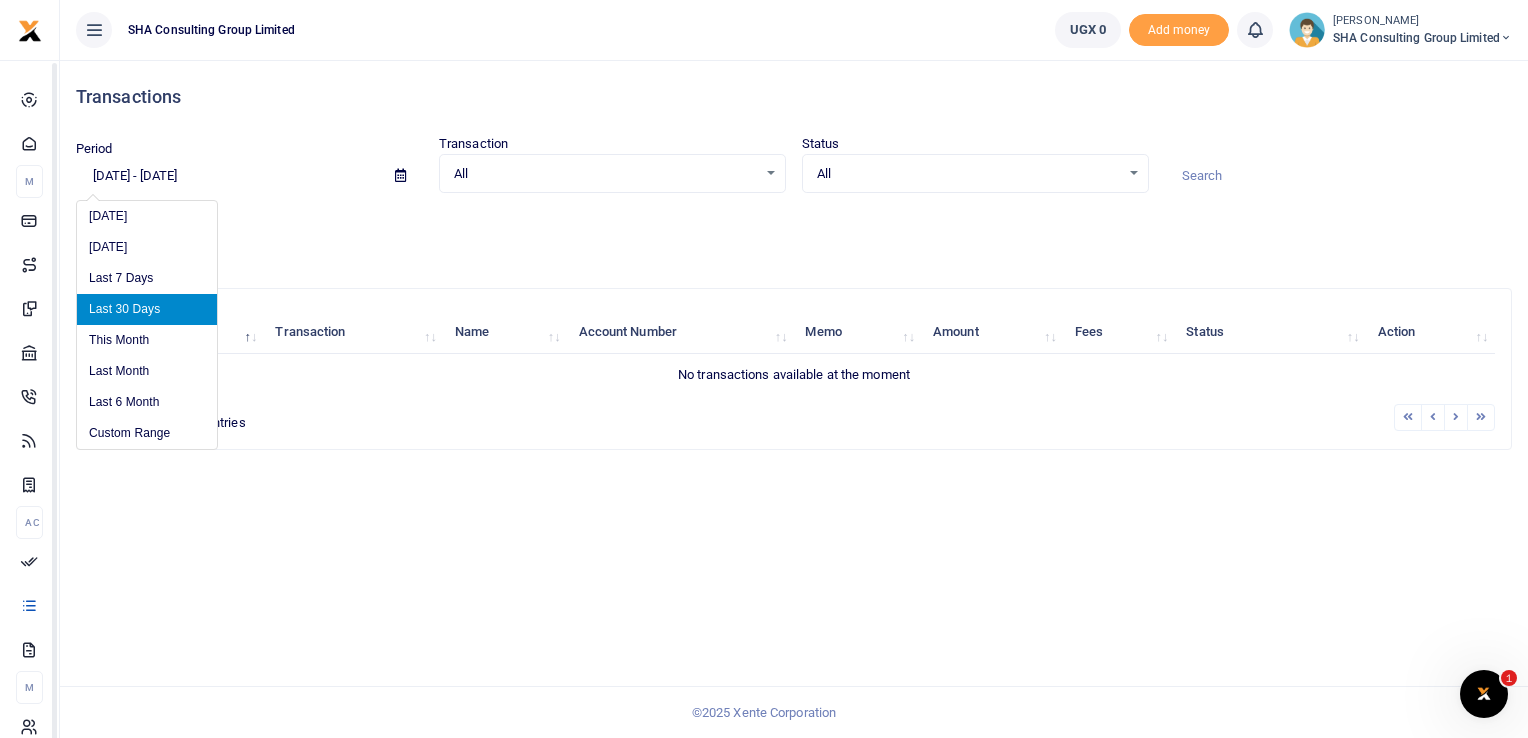 click on "[DATE] - [DATE]" at bounding box center [227, 176] 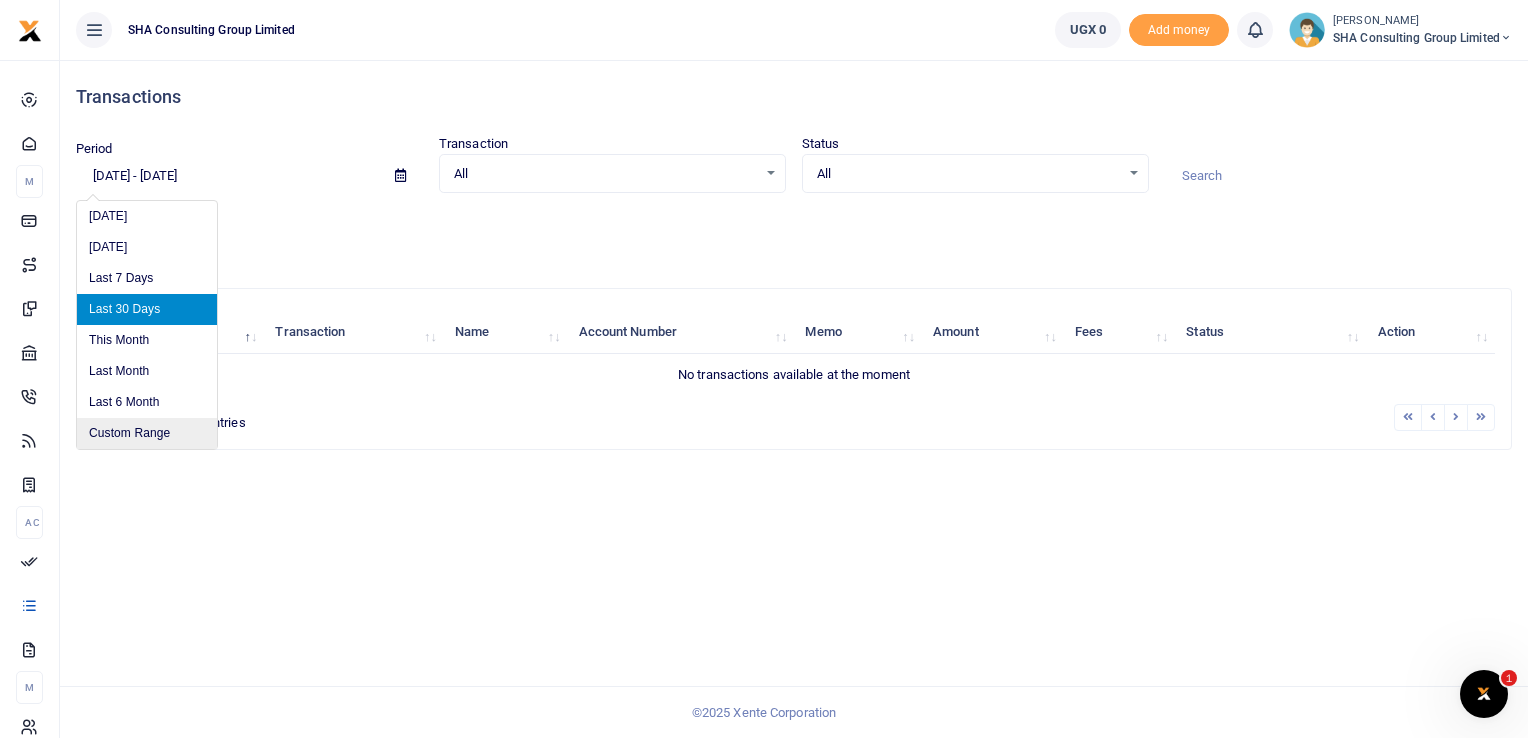click on "Custom Range" at bounding box center [147, 433] 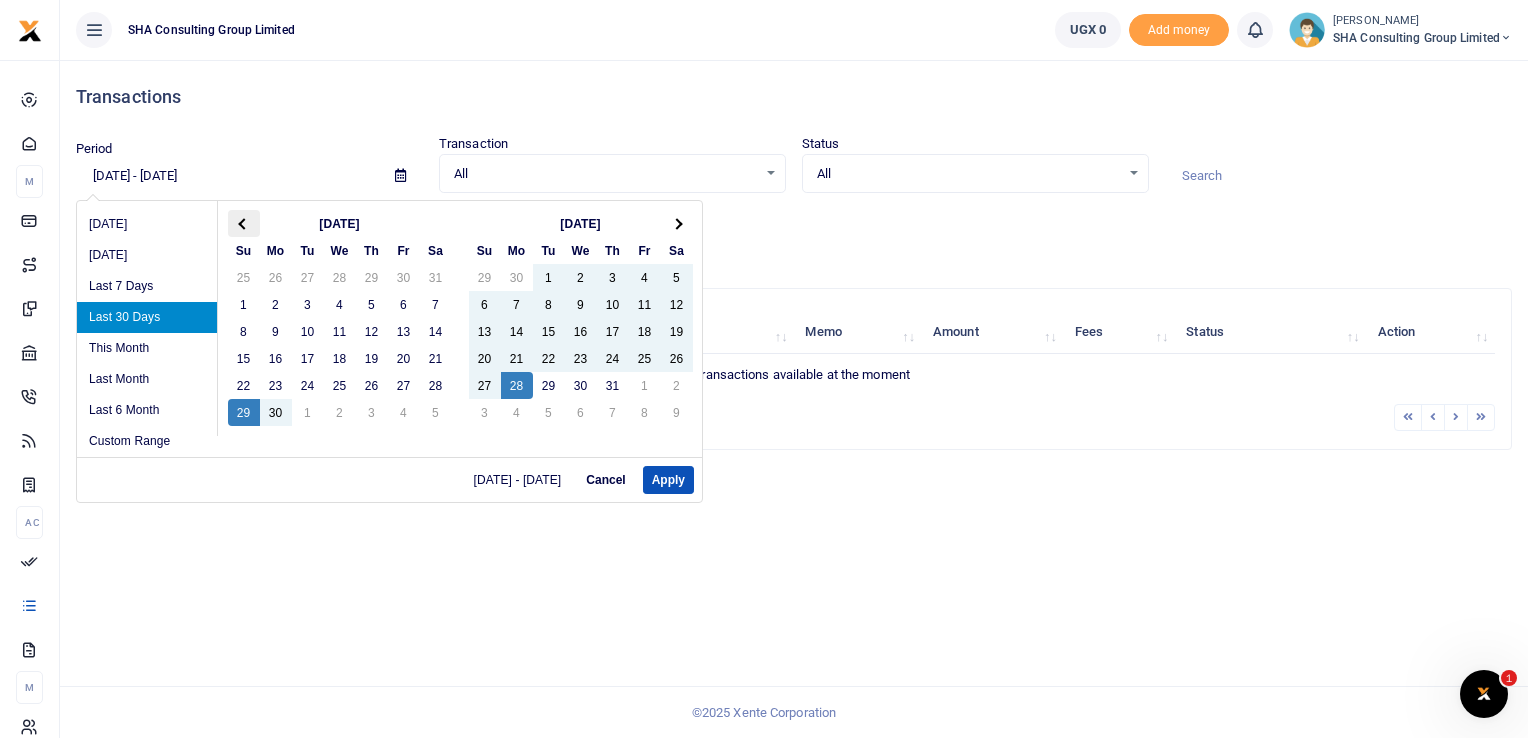 click at bounding box center [244, 223] 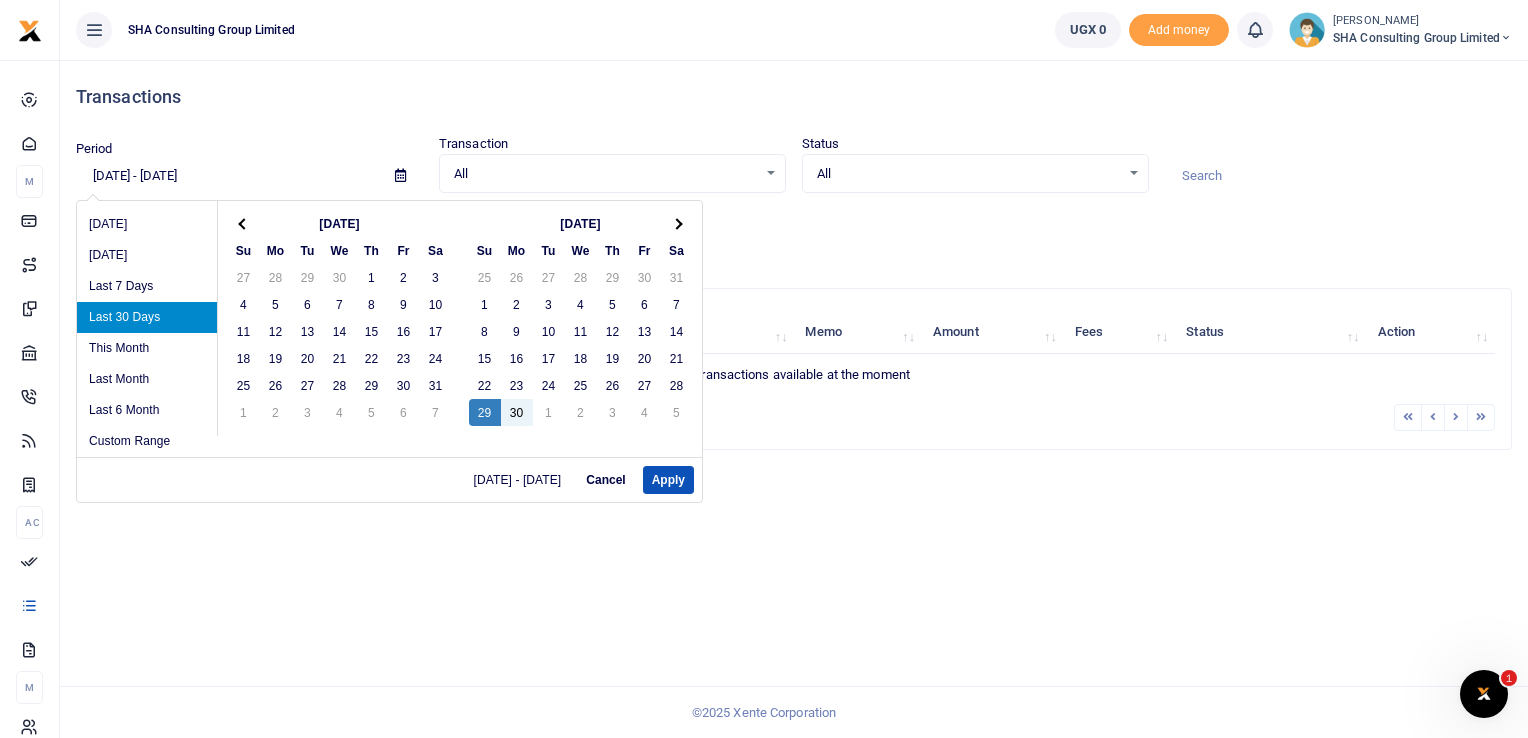 click at bounding box center [244, 223] 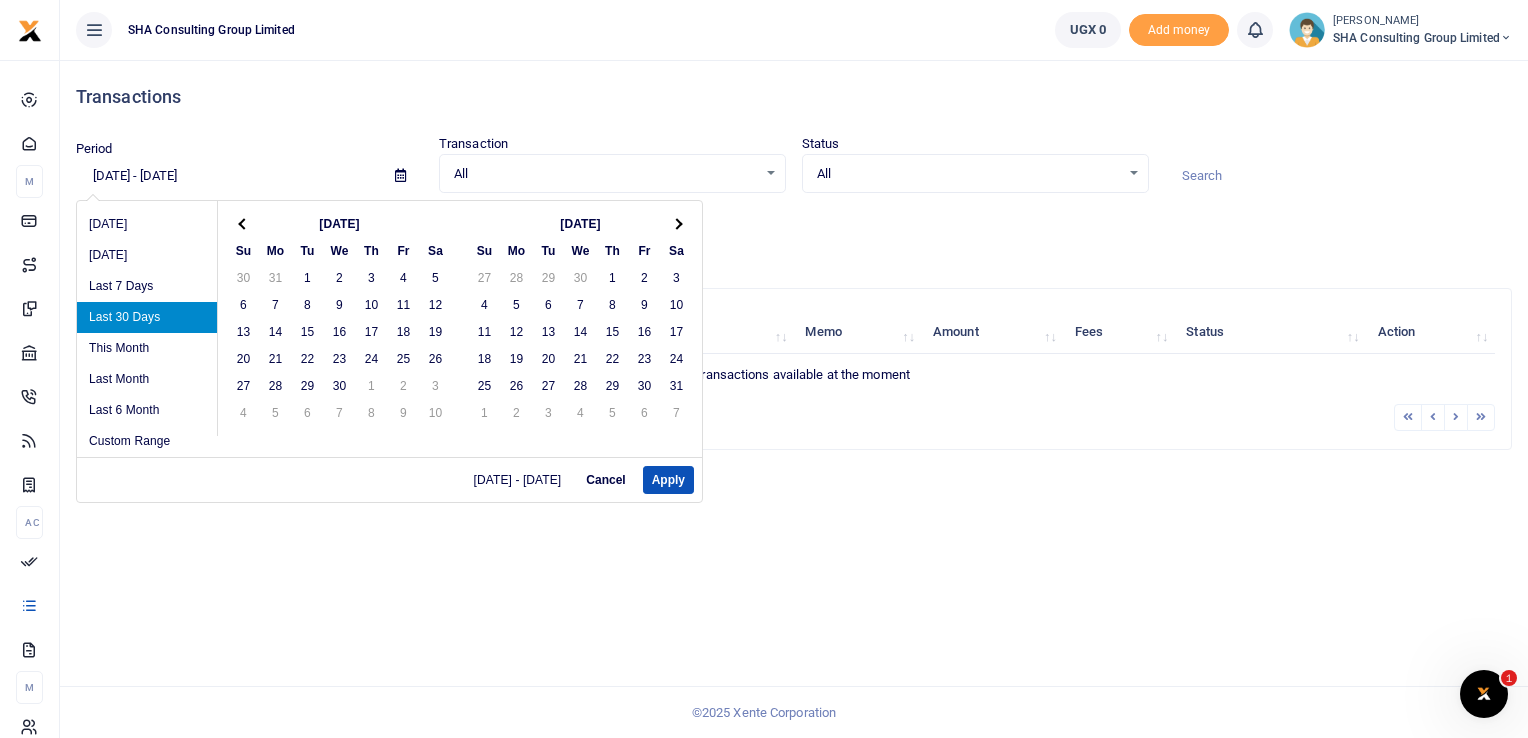 click at bounding box center (244, 223) 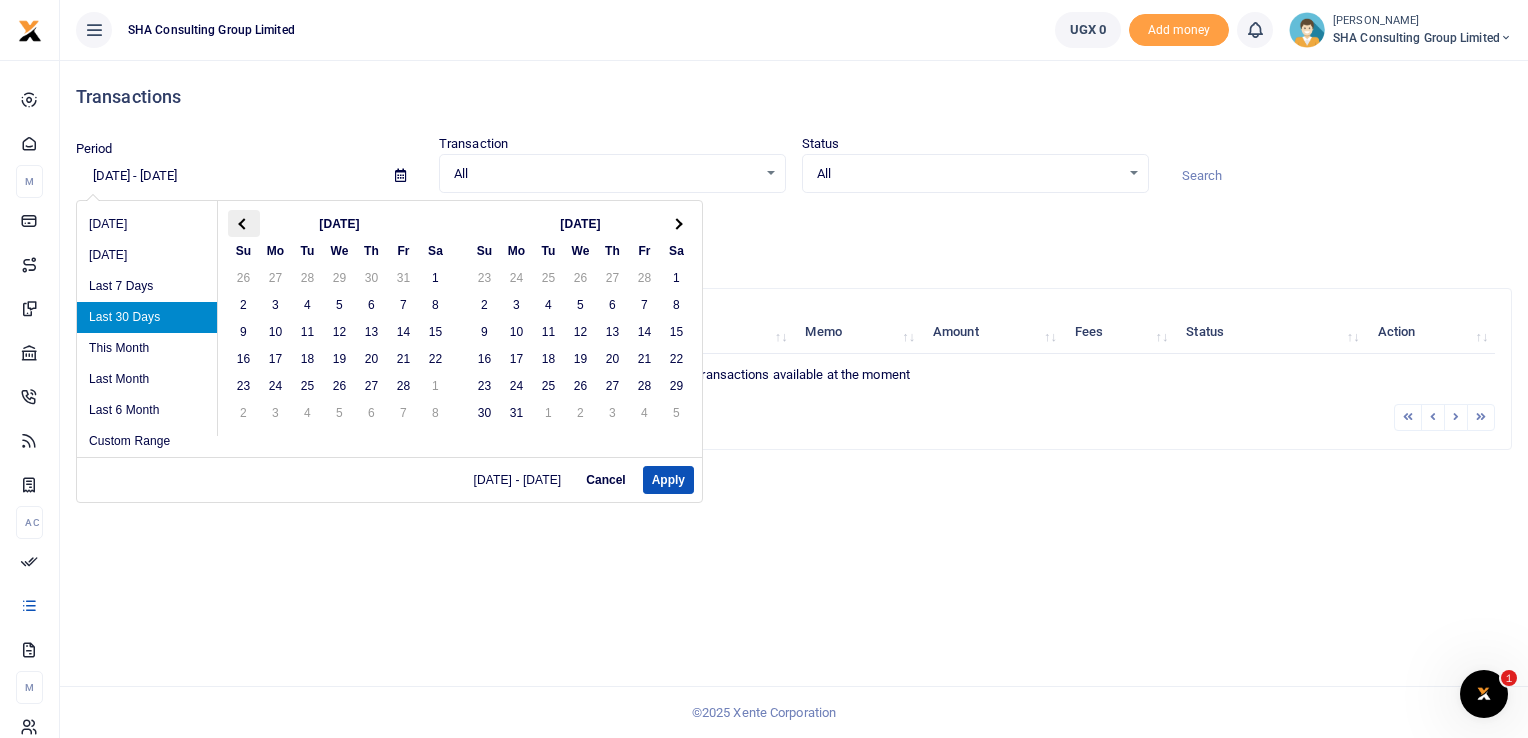 click at bounding box center [243, 223] 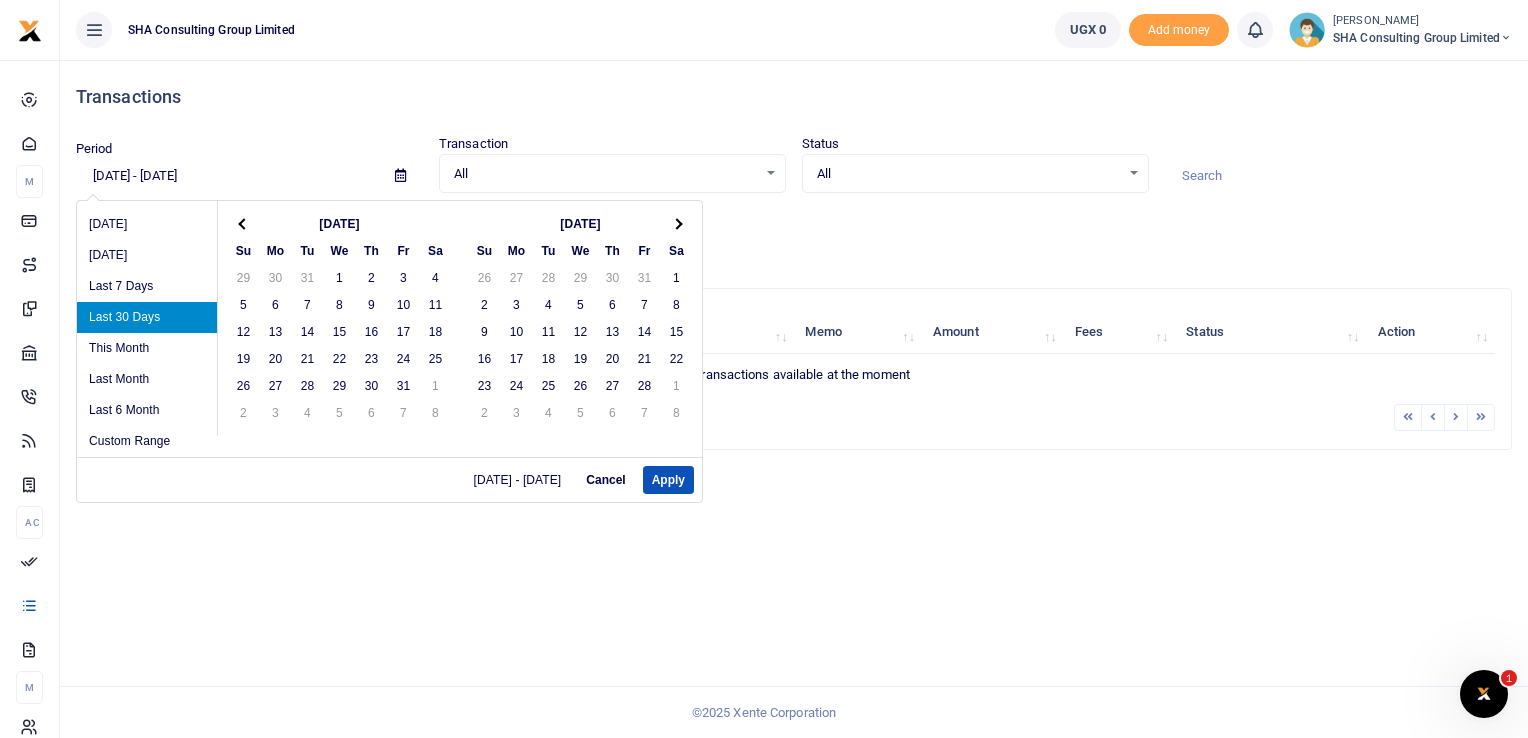 click at bounding box center [243, 223] 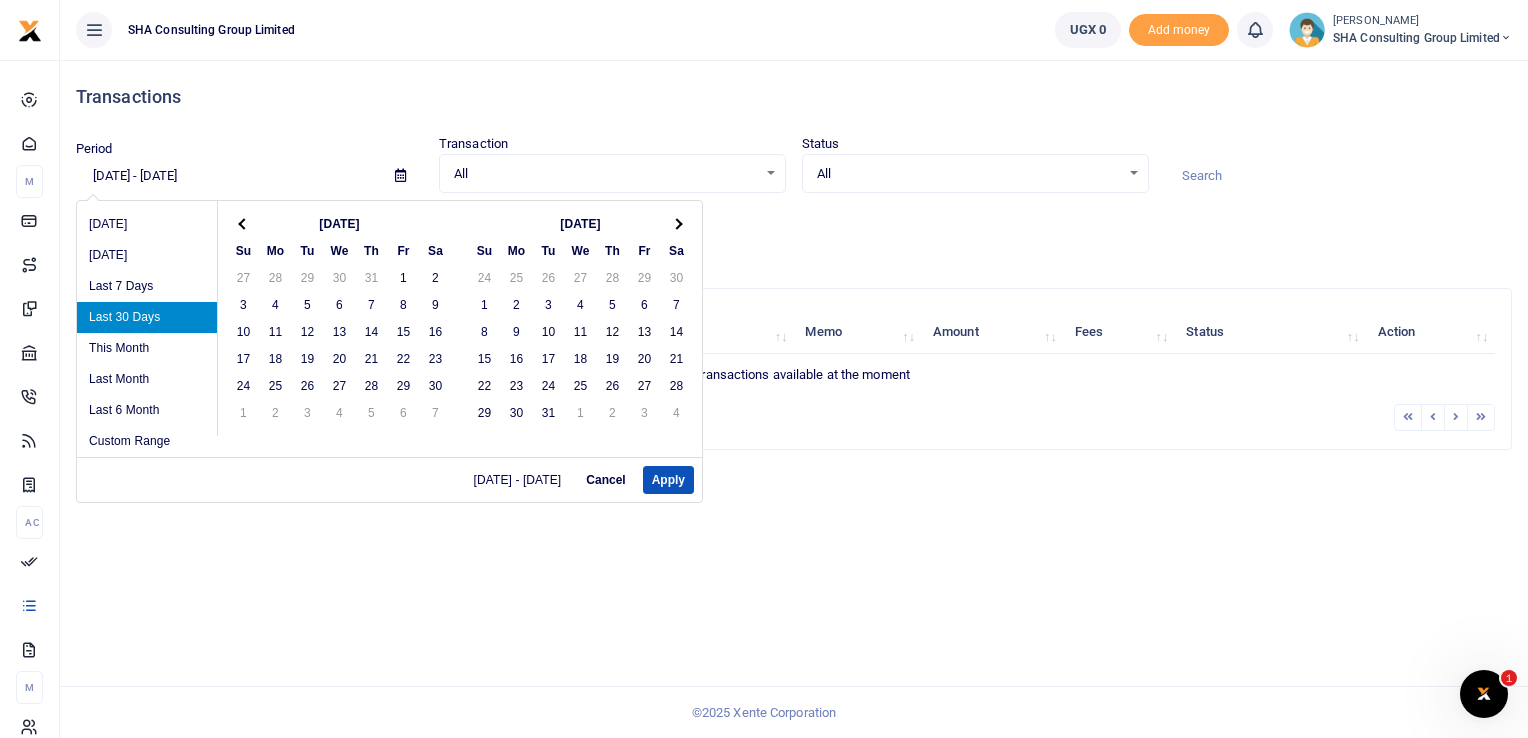 click at bounding box center [243, 223] 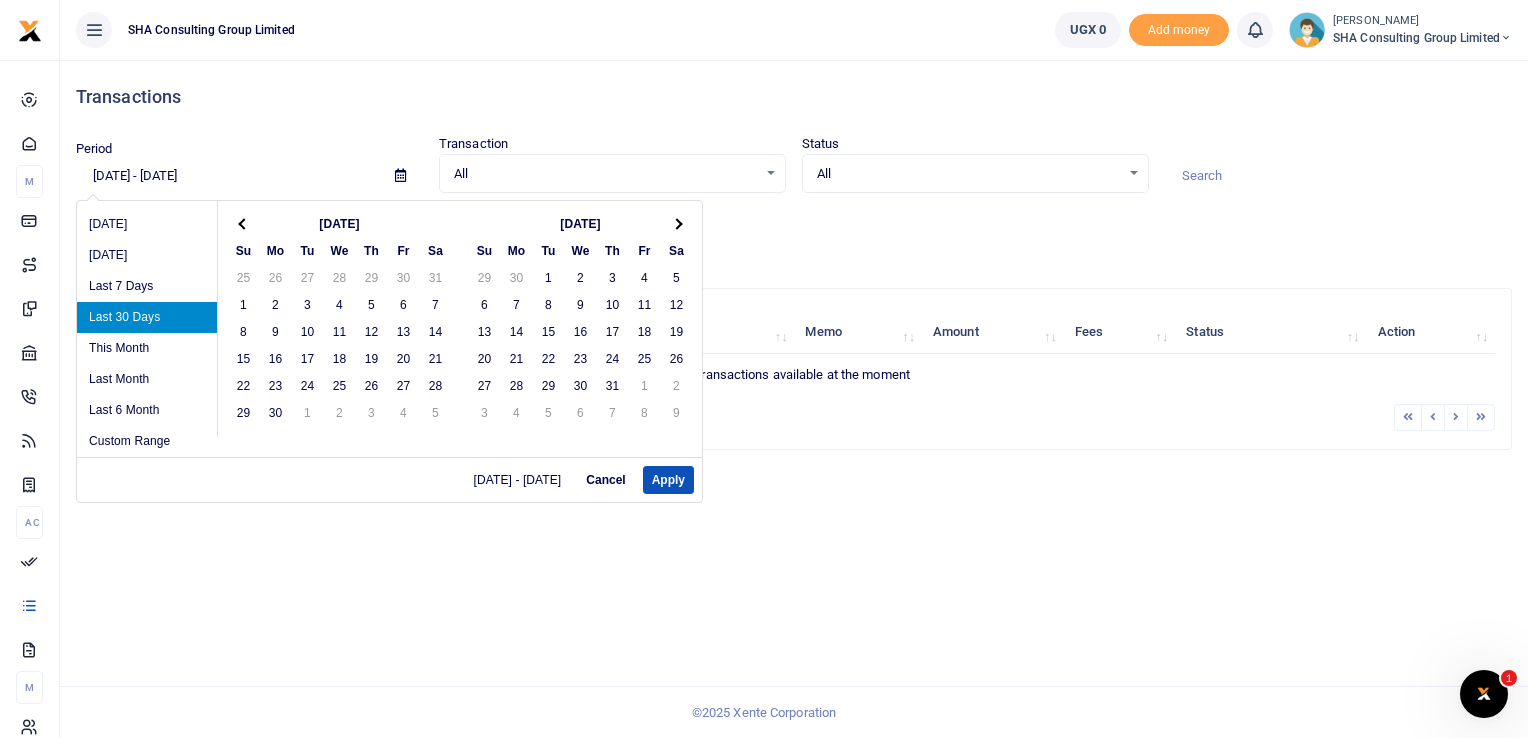 click at bounding box center (243, 223) 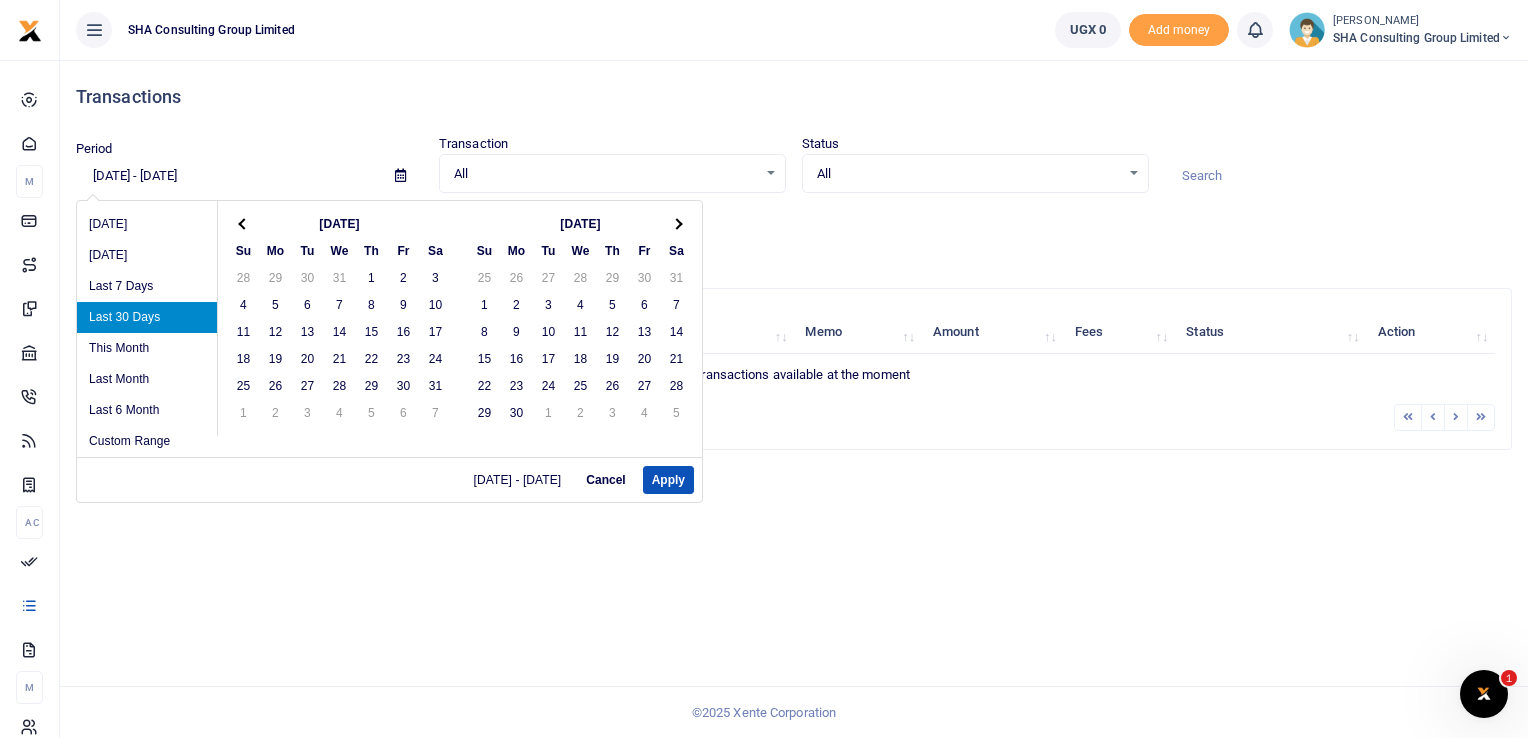 click at bounding box center (243, 223) 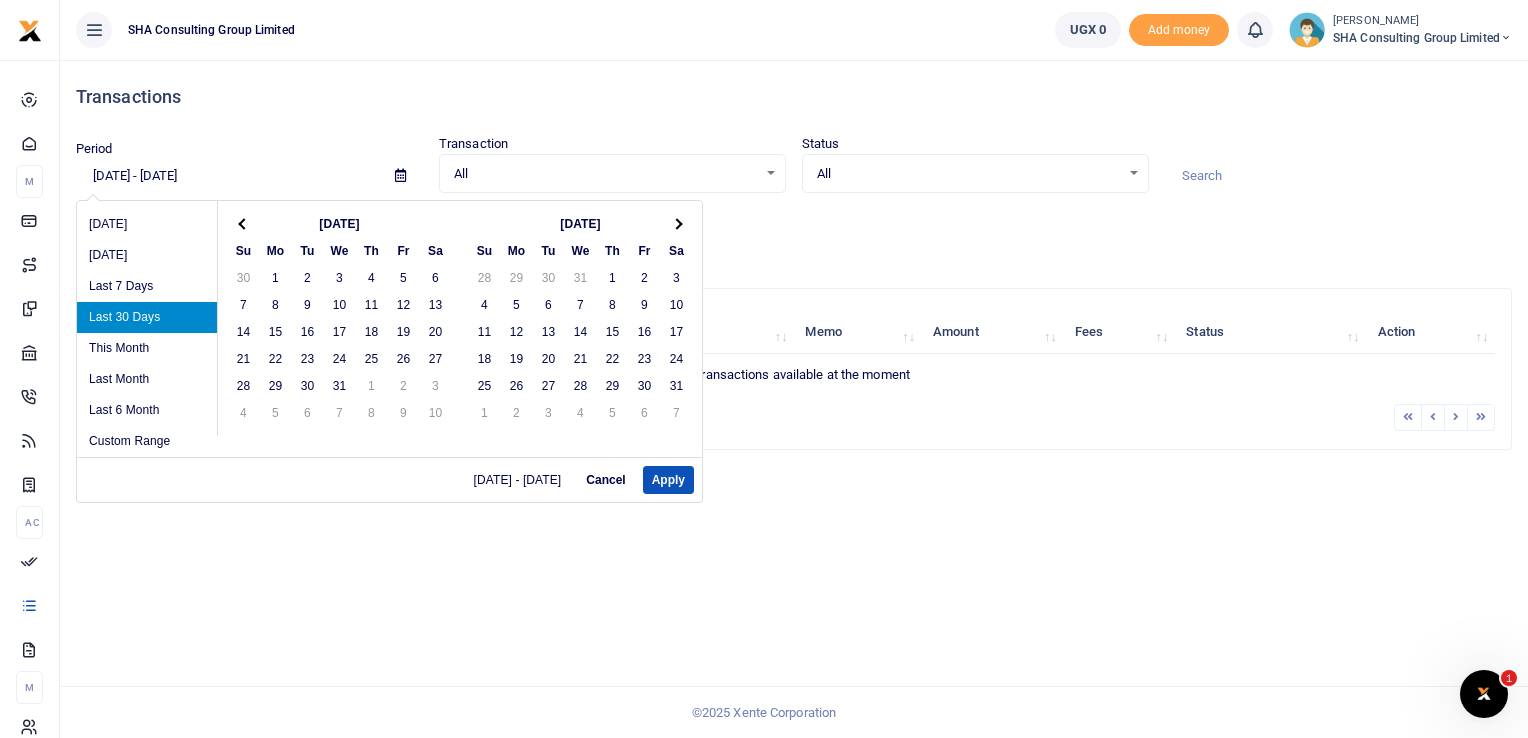 click at bounding box center [243, 223] 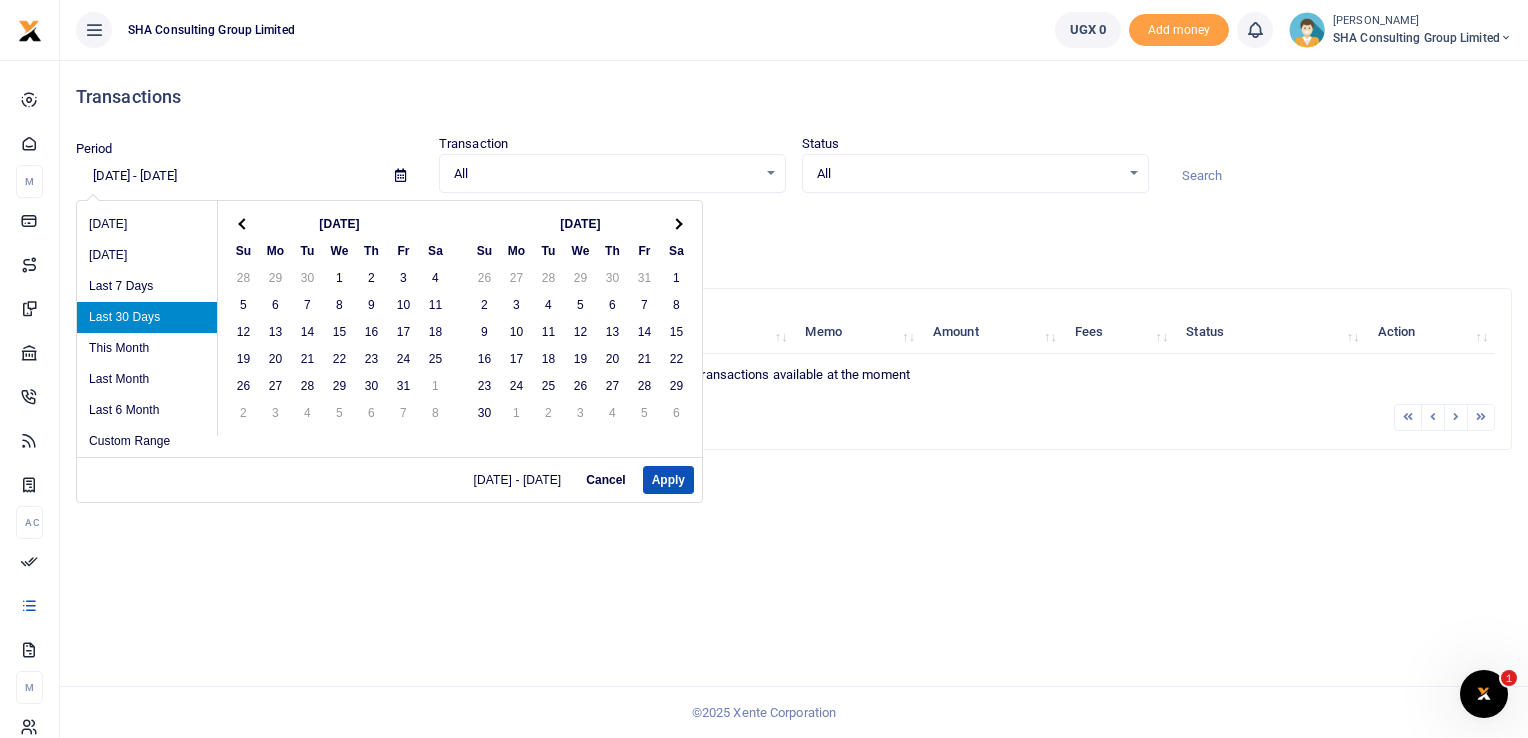 click at bounding box center [243, 223] 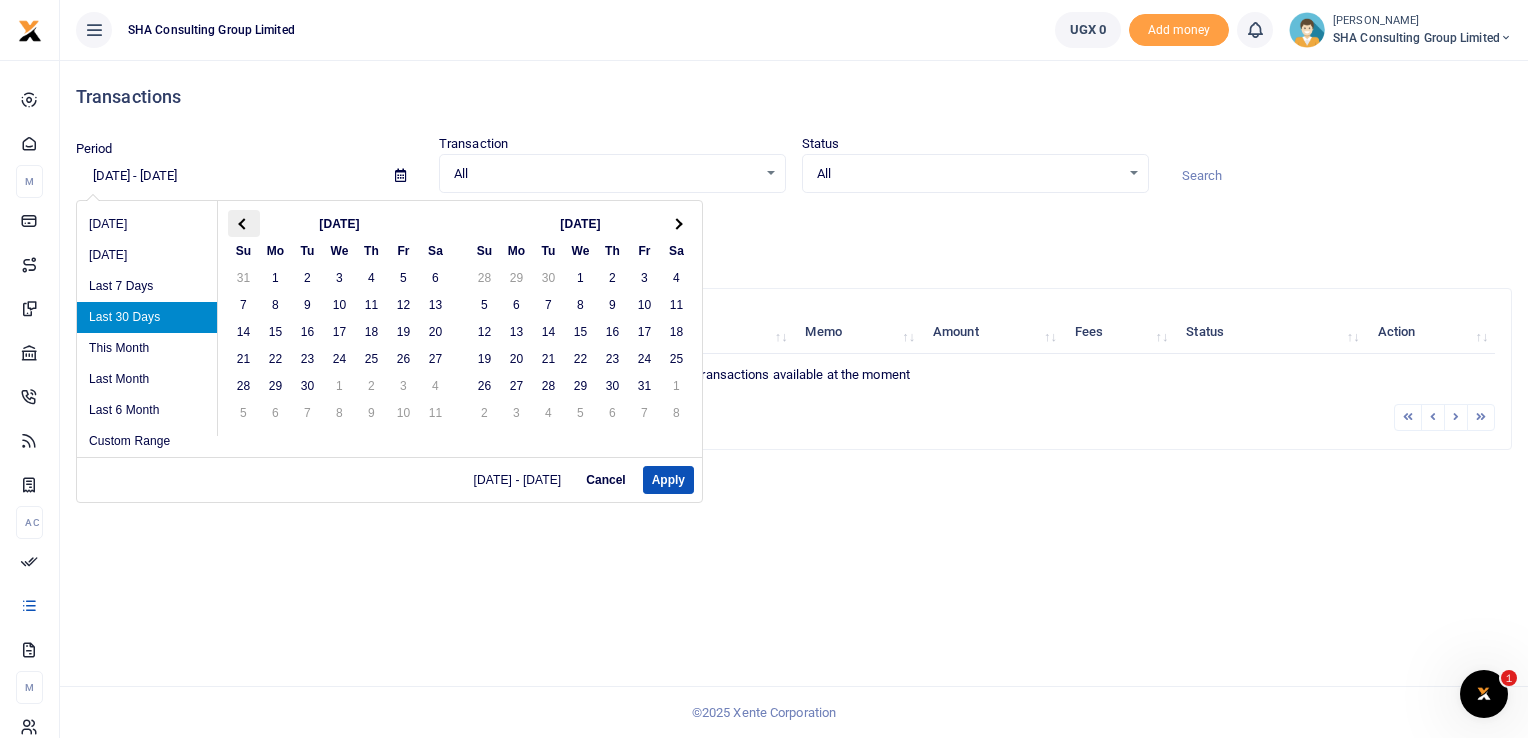 click at bounding box center (244, 223) 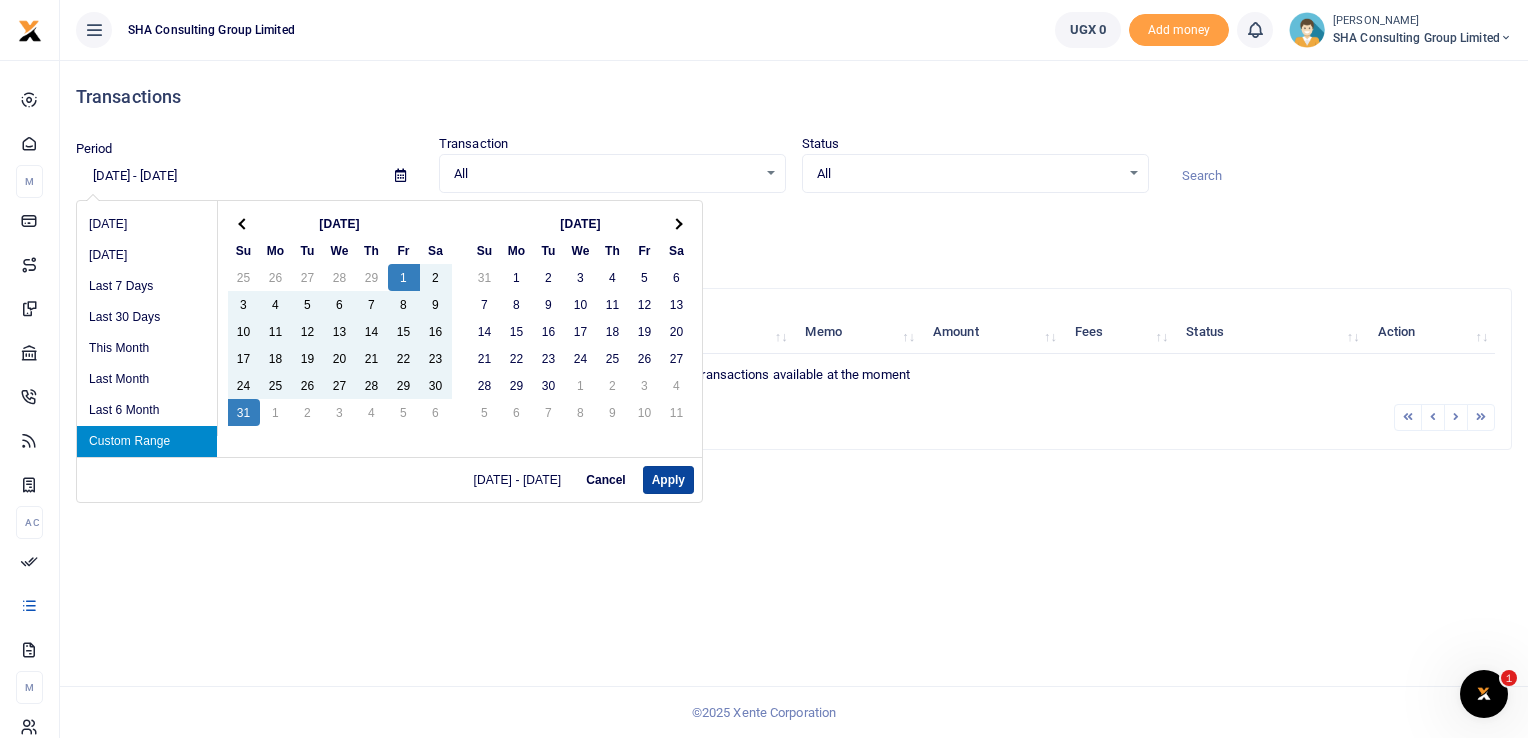 click on "Apply" at bounding box center [668, 480] 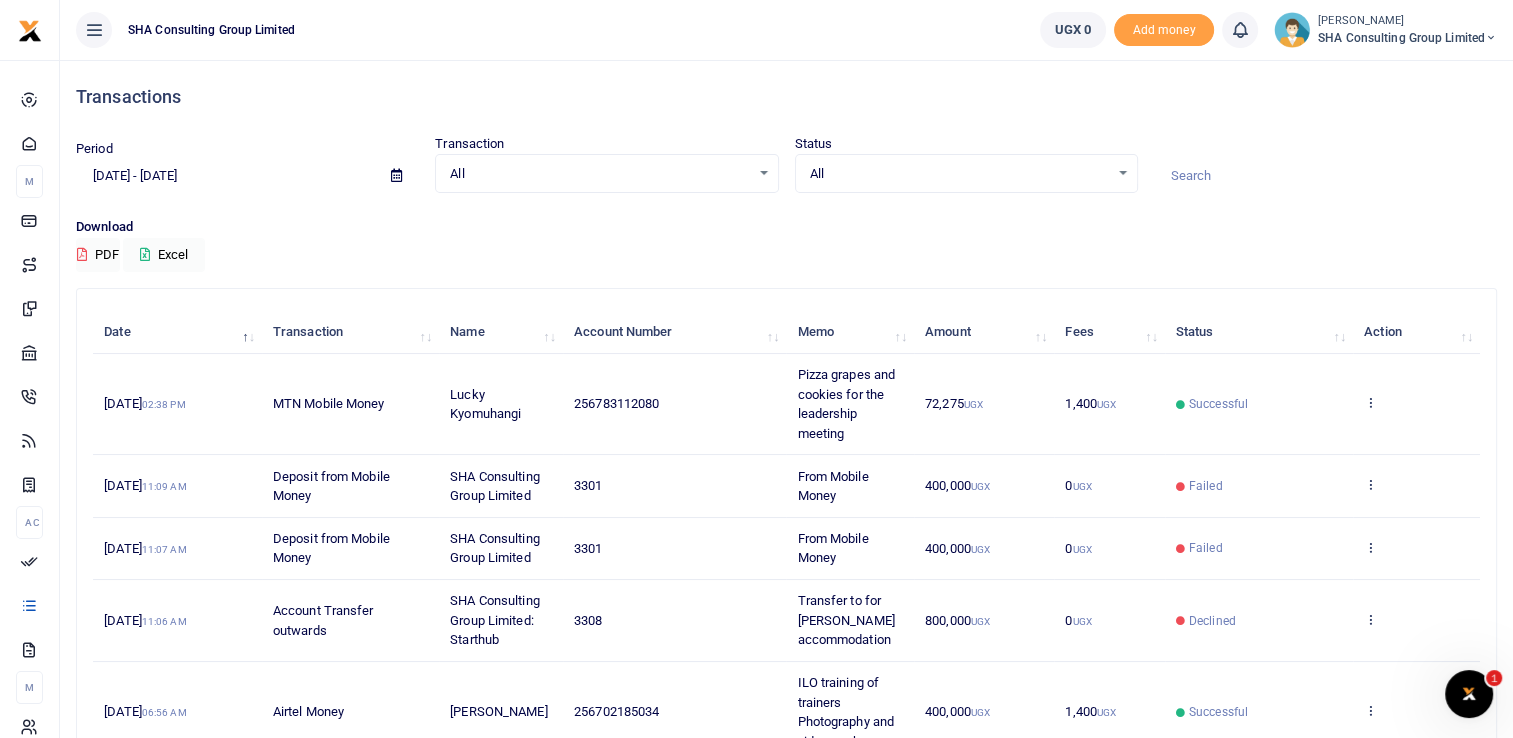 scroll, scrollTop: 548, scrollLeft: 0, axis: vertical 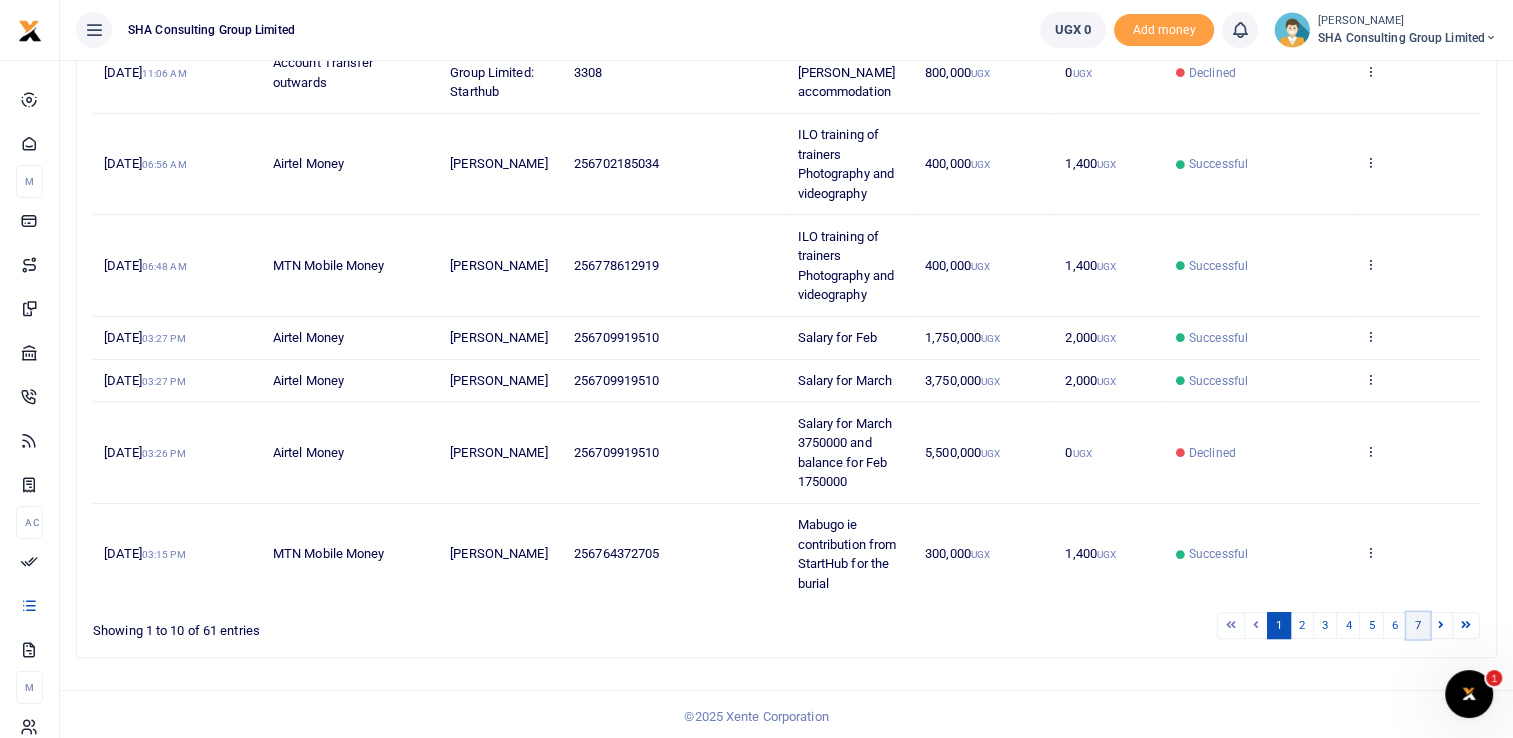 click on "7" at bounding box center (1418, 625) 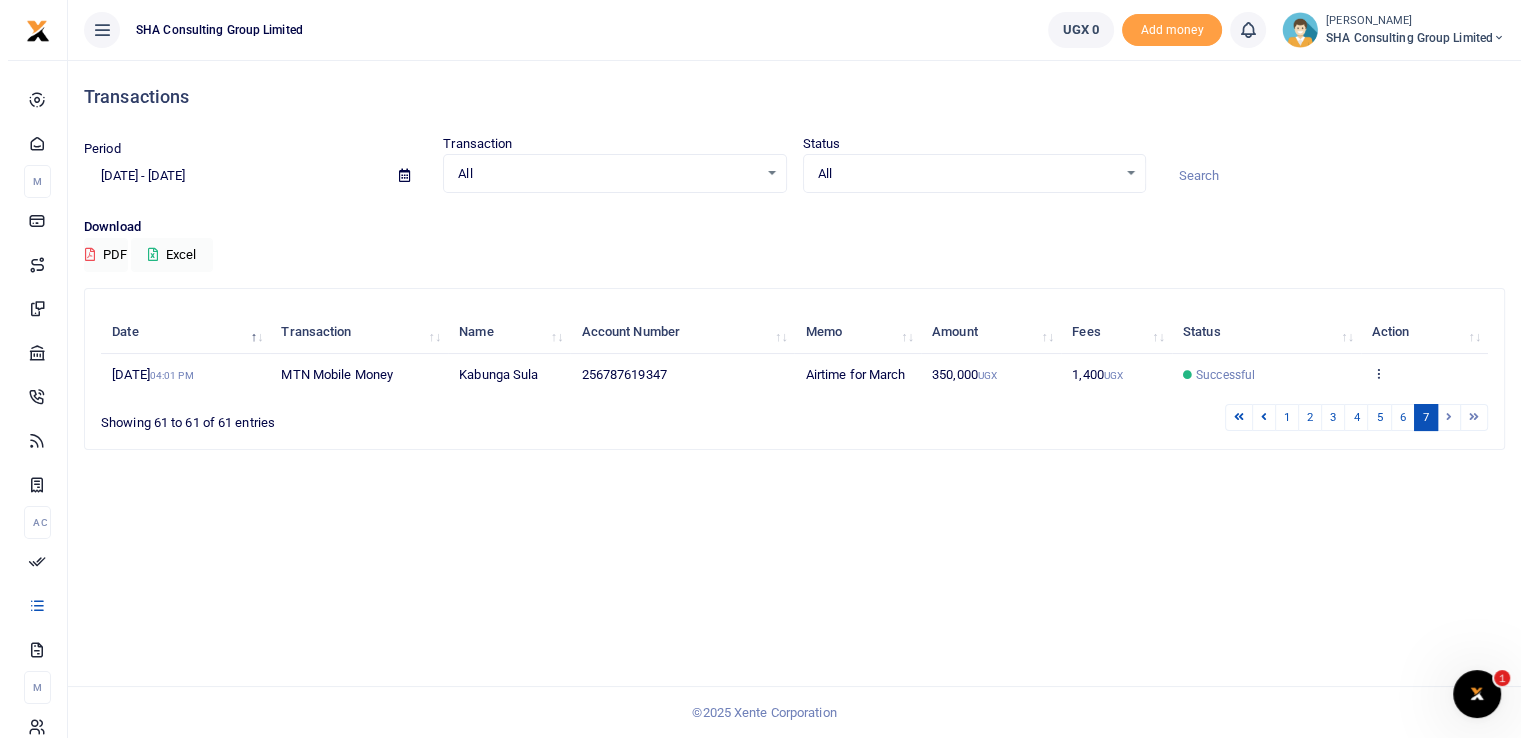 scroll, scrollTop: 0, scrollLeft: 0, axis: both 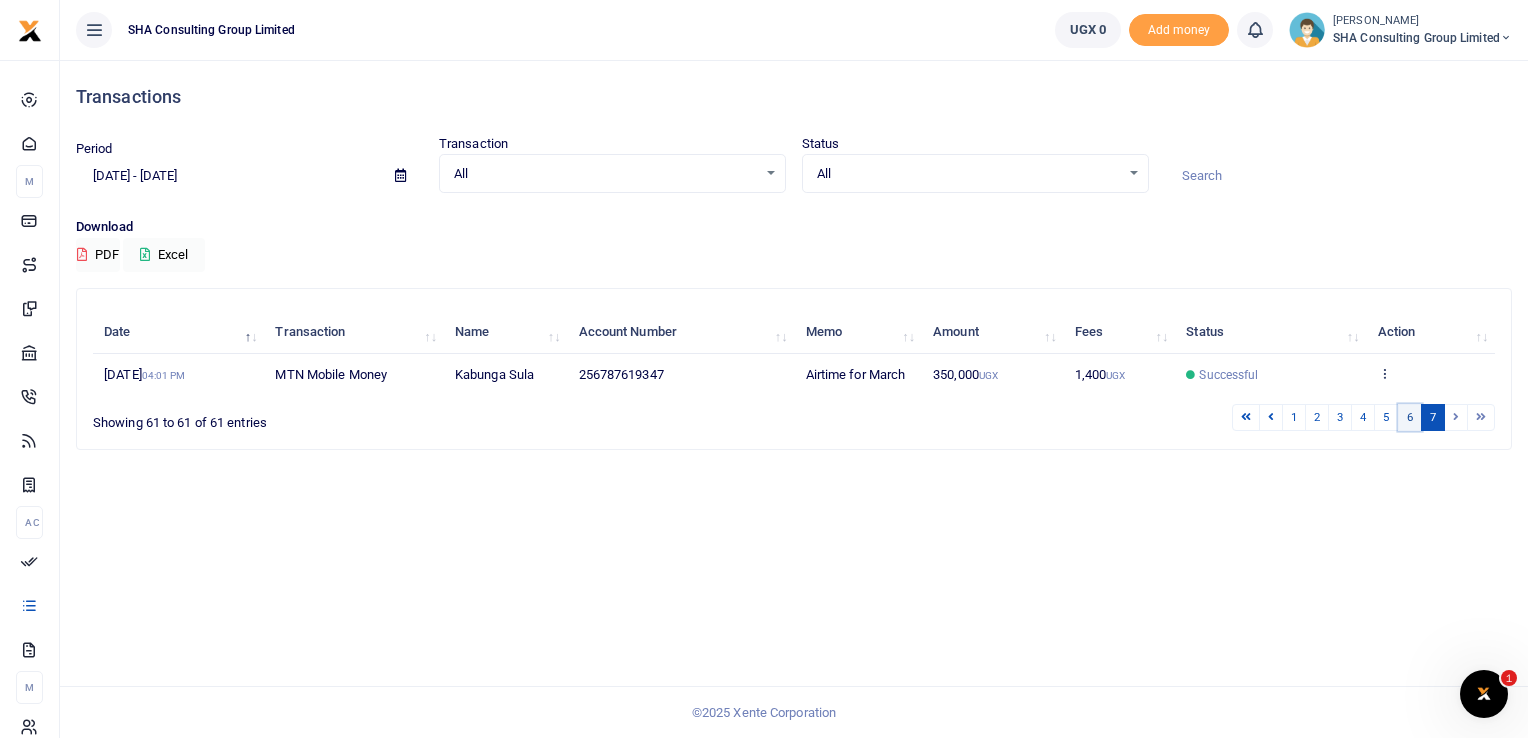 click on "6" at bounding box center (1410, 417) 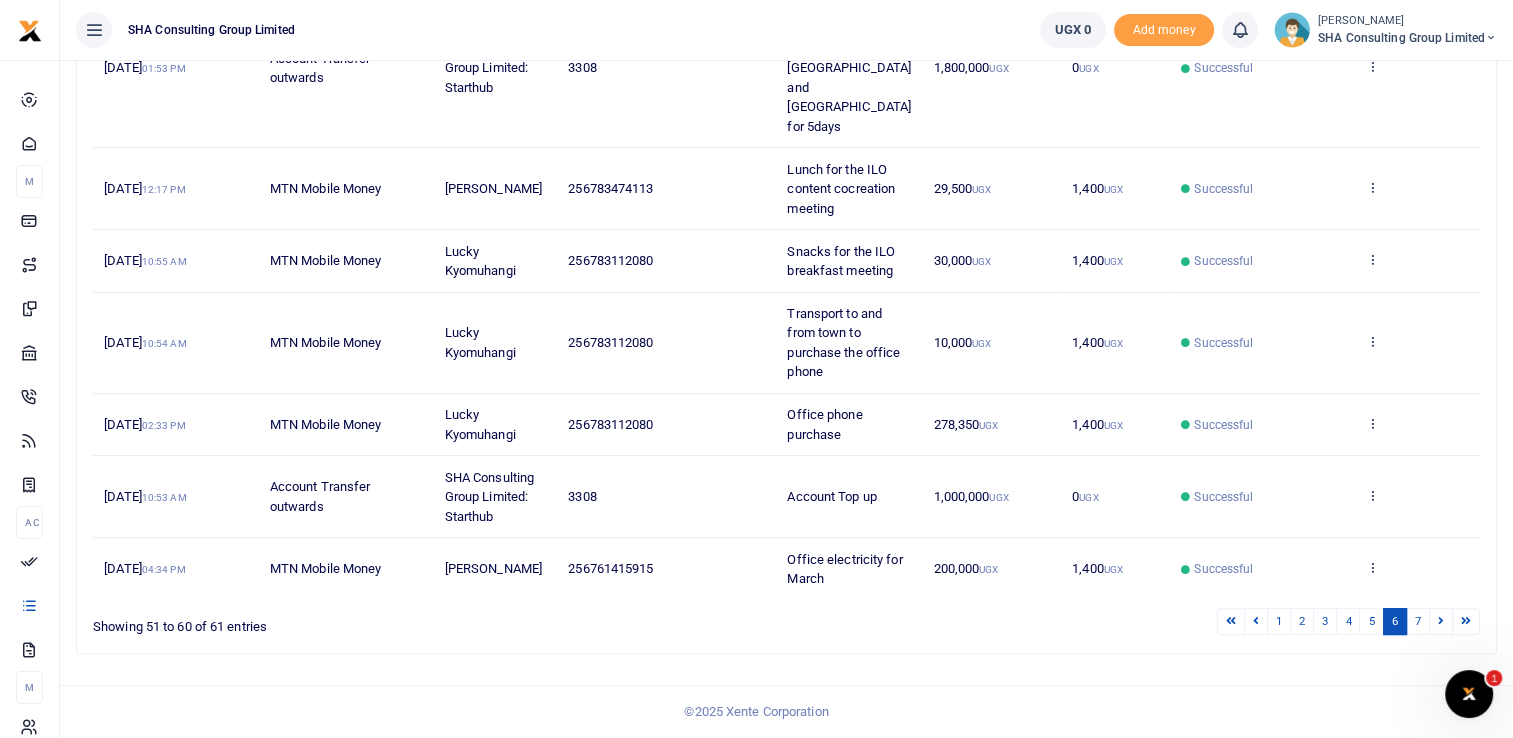 scroll, scrollTop: 684, scrollLeft: 0, axis: vertical 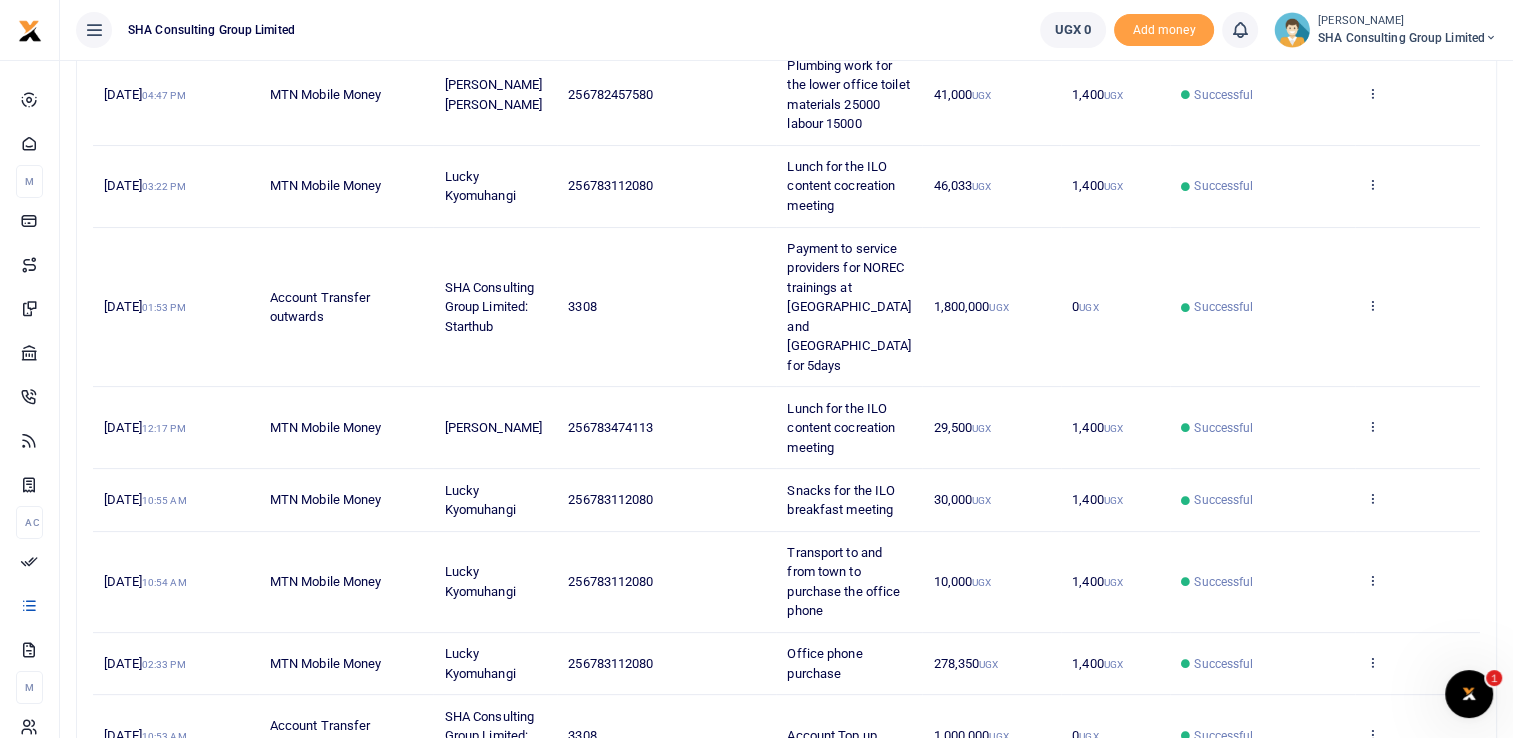 click on "Payment to service providers for NOREC trainings at MUK and Gulu University for 5days" at bounding box center [849, 308] 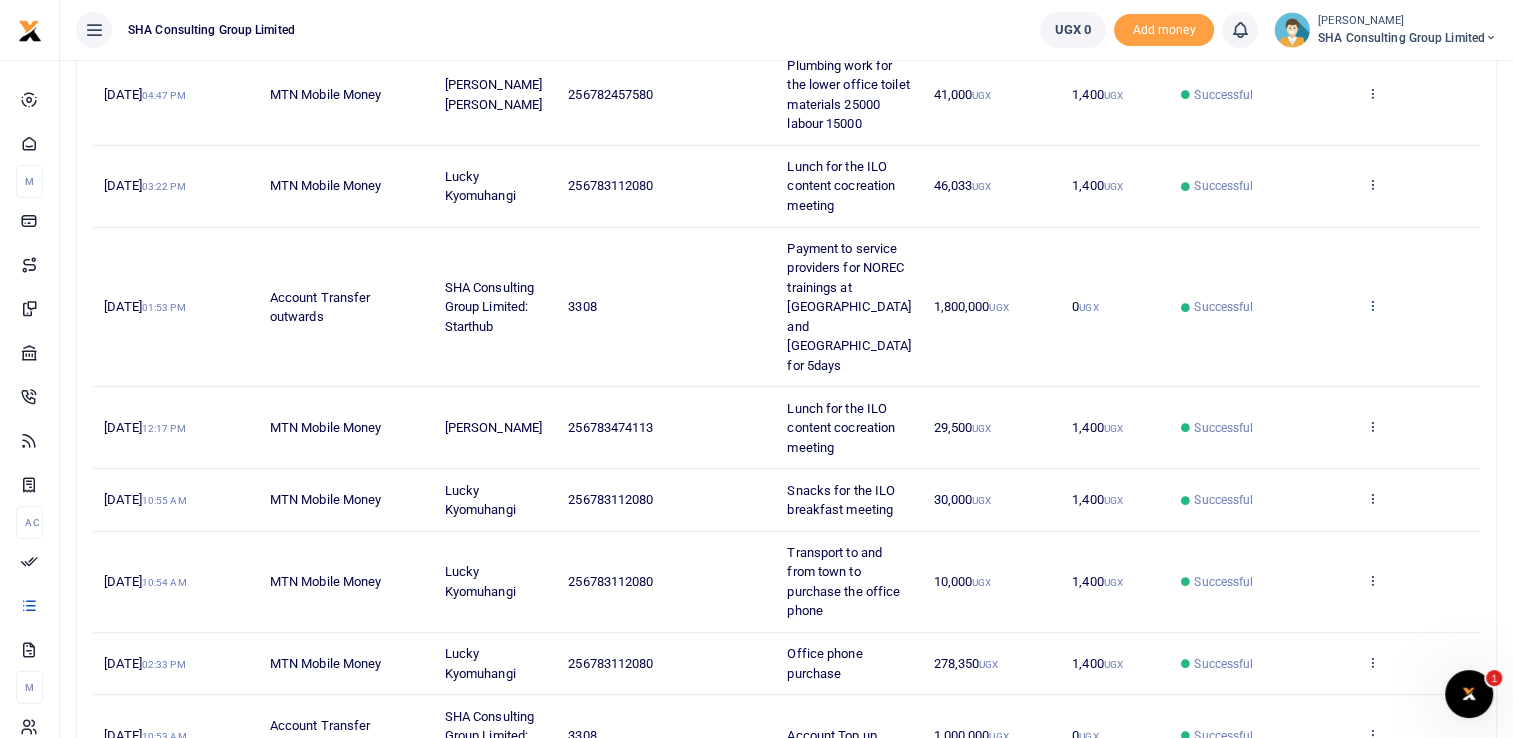 click at bounding box center (1372, 305) 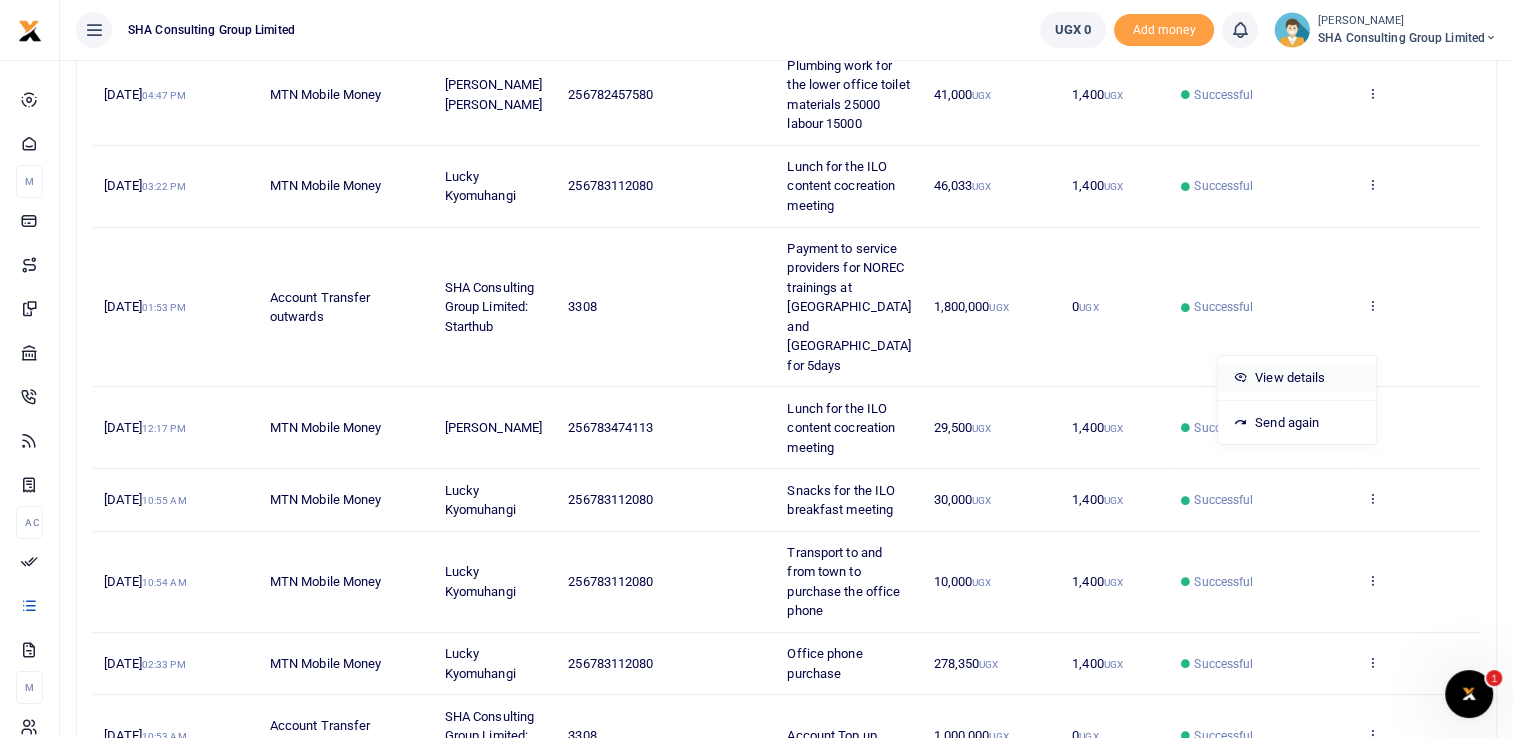 click on "View details" at bounding box center (1297, 378) 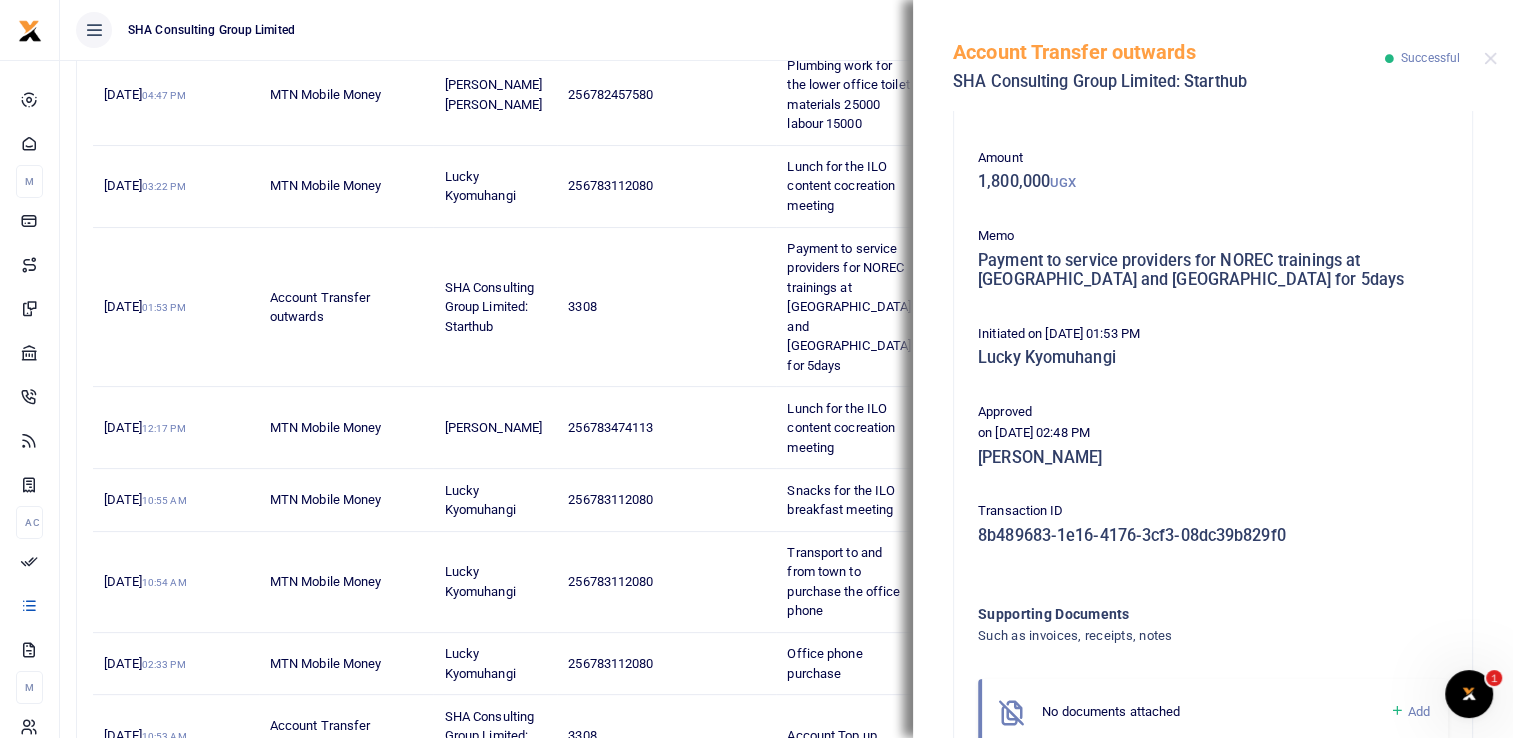 scroll, scrollTop: 0, scrollLeft: 0, axis: both 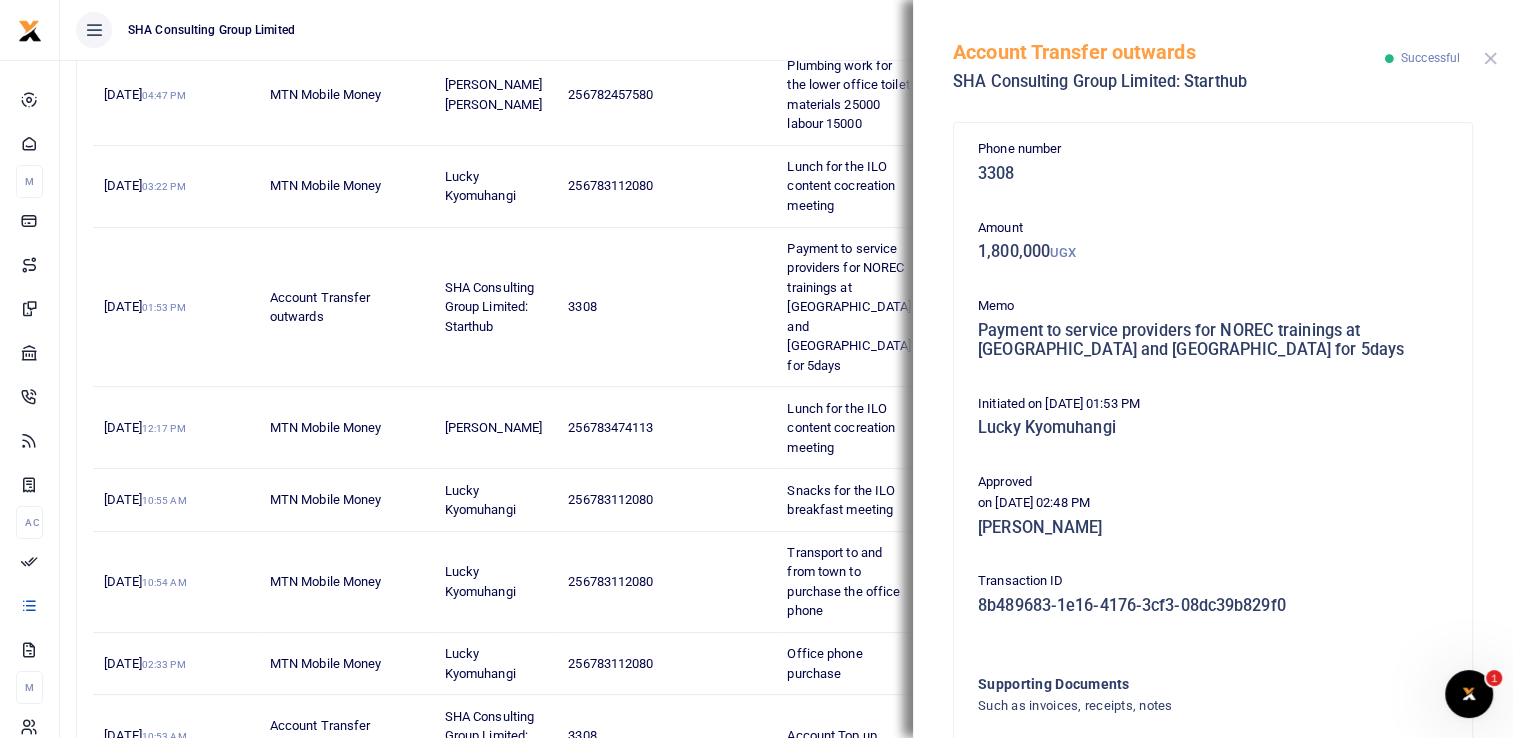 click at bounding box center (1490, 58) 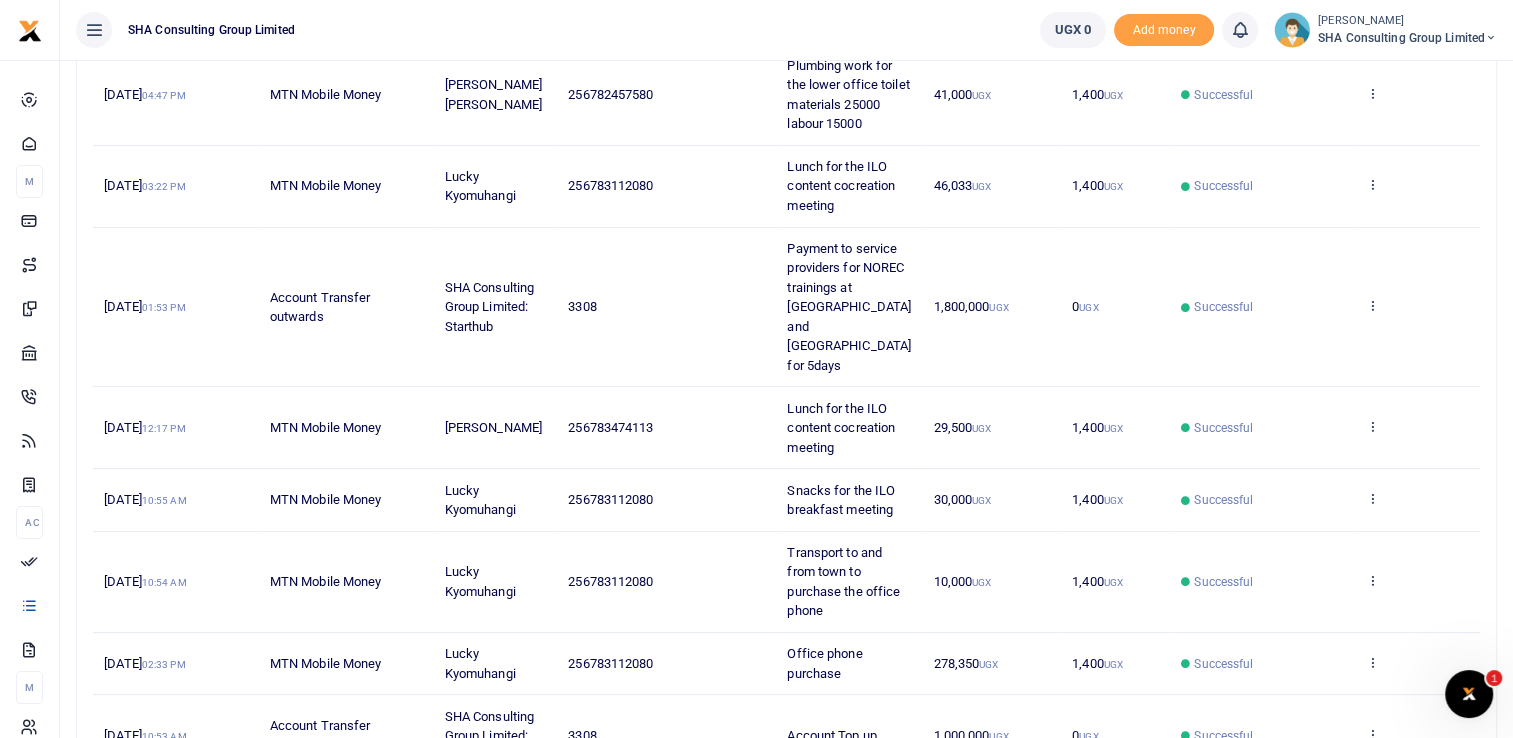 scroll, scrollTop: 0, scrollLeft: 0, axis: both 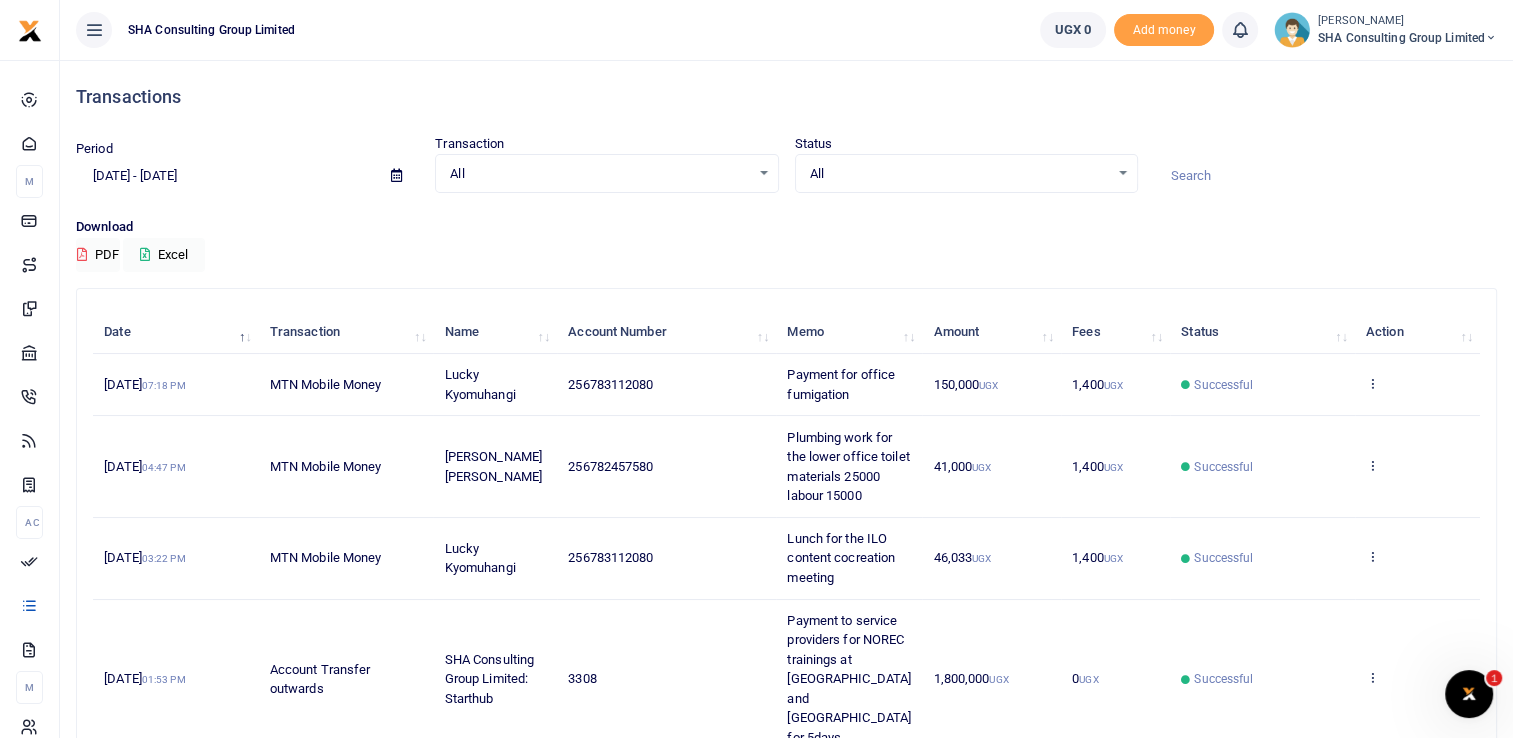 click on "[PERSON_NAME]" at bounding box center (1407, 21) 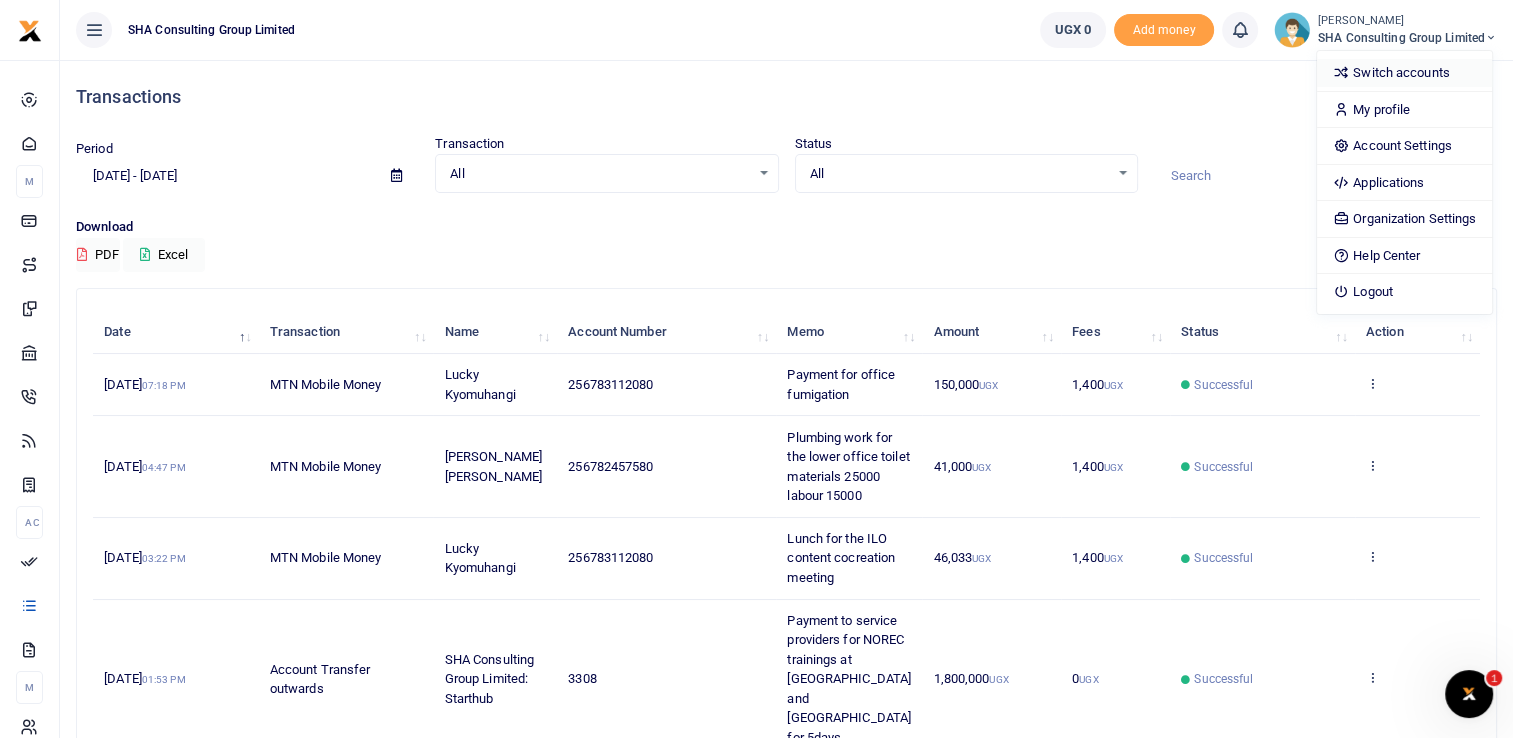 click on "Switch accounts" at bounding box center (1404, 73) 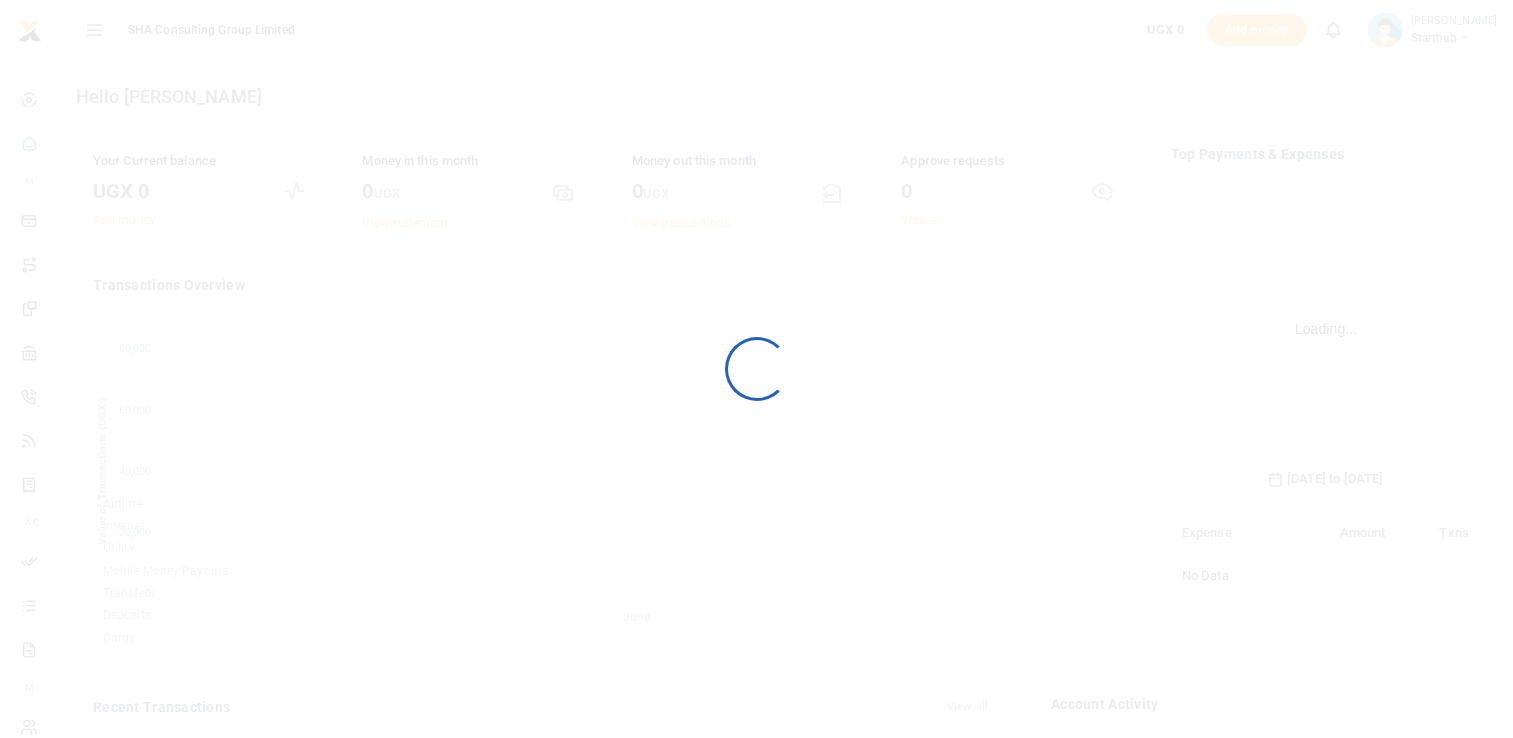 scroll, scrollTop: 0, scrollLeft: 0, axis: both 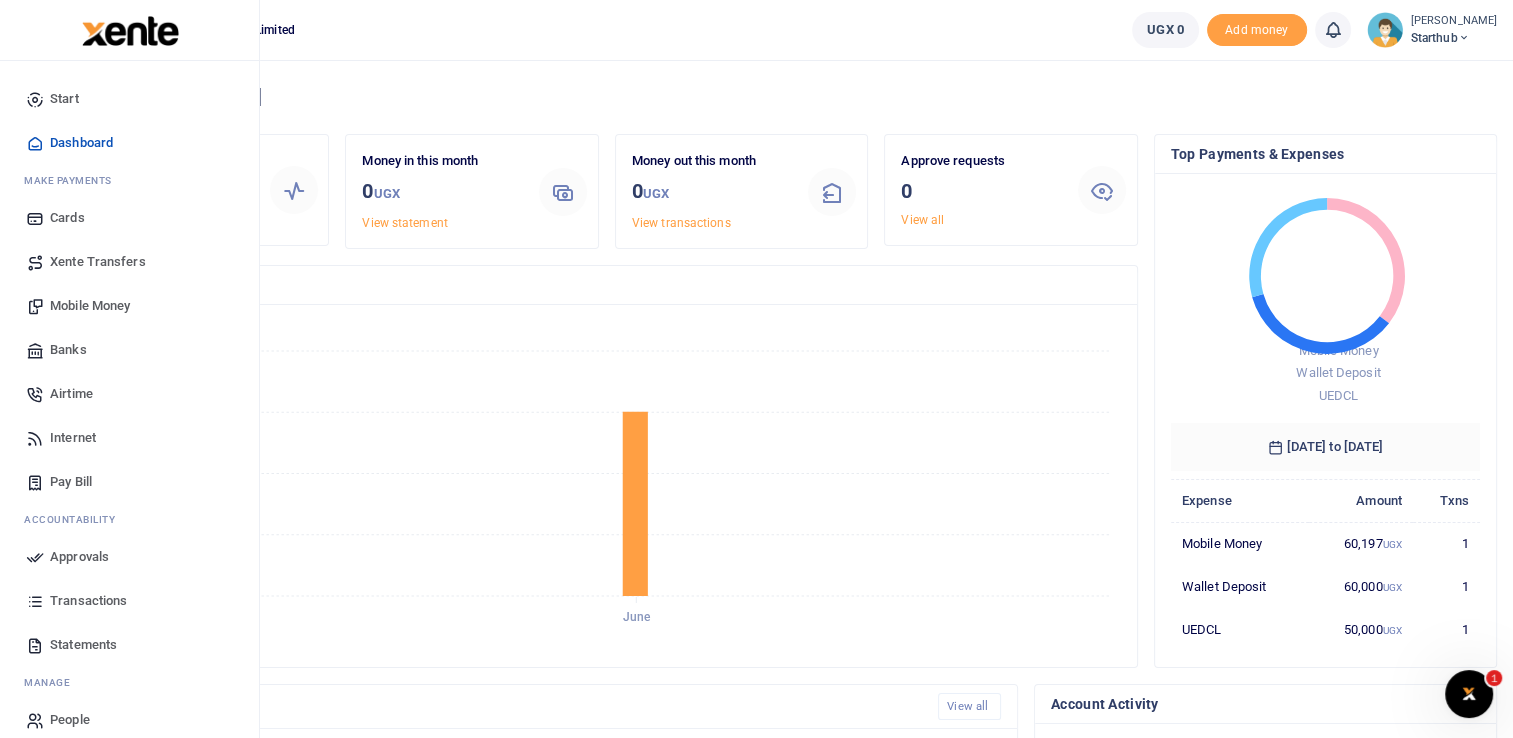 click on "Statements" at bounding box center (83, 645) 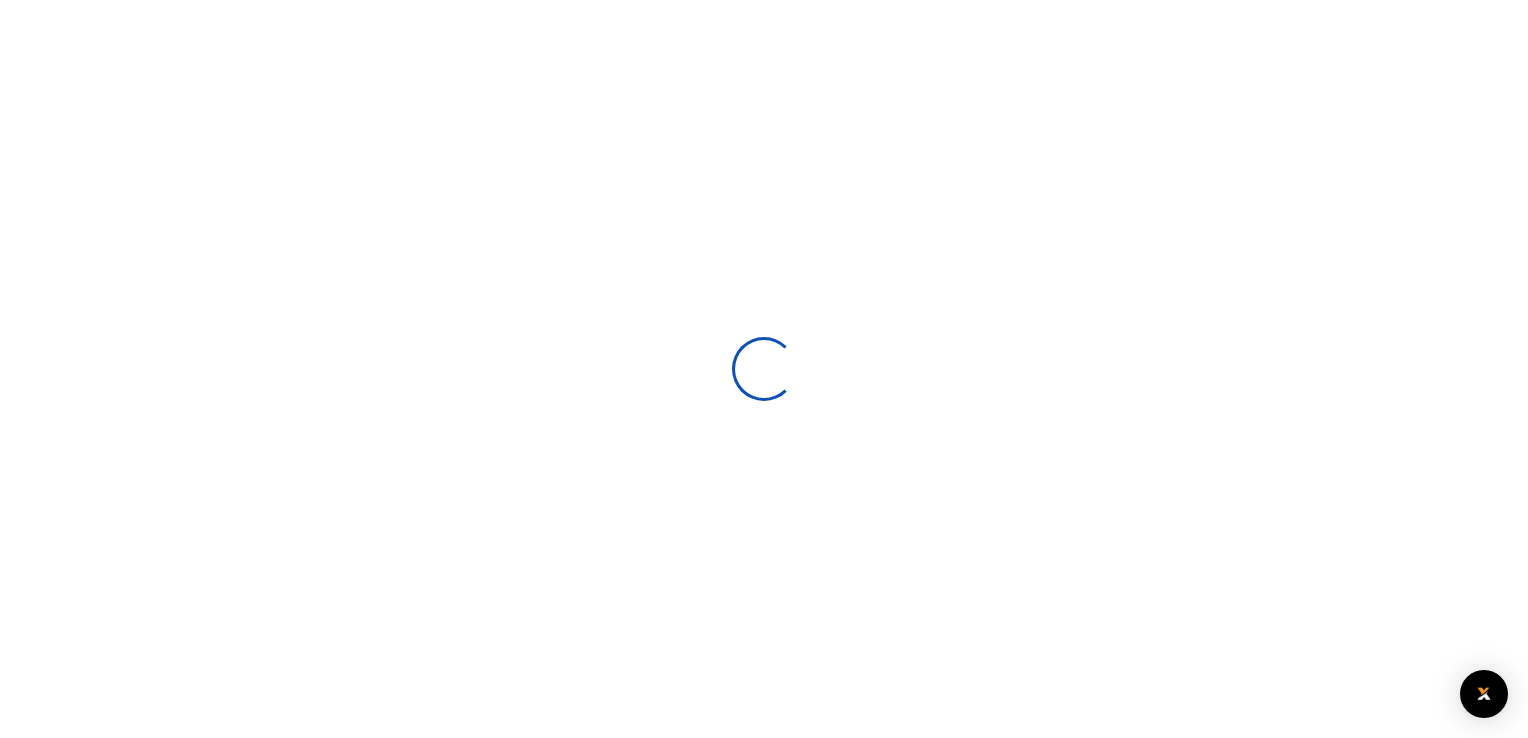 scroll, scrollTop: 0, scrollLeft: 0, axis: both 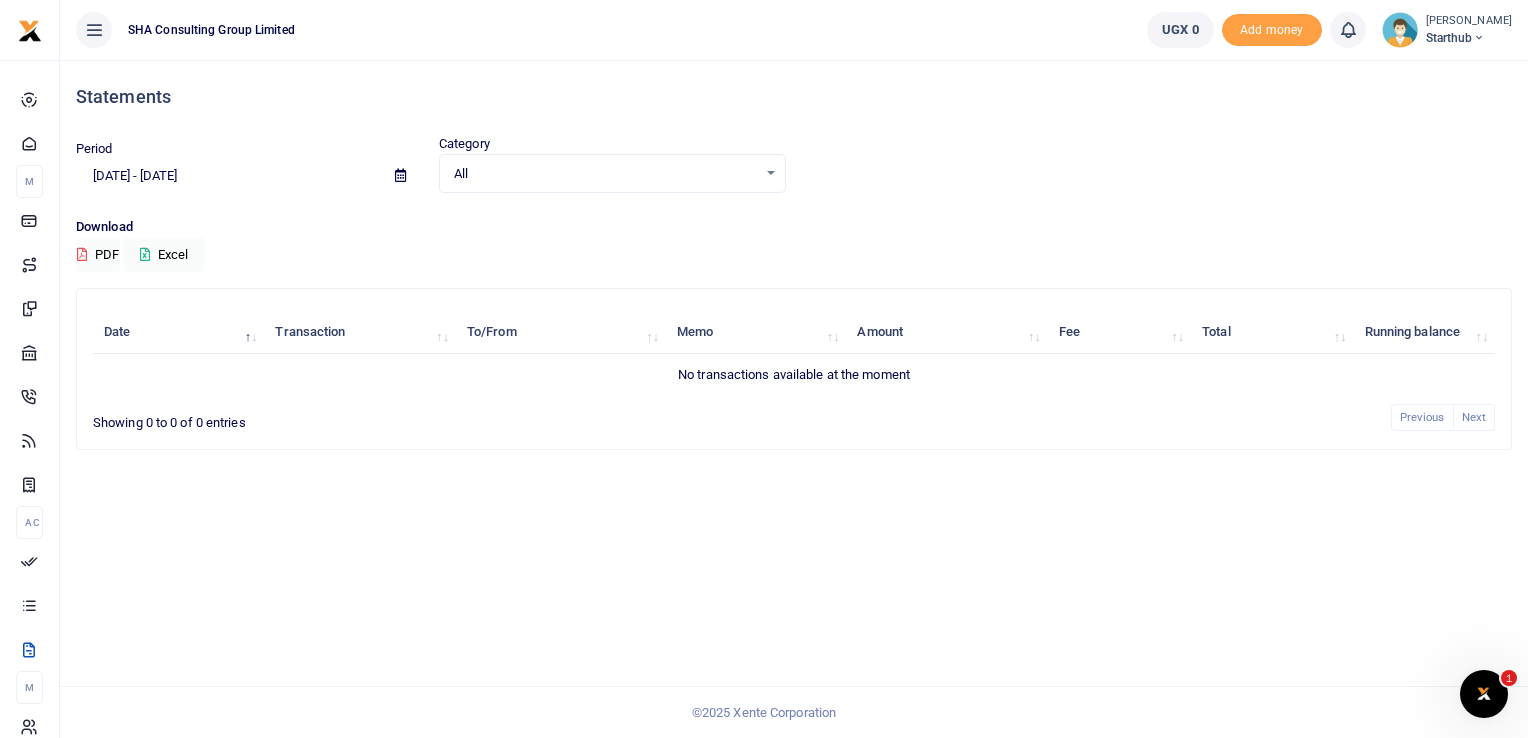 click on "[DATE] - [DATE]" at bounding box center (227, 176) 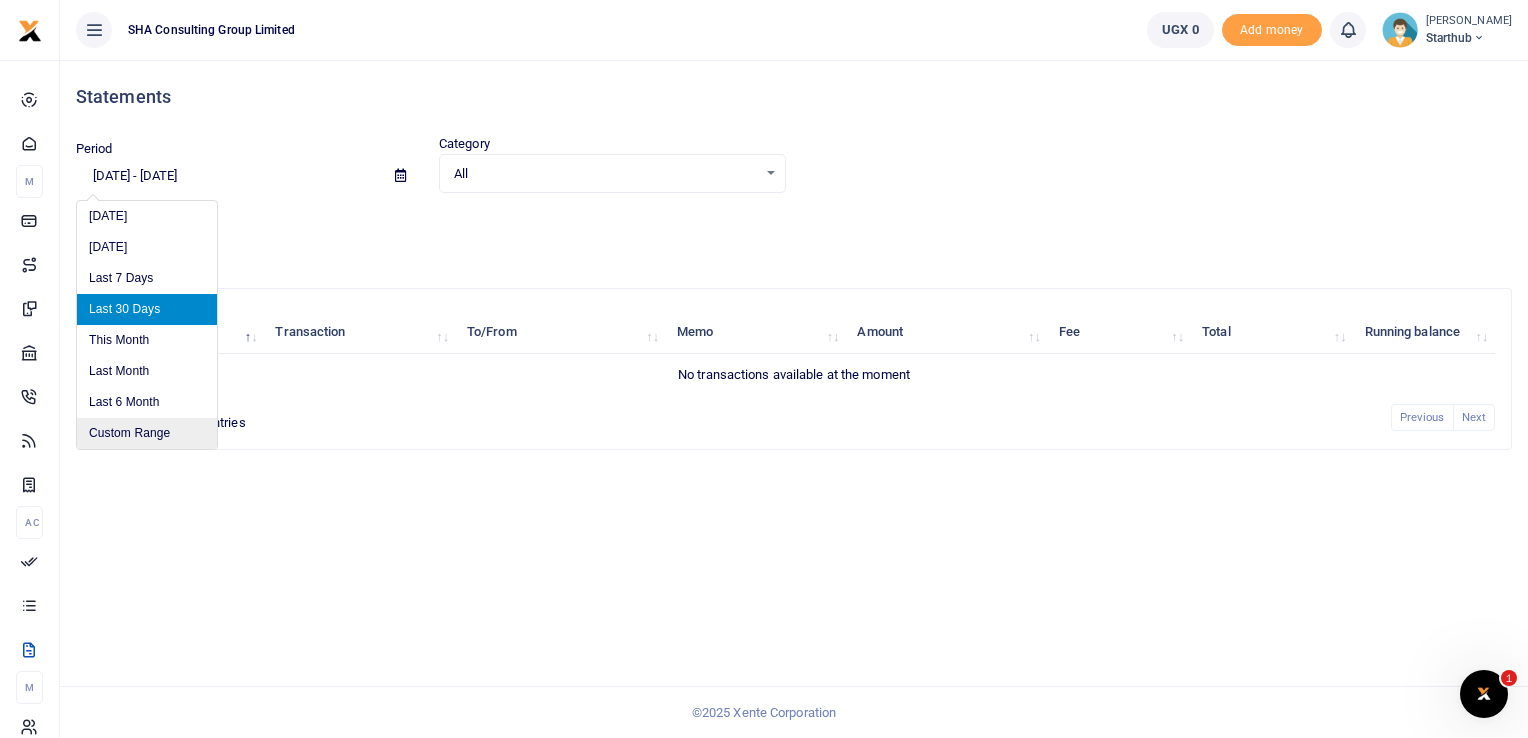 click on "Custom Range" at bounding box center [147, 433] 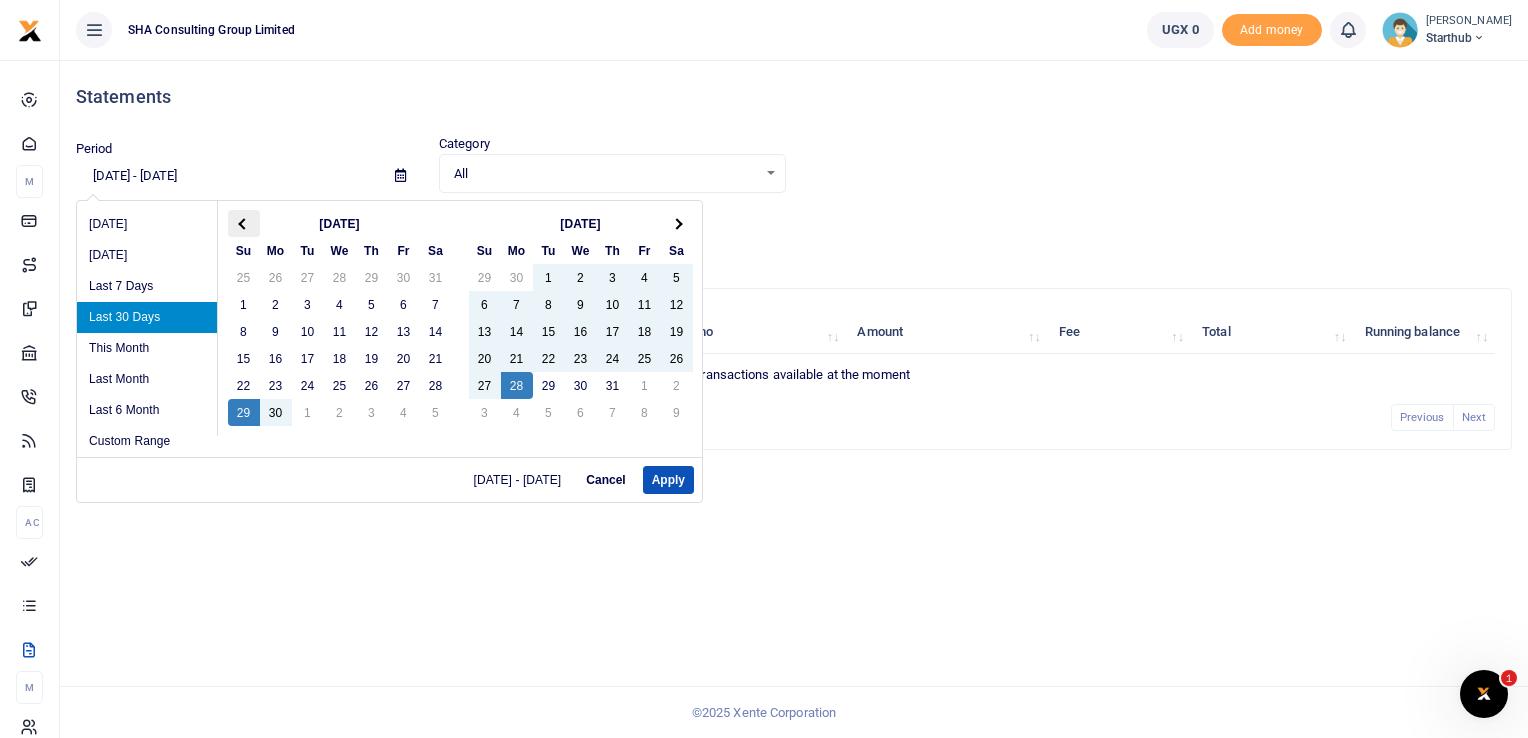 click at bounding box center [244, 223] 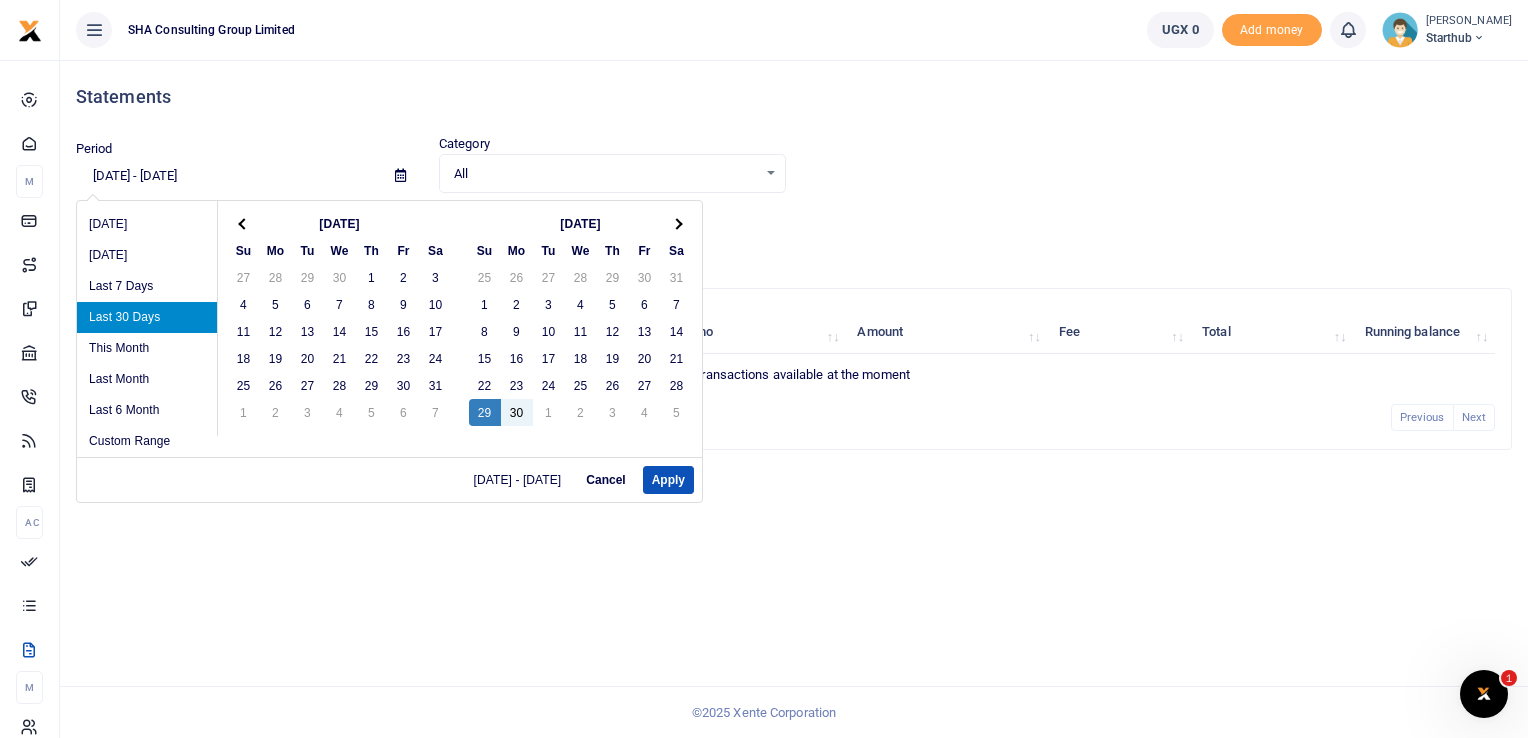 click at bounding box center [244, 223] 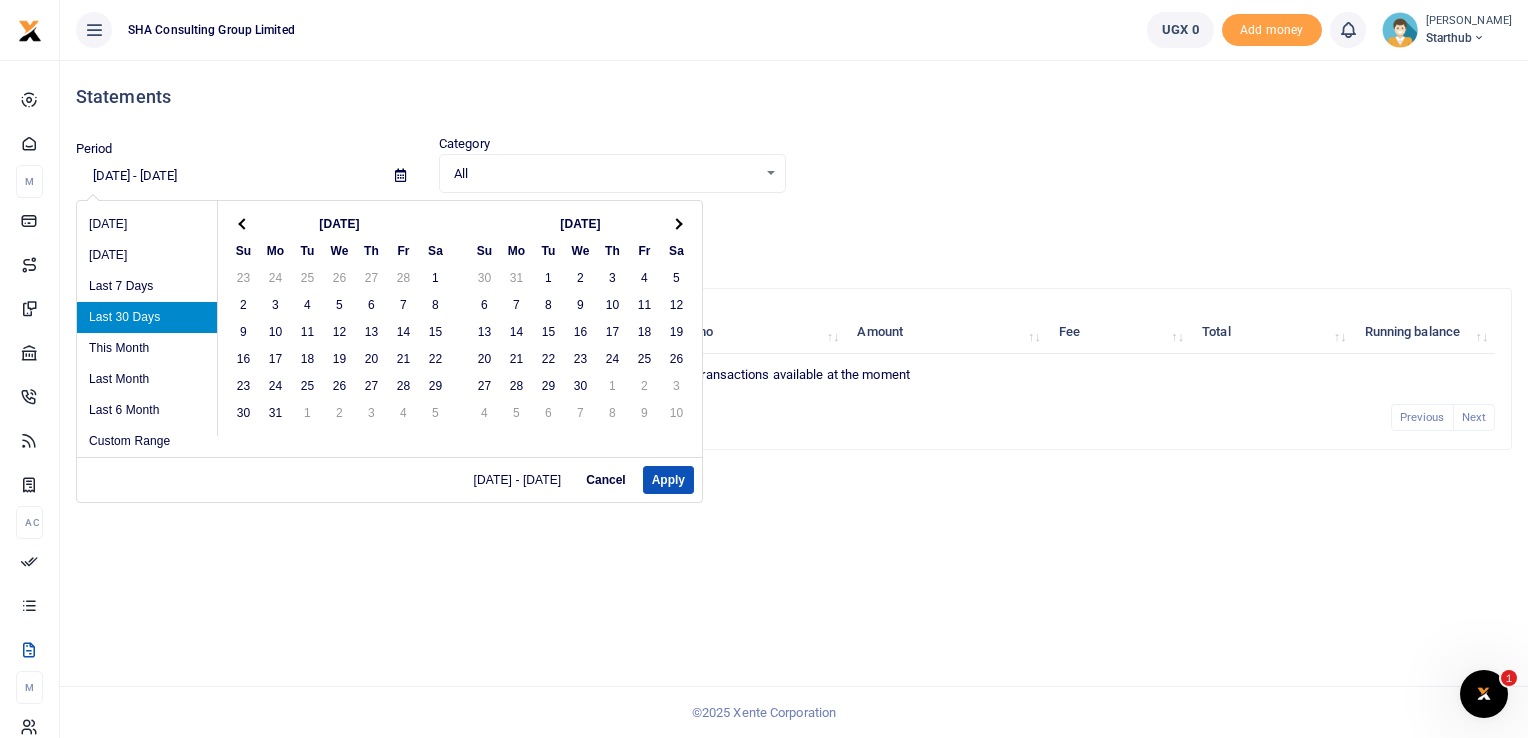 click at bounding box center (244, 223) 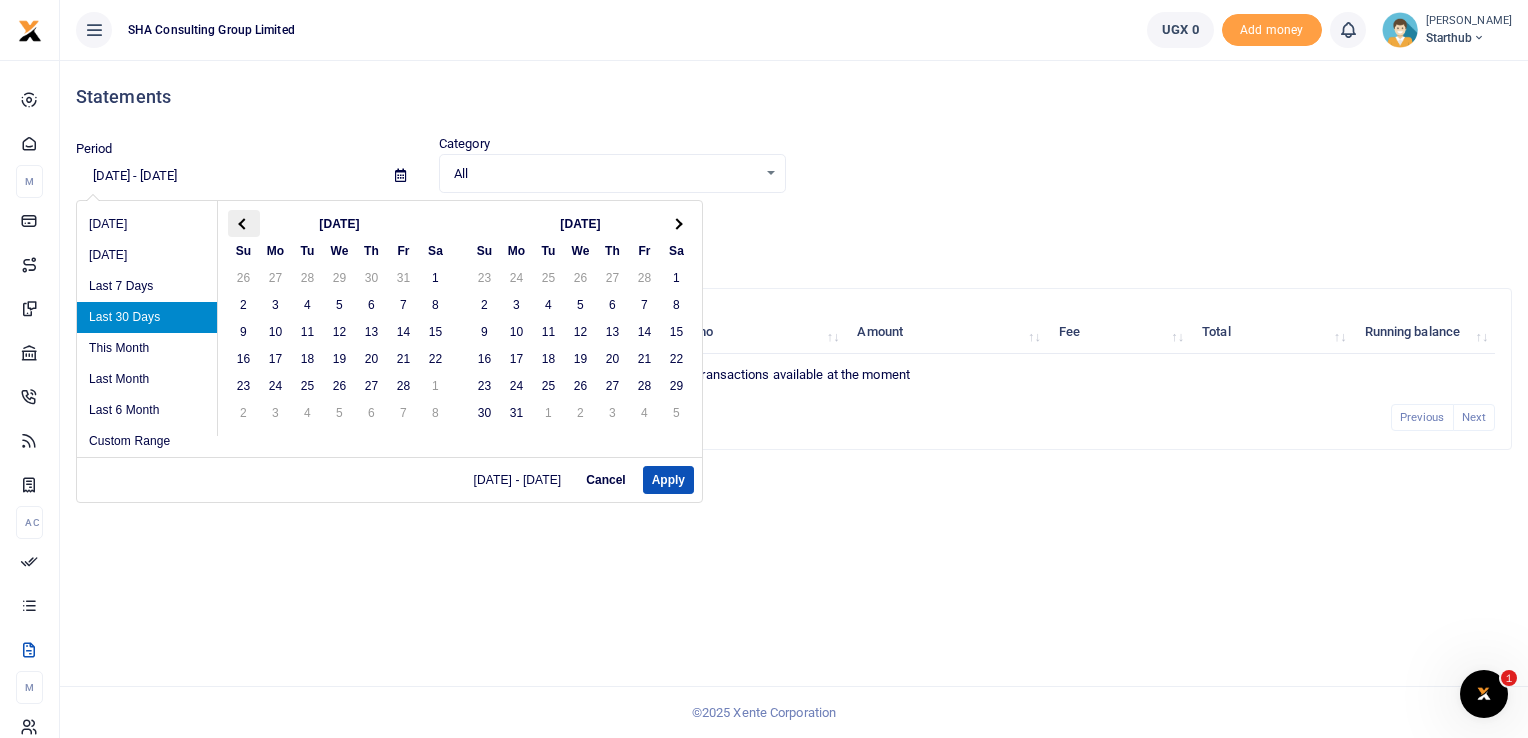 click at bounding box center (244, 223) 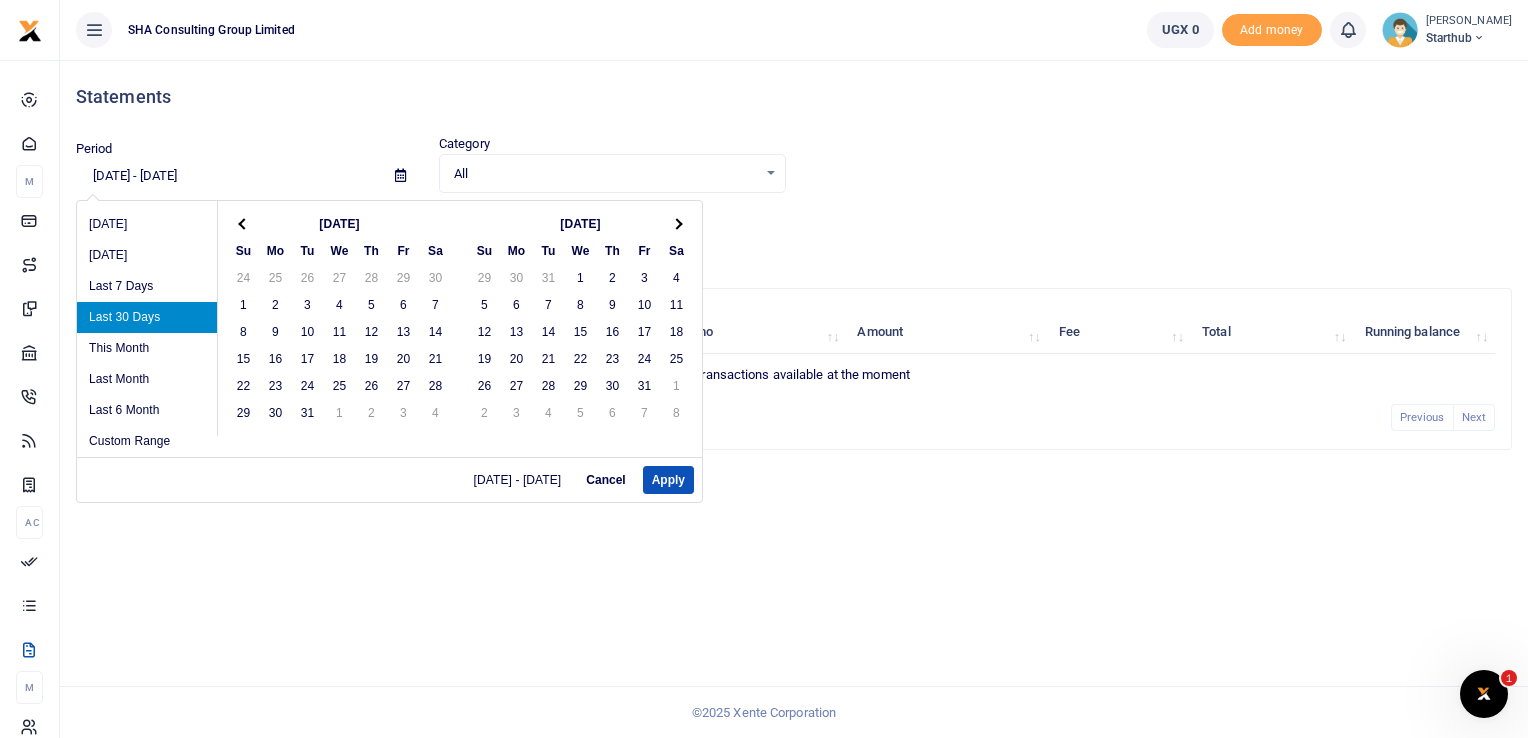 click at bounding box center [244, 223] 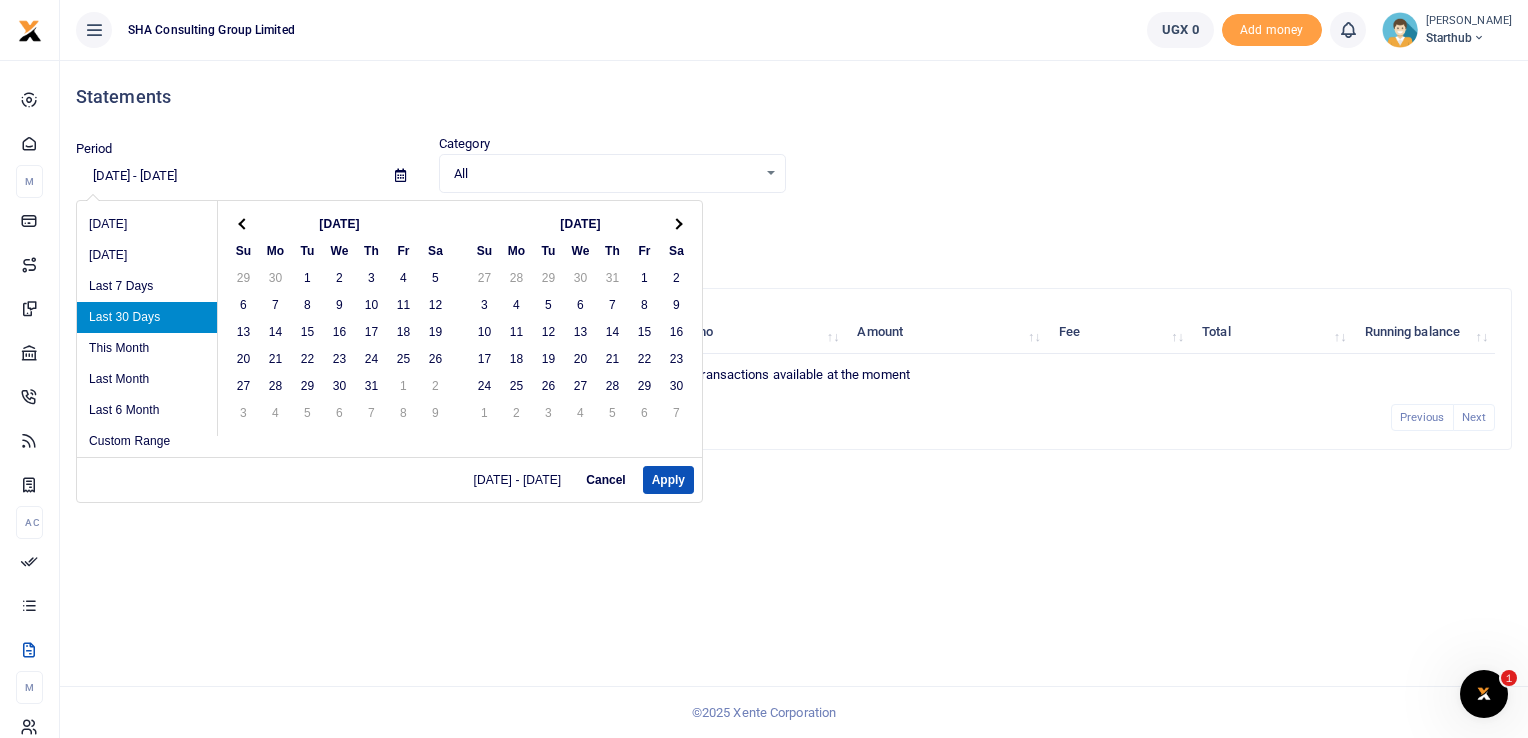 click at bounding box center [244, 223] 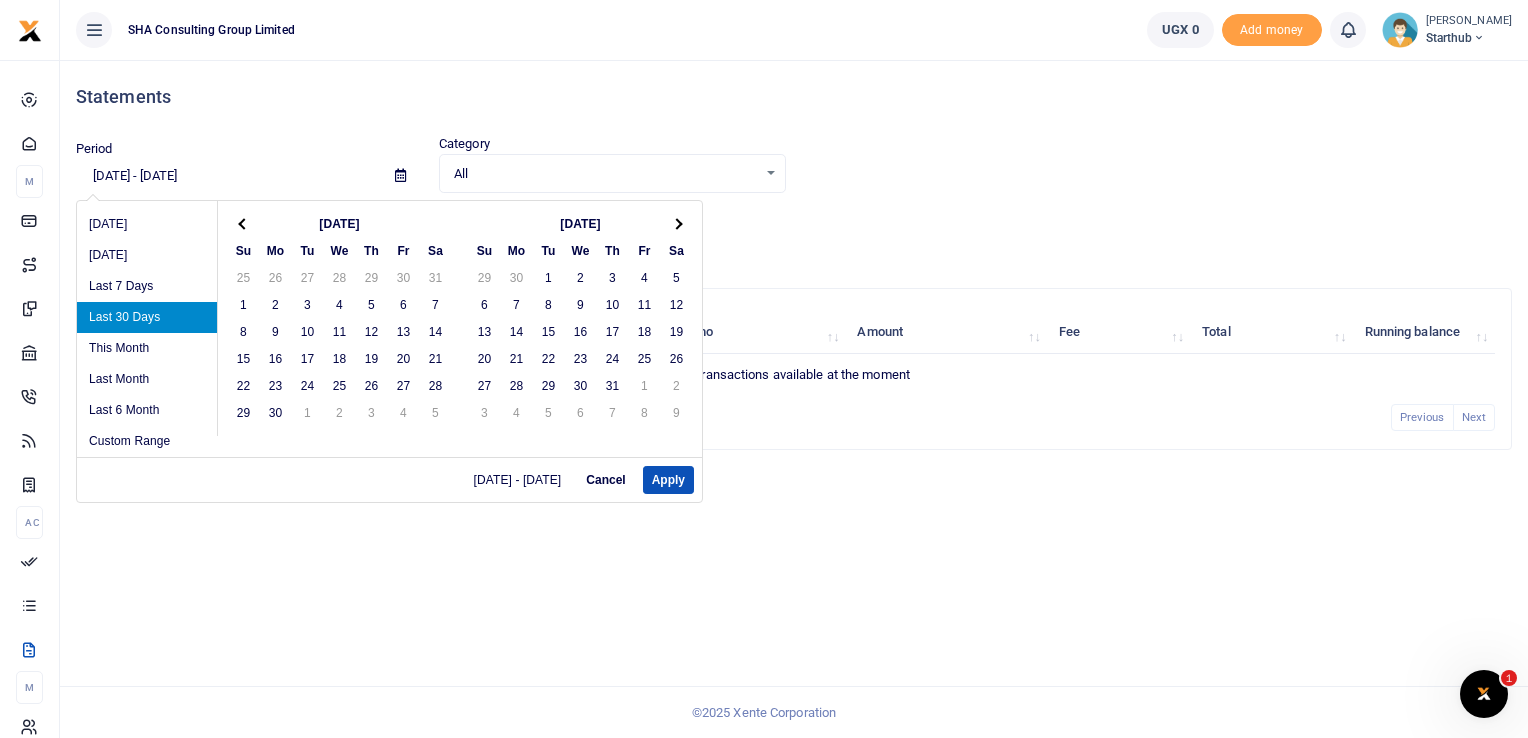 click at bounding box center (244, 223) 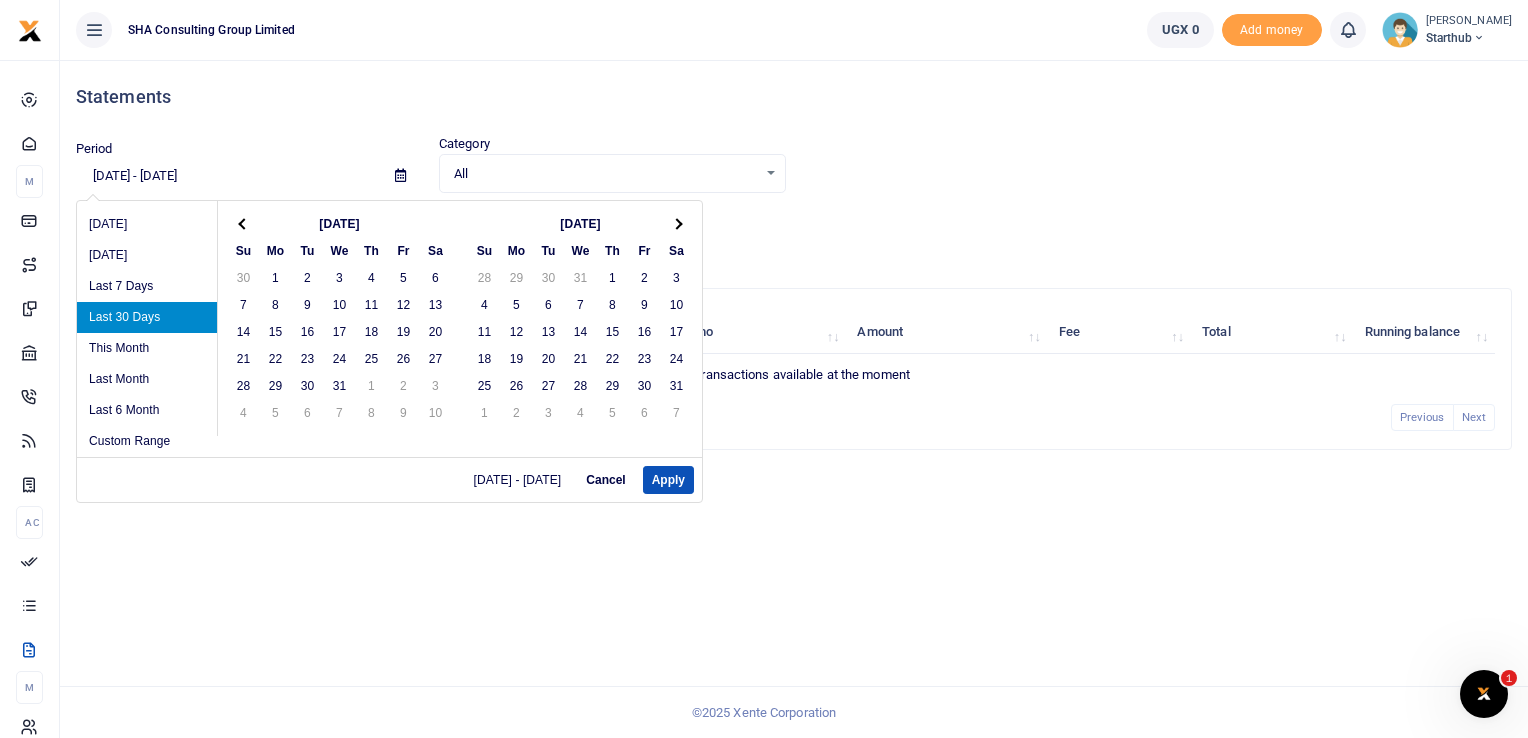 click at bounding box center [244, 223] 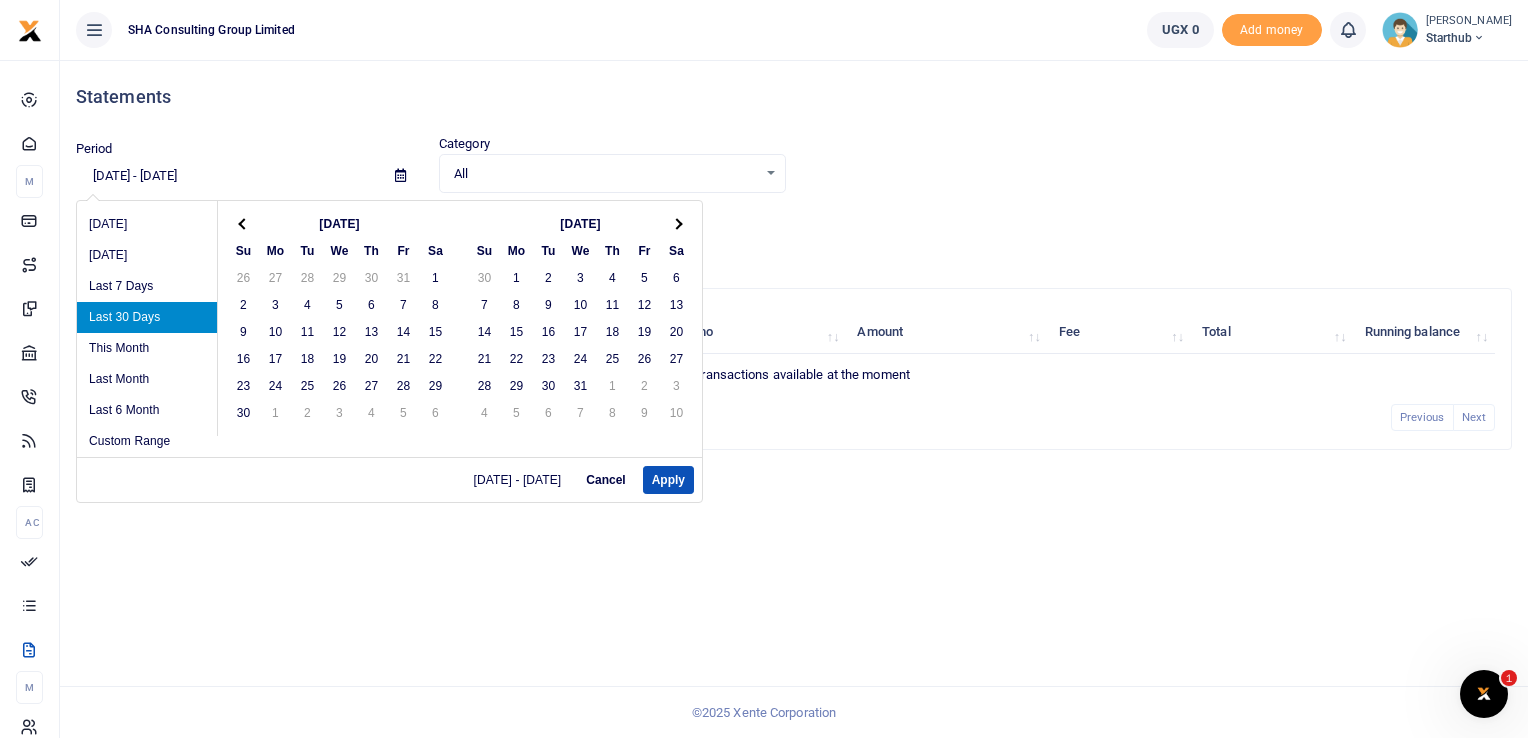 click at bounding box center (244, 223) 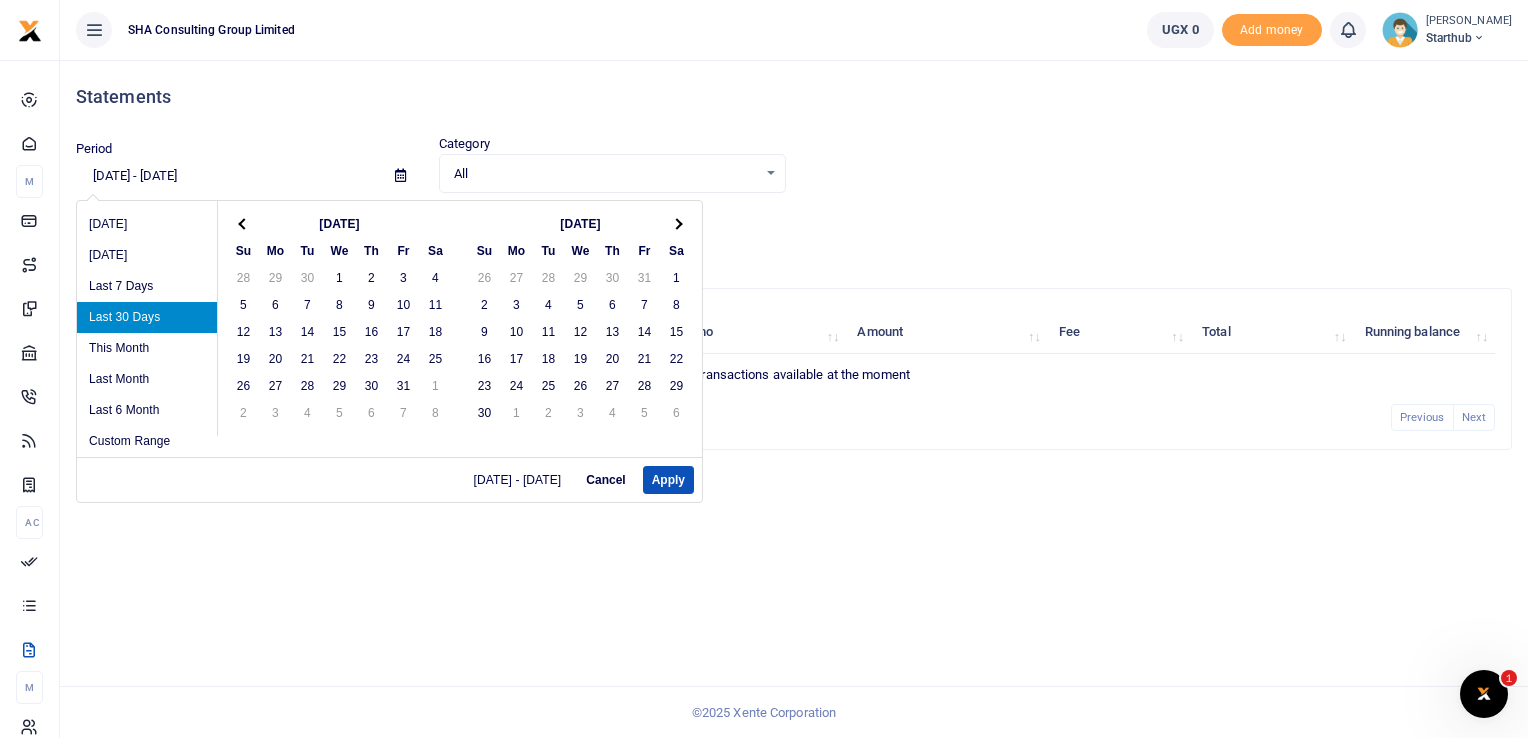 click at bounding box center (244, 223) 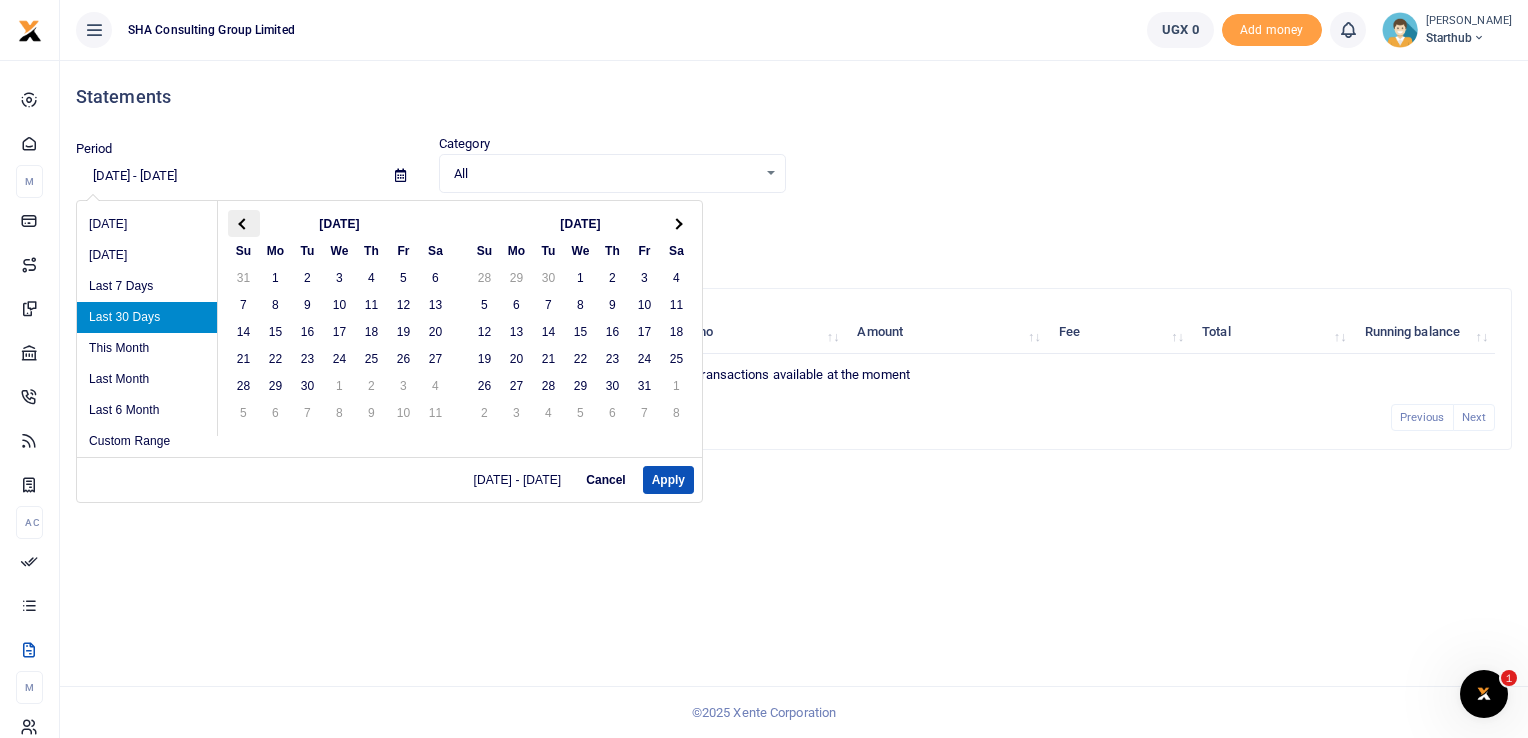 click at bounding box center [243, 223] 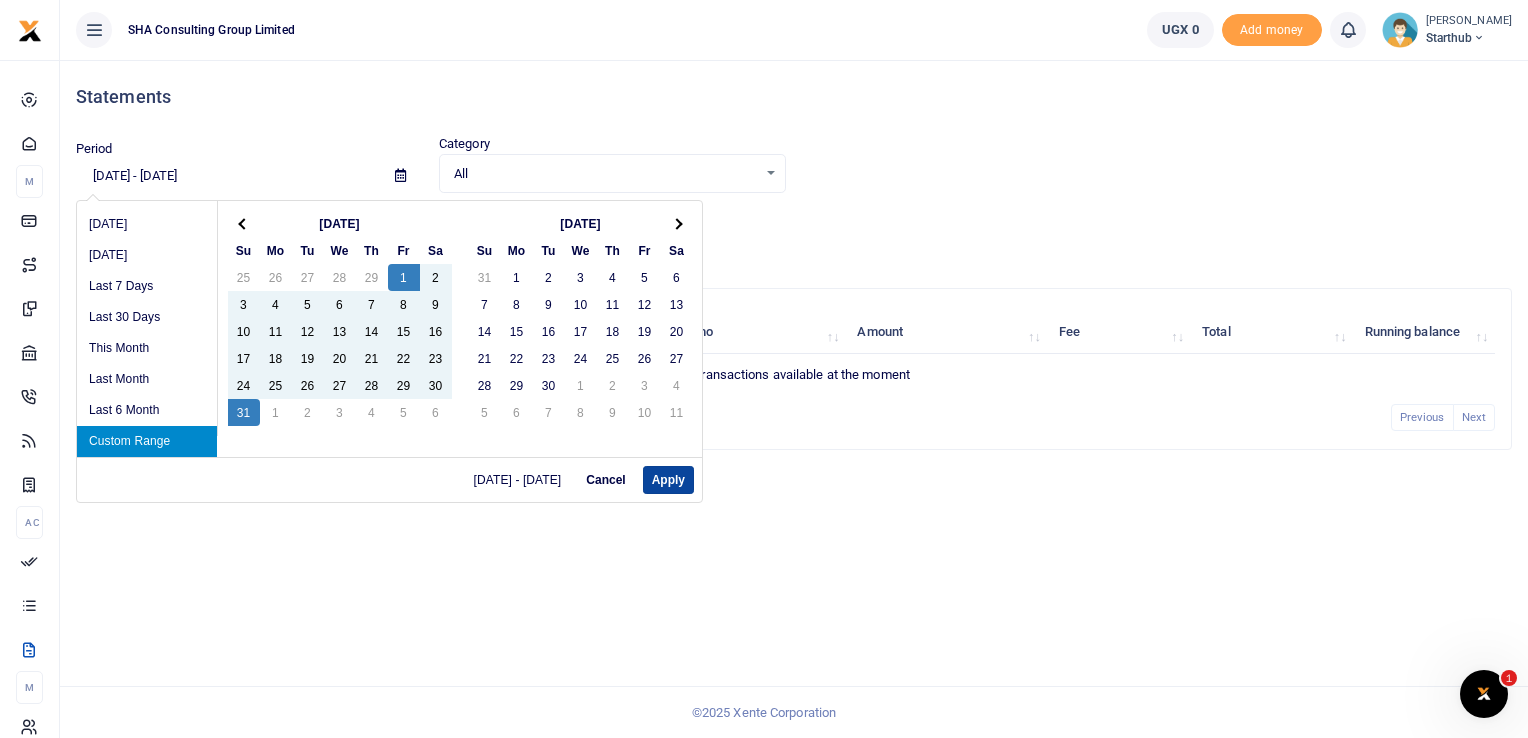 click on "Apply" at bounding box center [668, 480] 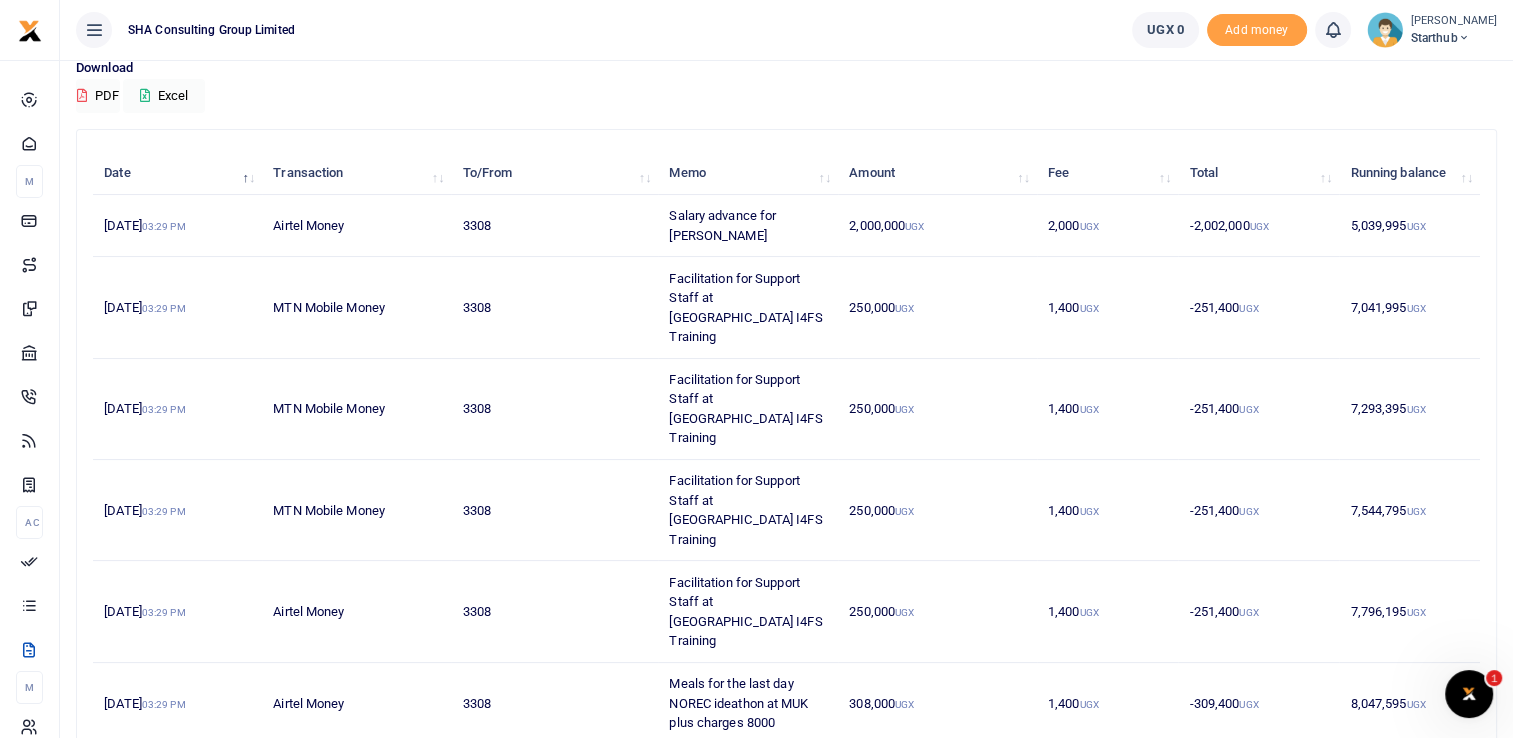 scroll, scrollTop: 412, scrollLeft: 0, axis: vertical 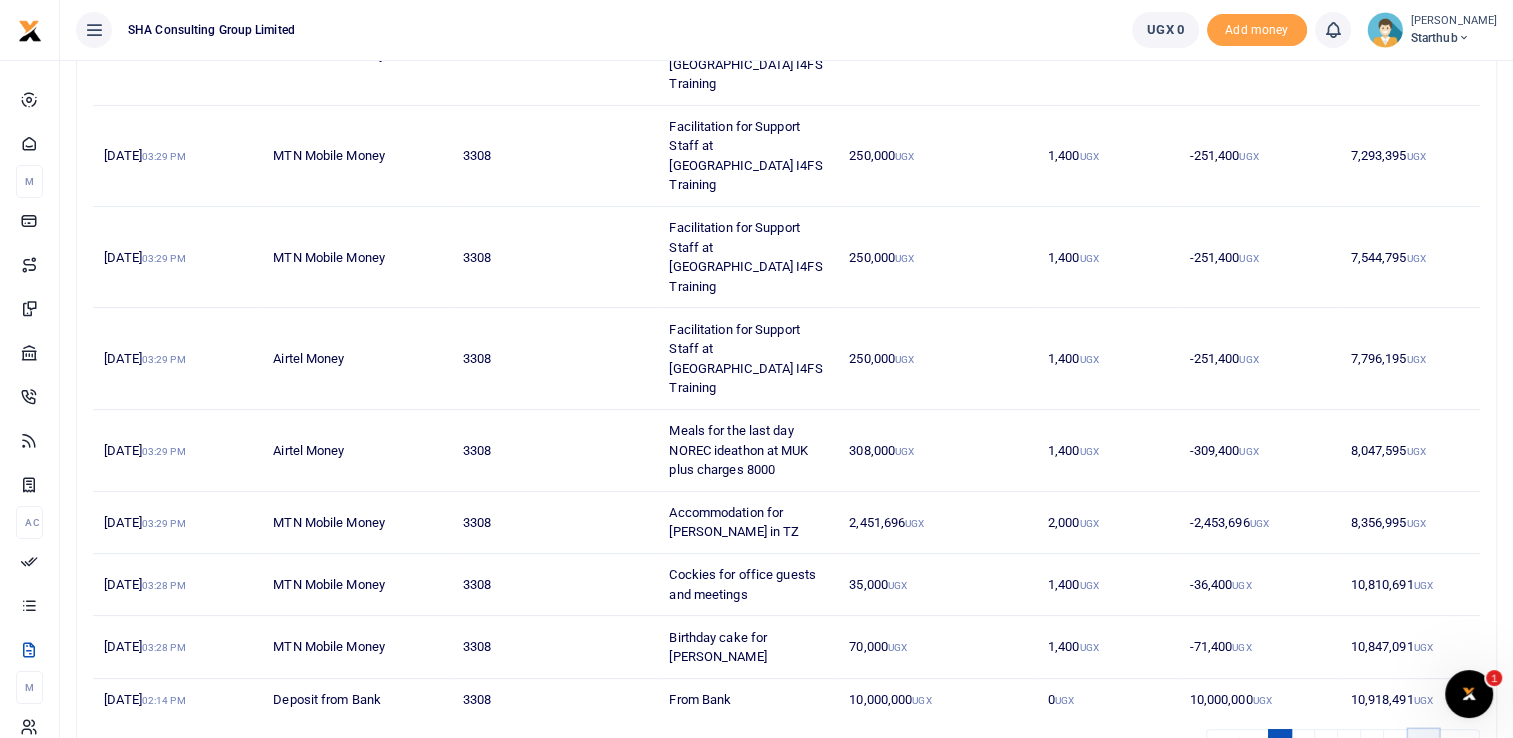 click on "18" at bounding box center (1423, 742) 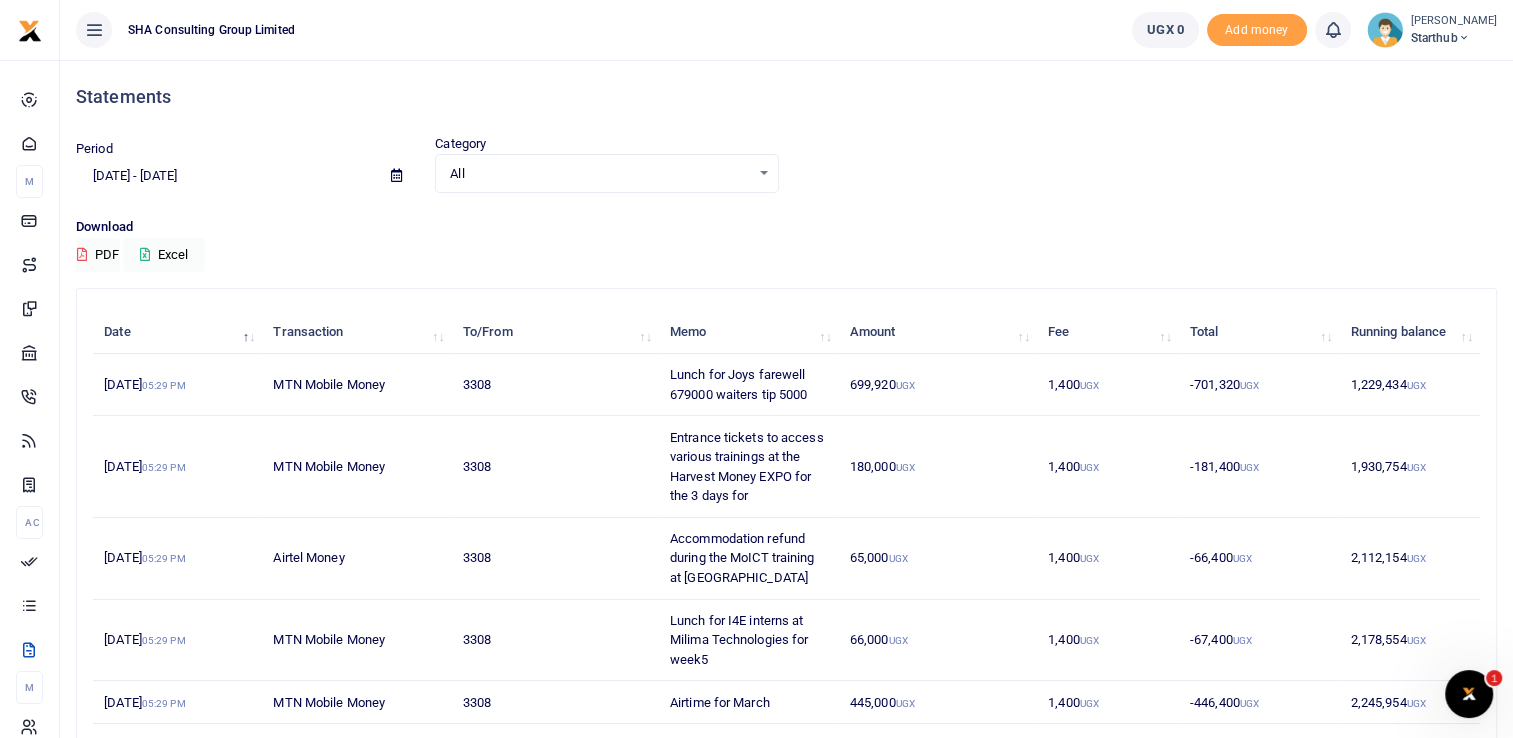 scroll, scrollTop: 163, scrollLeft: 0, axis: vertical 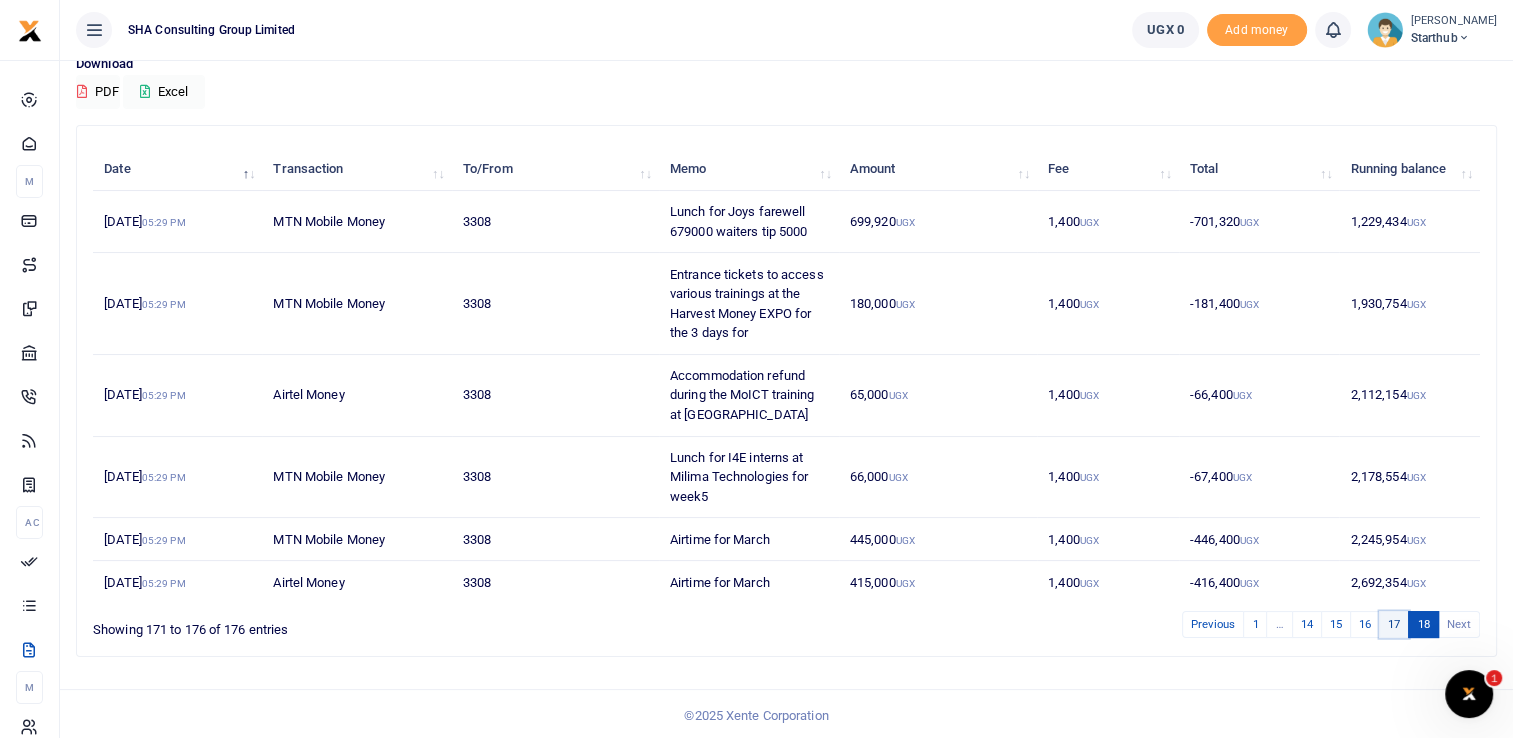 click on "17" at bounding box center (1394, 624) 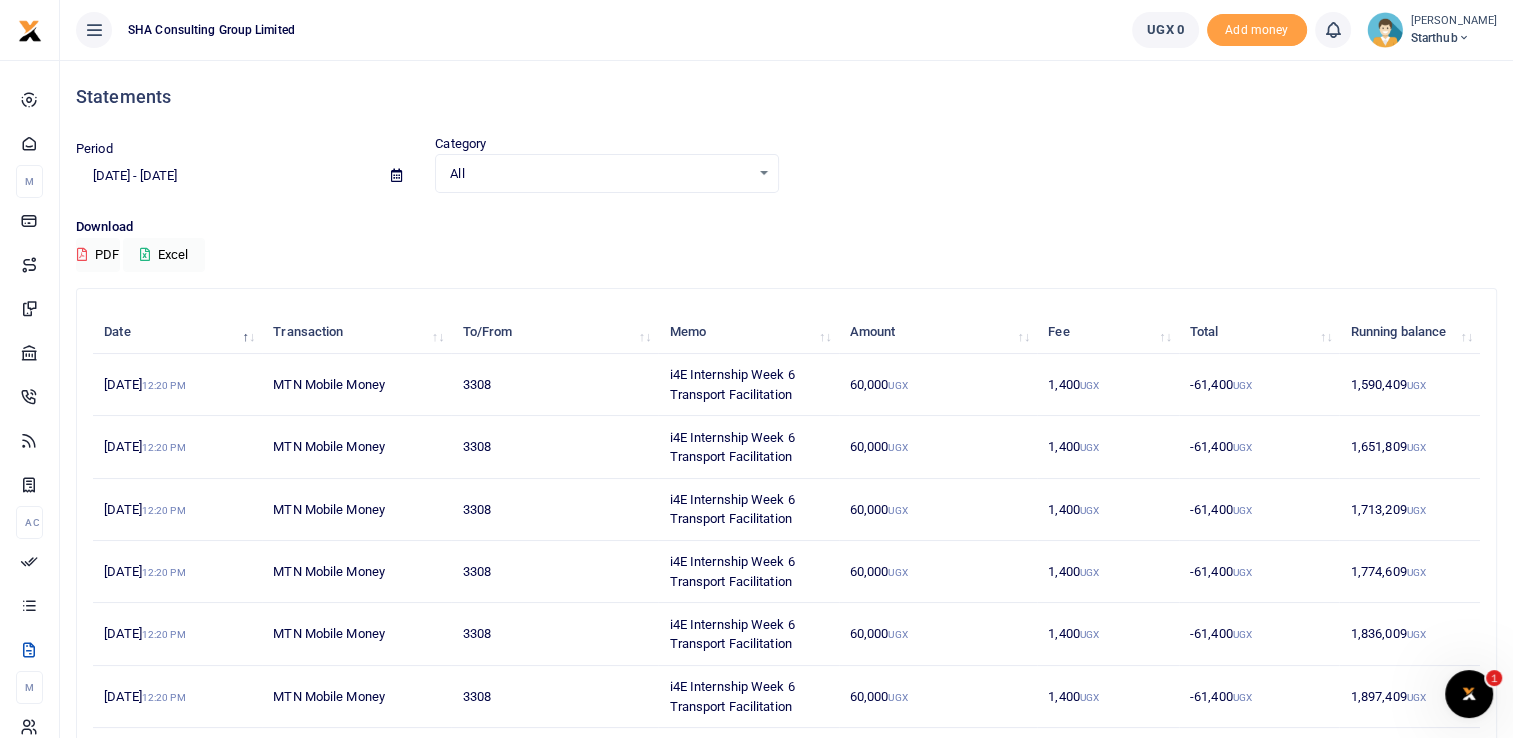 scroll, scrollTop: 353, scrollLeft: 0, axis: vertical 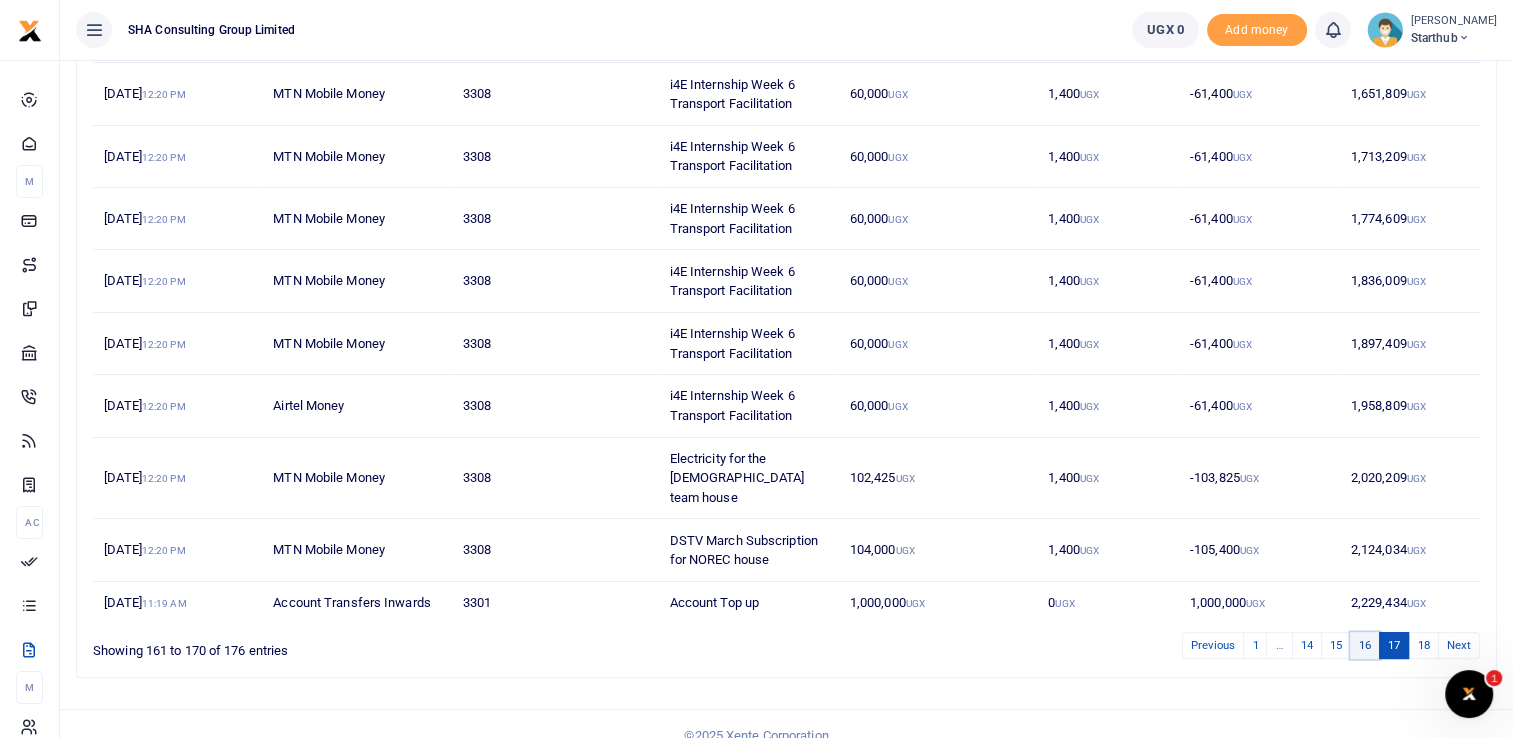 click on "16" at bounding box center (1365, 645) 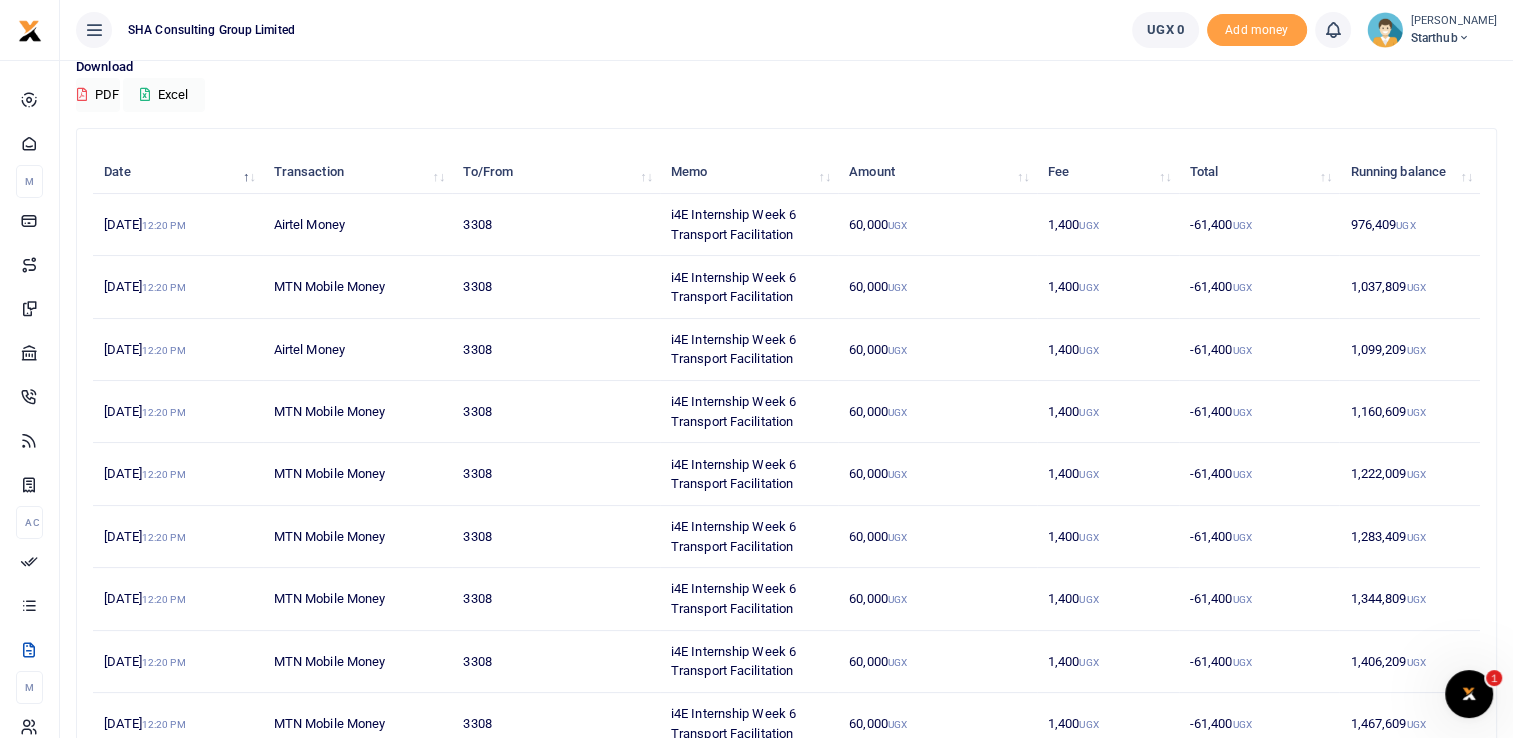 scroll, scrollTop: 372, scrollLeft: 0, axis: vertical 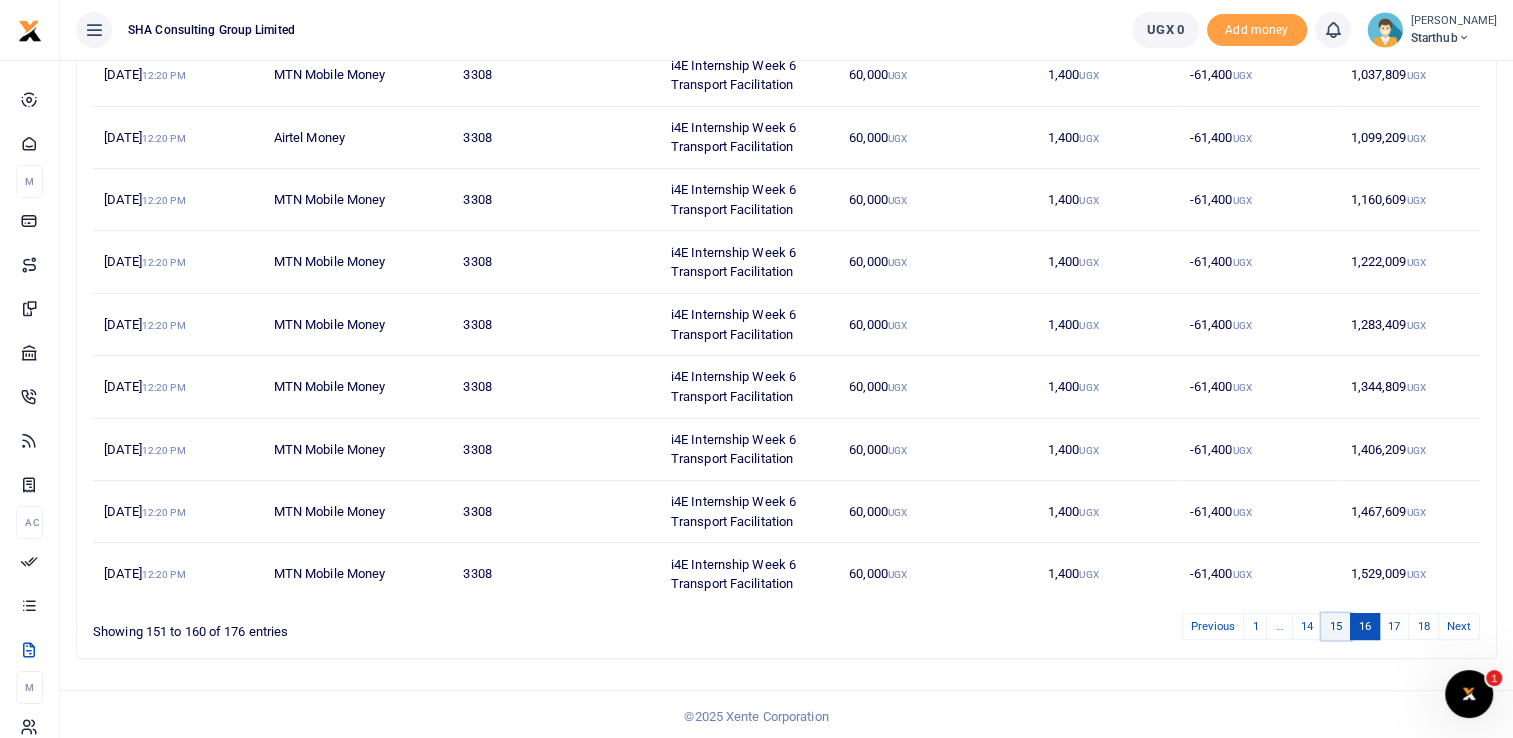 click on "15" at bounding box center (1336, 626) 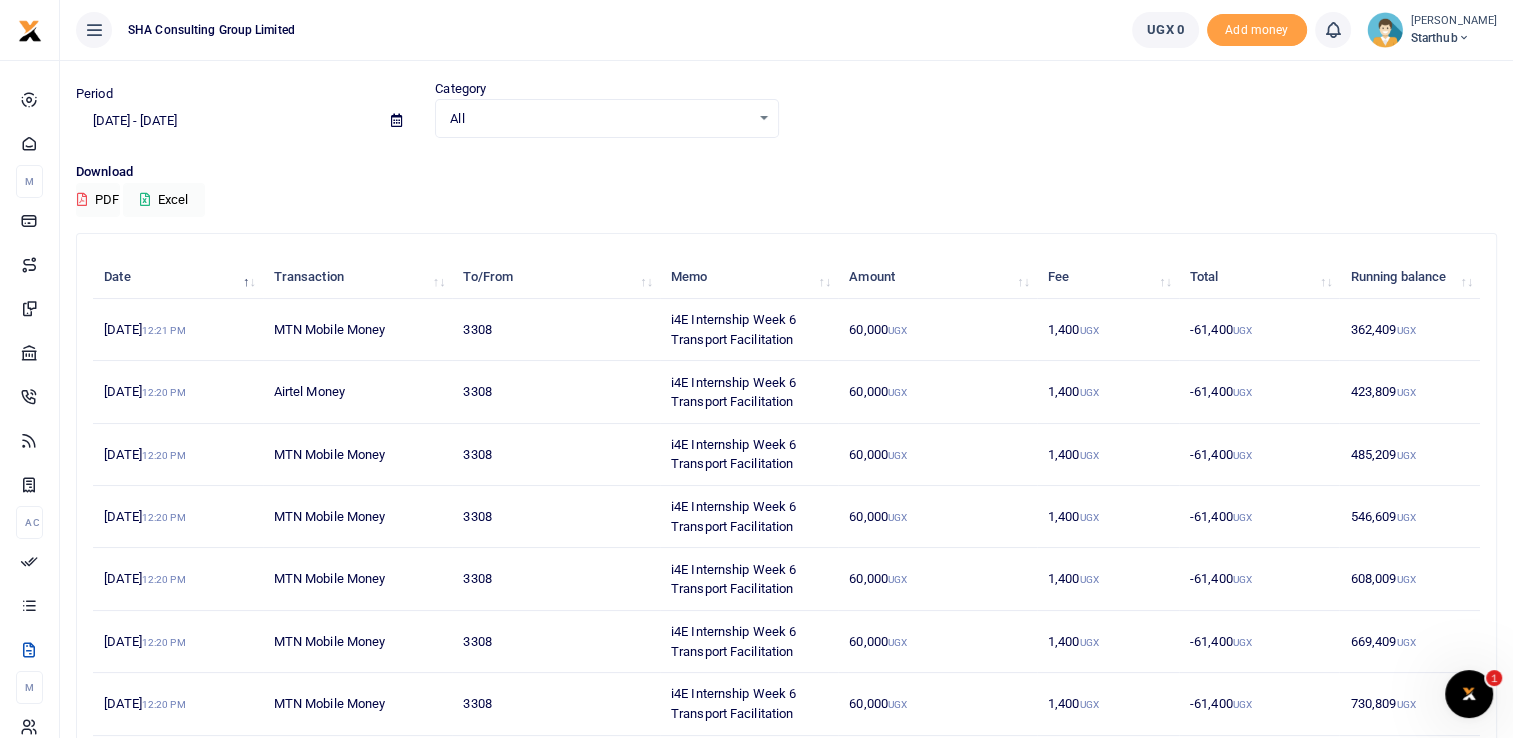 scroll, scrollTop: 372, scrollLeft: 0, axis: vertical 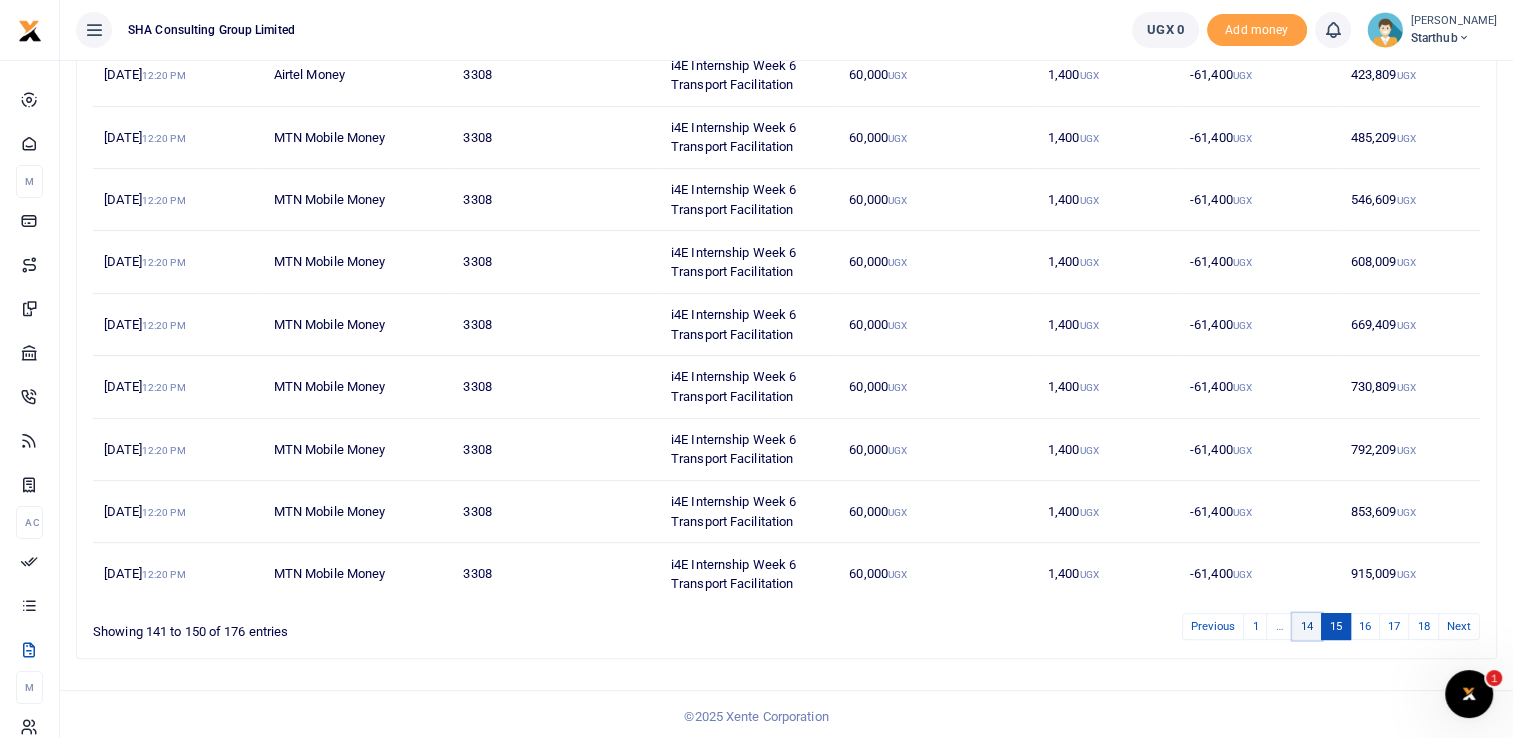 click on "14" at bounding box center (1307, 626) 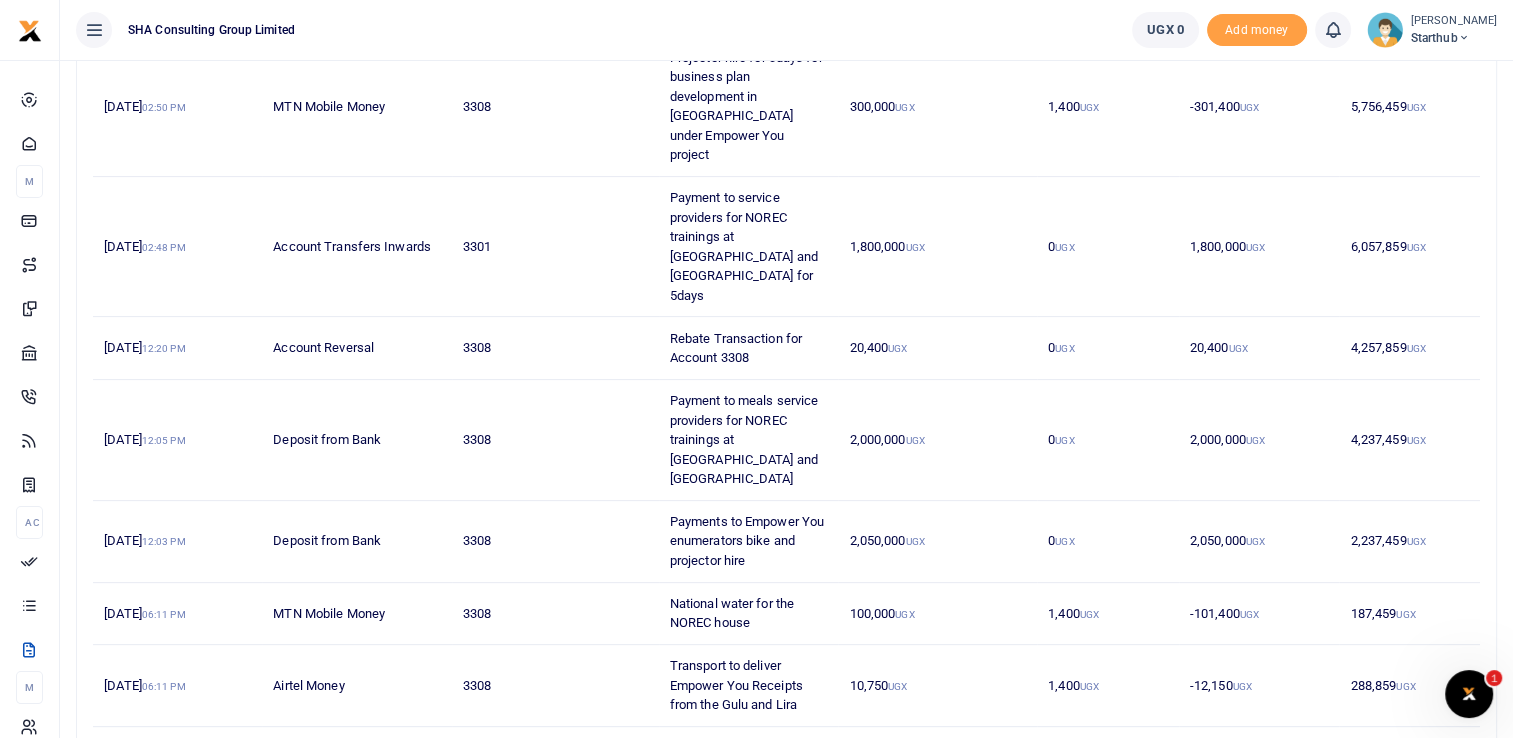 scroll, scrollTop: 503, scrollLeft: 0, axis: vertical 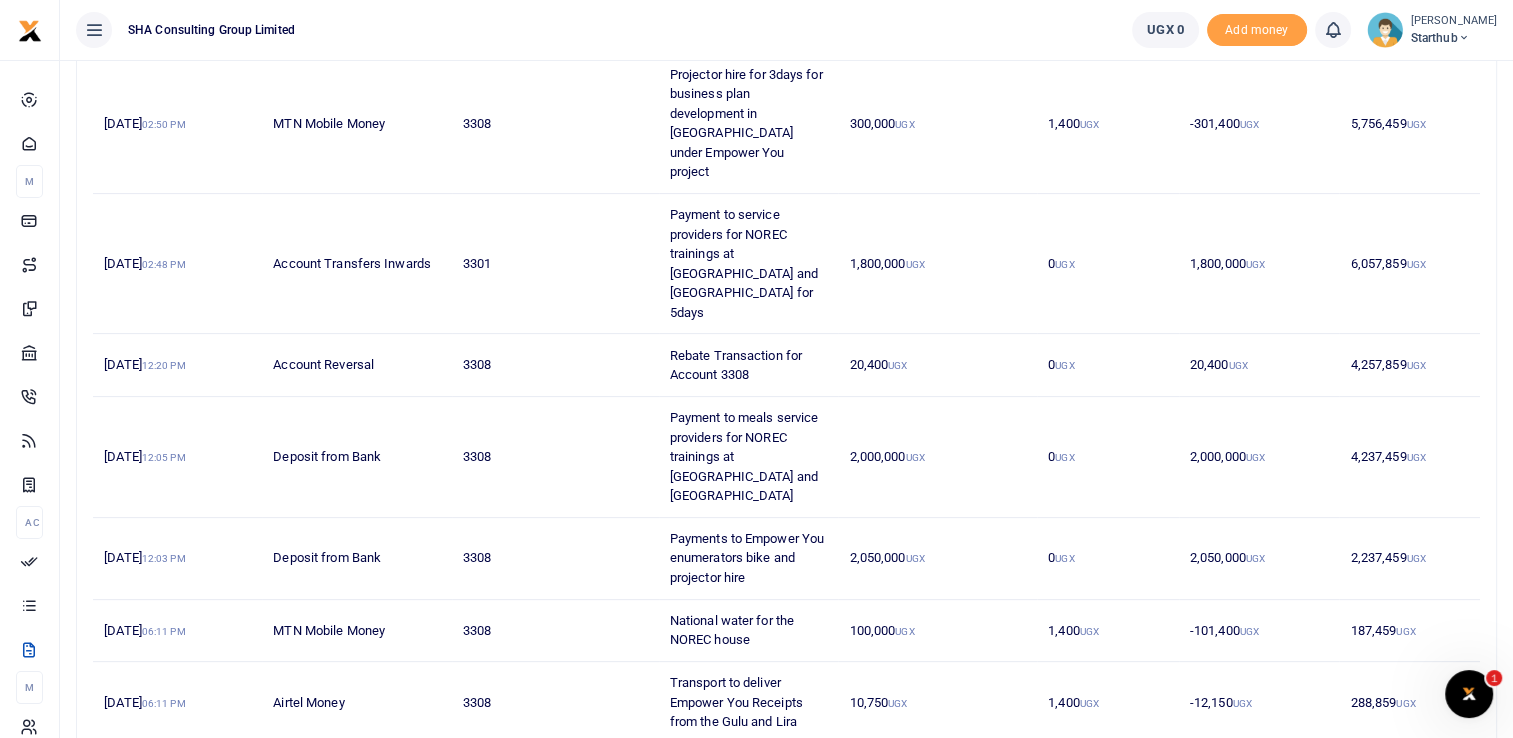 click on "2,000,000 UGX" at bounding box center [937, 457] 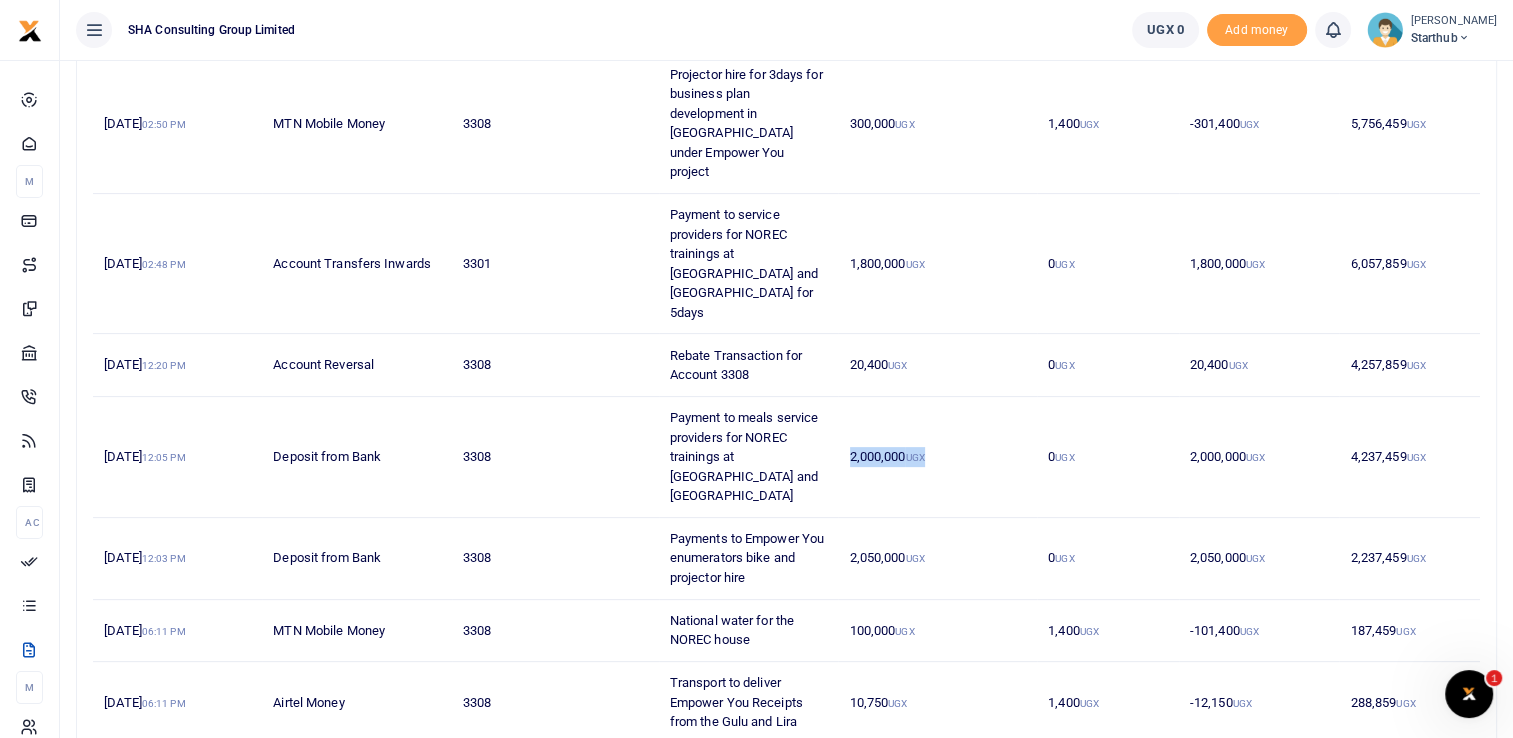 click on "2,000,000 UGX" at bounding box center [937, 457] 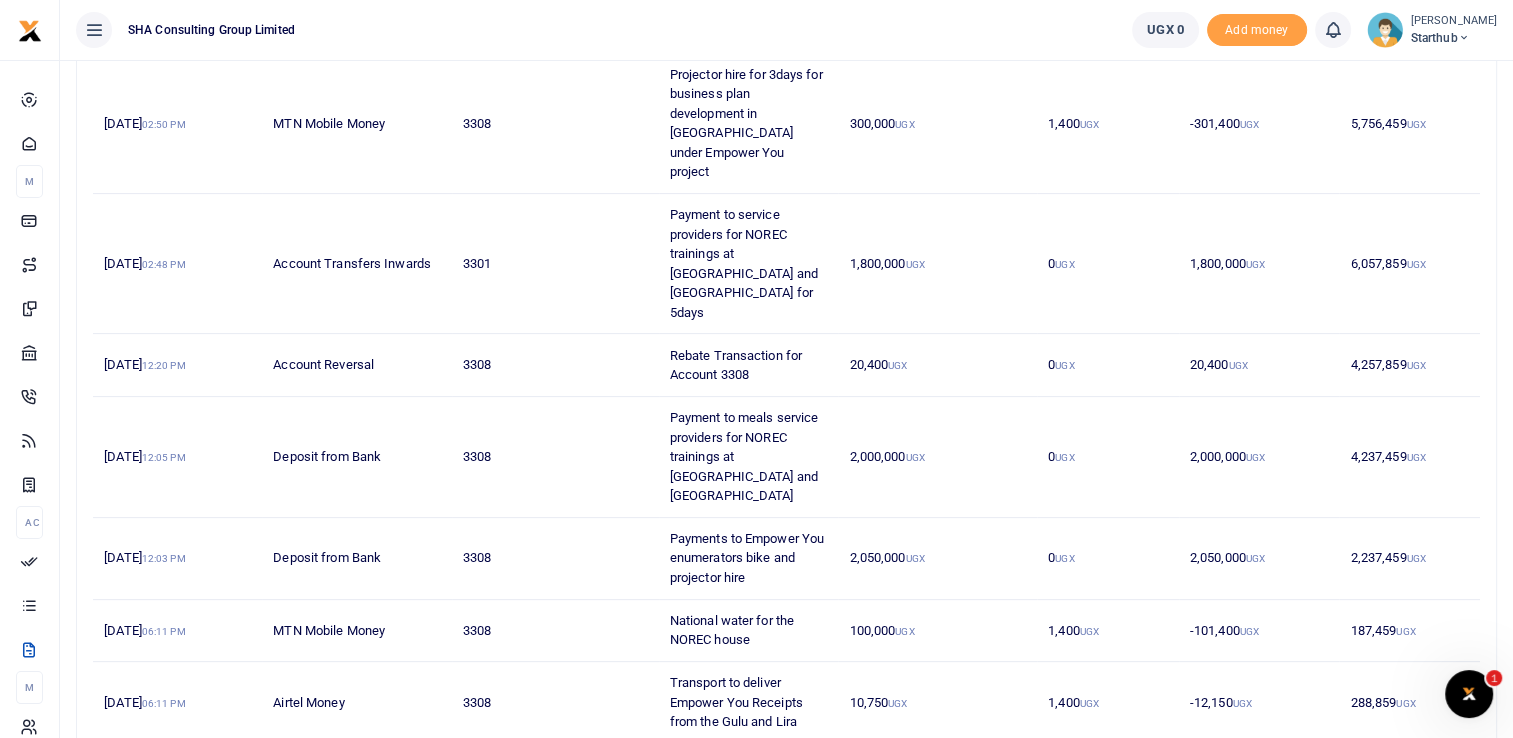 drag, startPoint x: 845, startPoint y: 343, endPoint x: 806, endPoint y: 345, distance: 39.051247 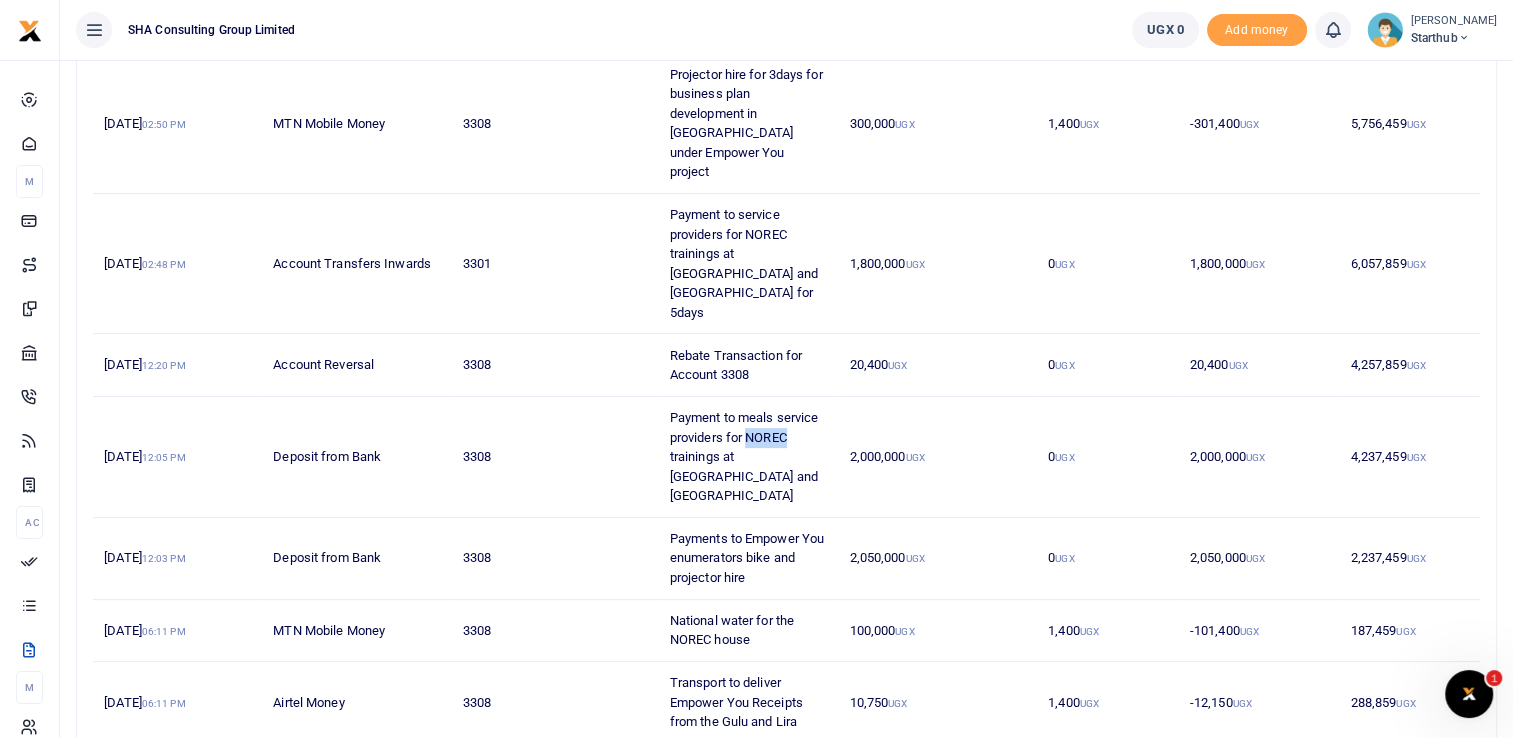 click on "Payment to meals service providers for NOREC trainings at [GEOGRAPHIC_DATA] and [GEOGRAPHIC_DATA]" at bounding box center [749, 457] 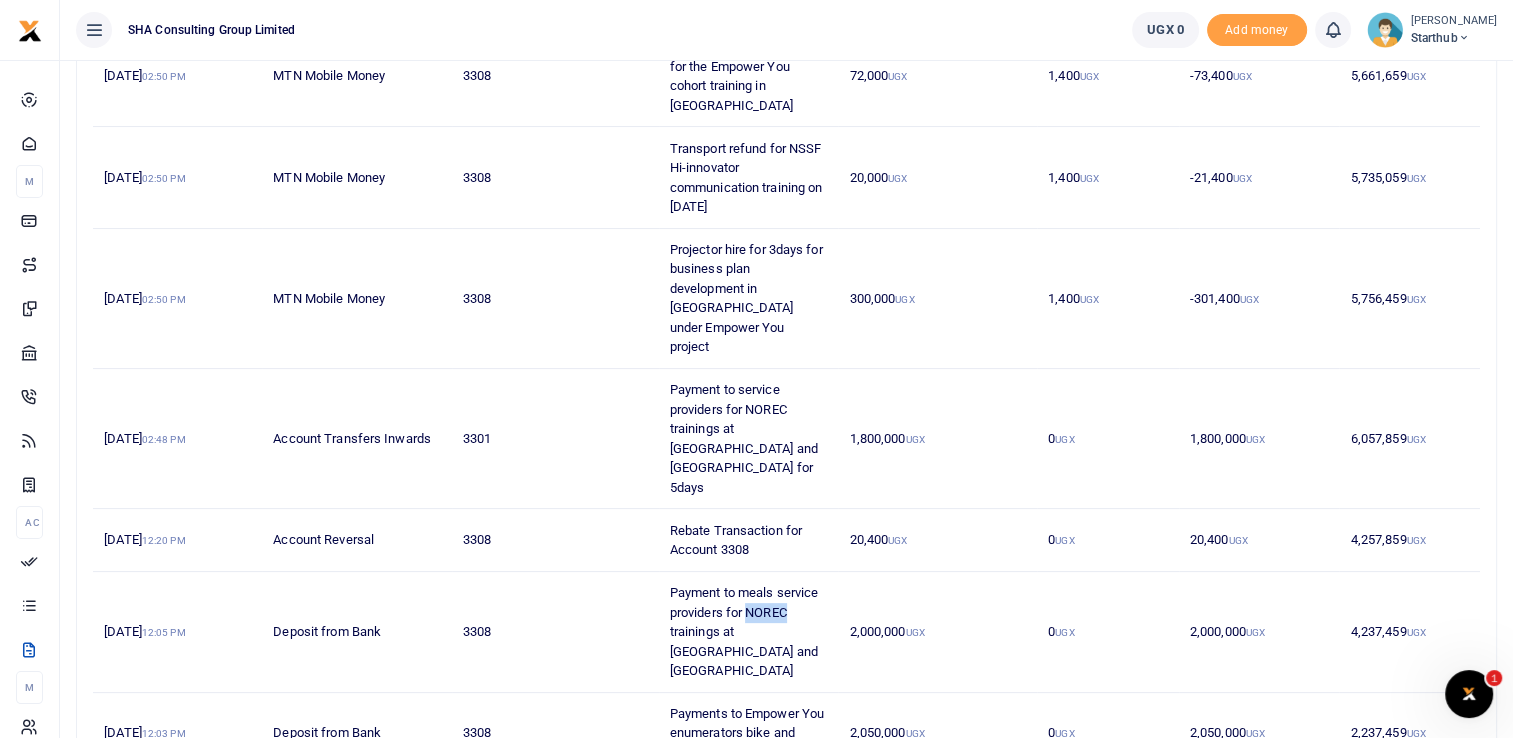scroll, scrollTop: 327, scrollLeft: 0, axis: vertical 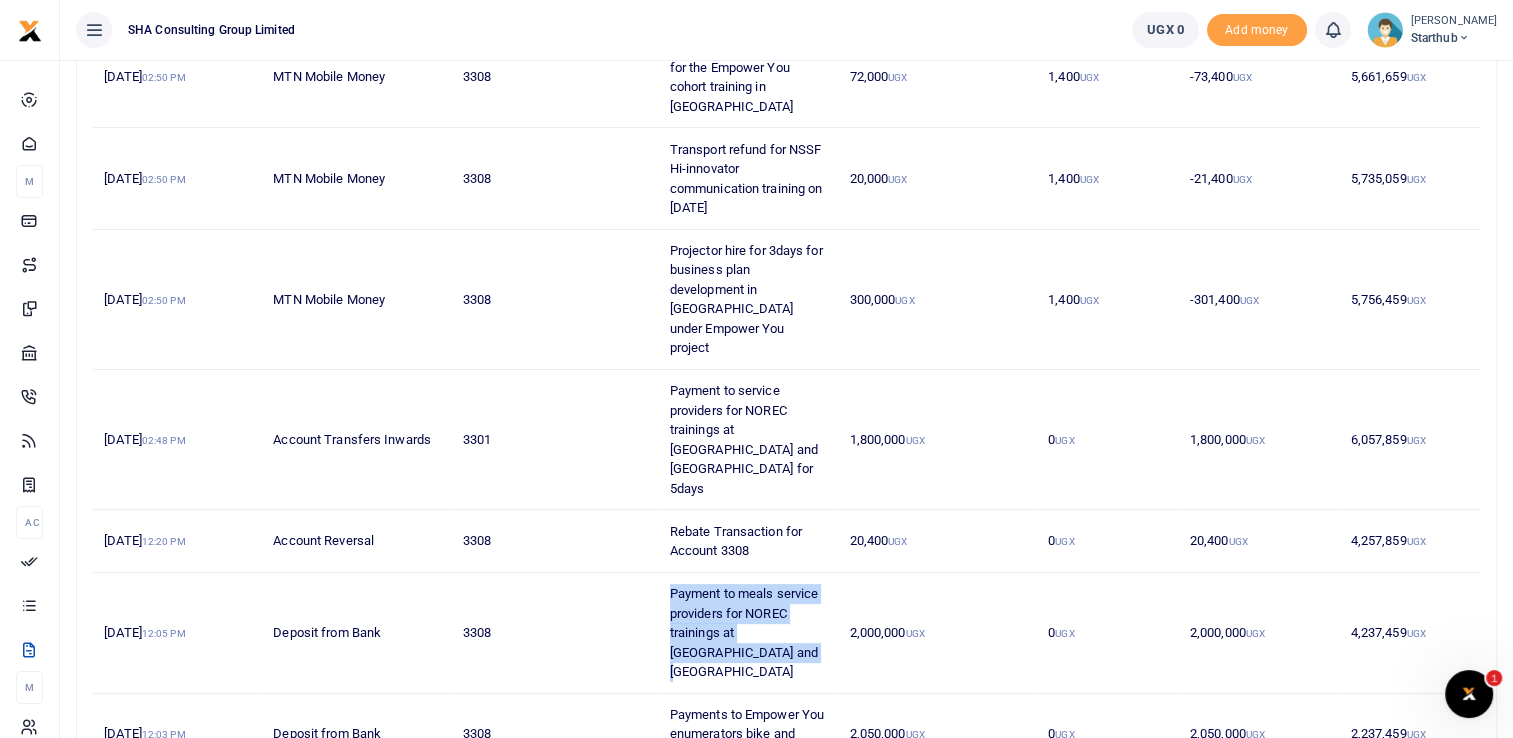 drag, startPoint x: 735, startPoint y: 551, endPoint x: 667, endPoint y: 487, distance: 93.38094 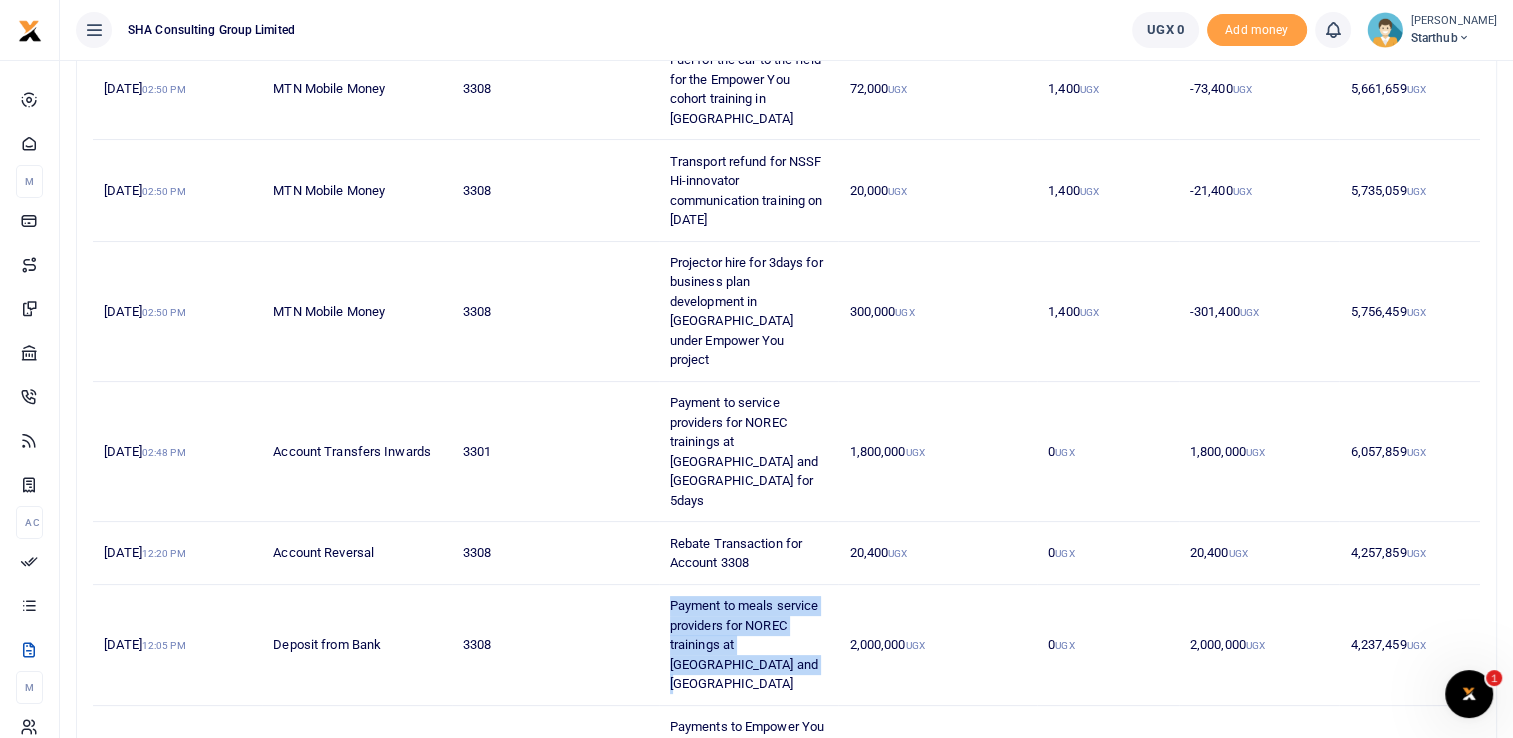 scroll, scrollTop: 307, scrollLeft: 0, axis: vertical 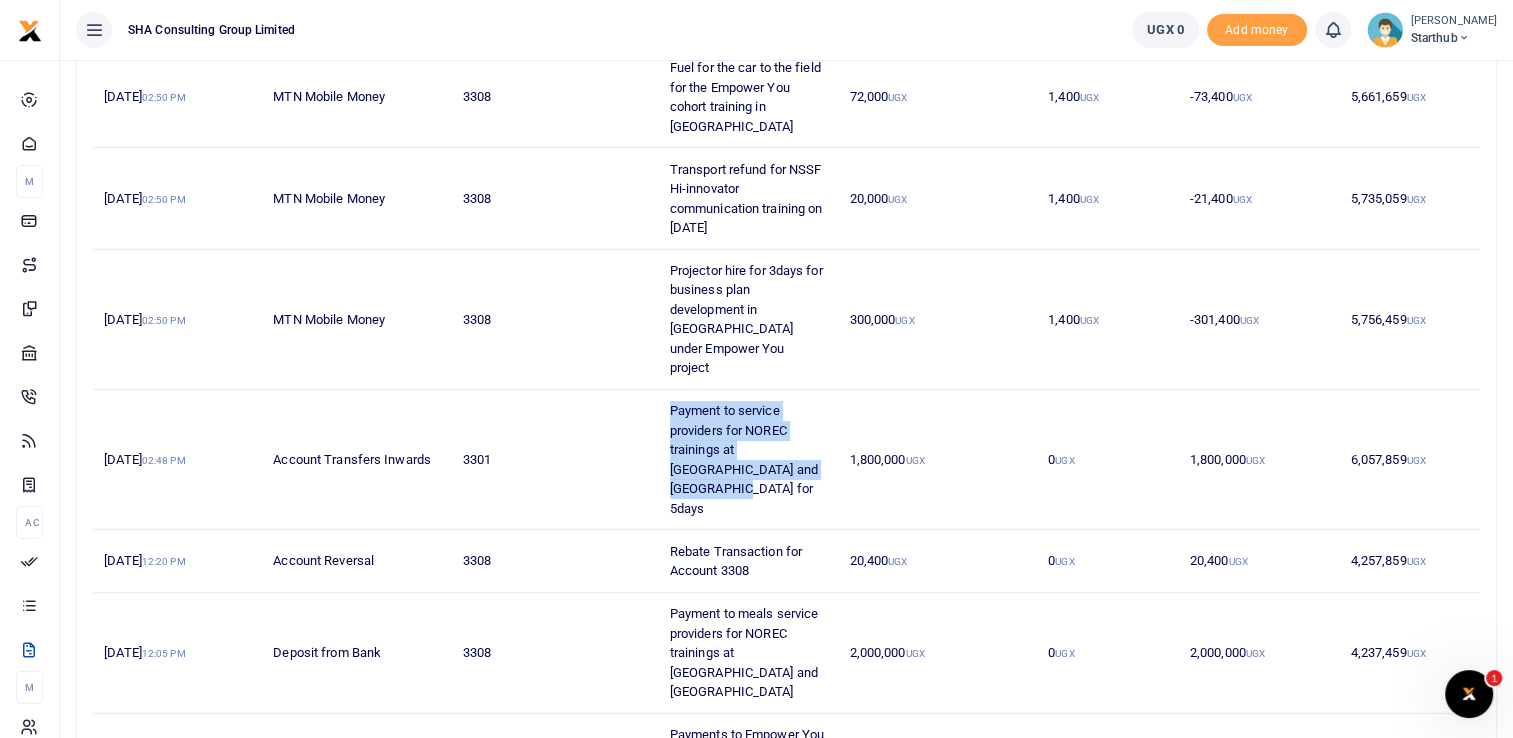 drag, startPoint x: 667, startPoint y: 487, endPoint x: 665, endPoint y: 342, distance: 145.0138 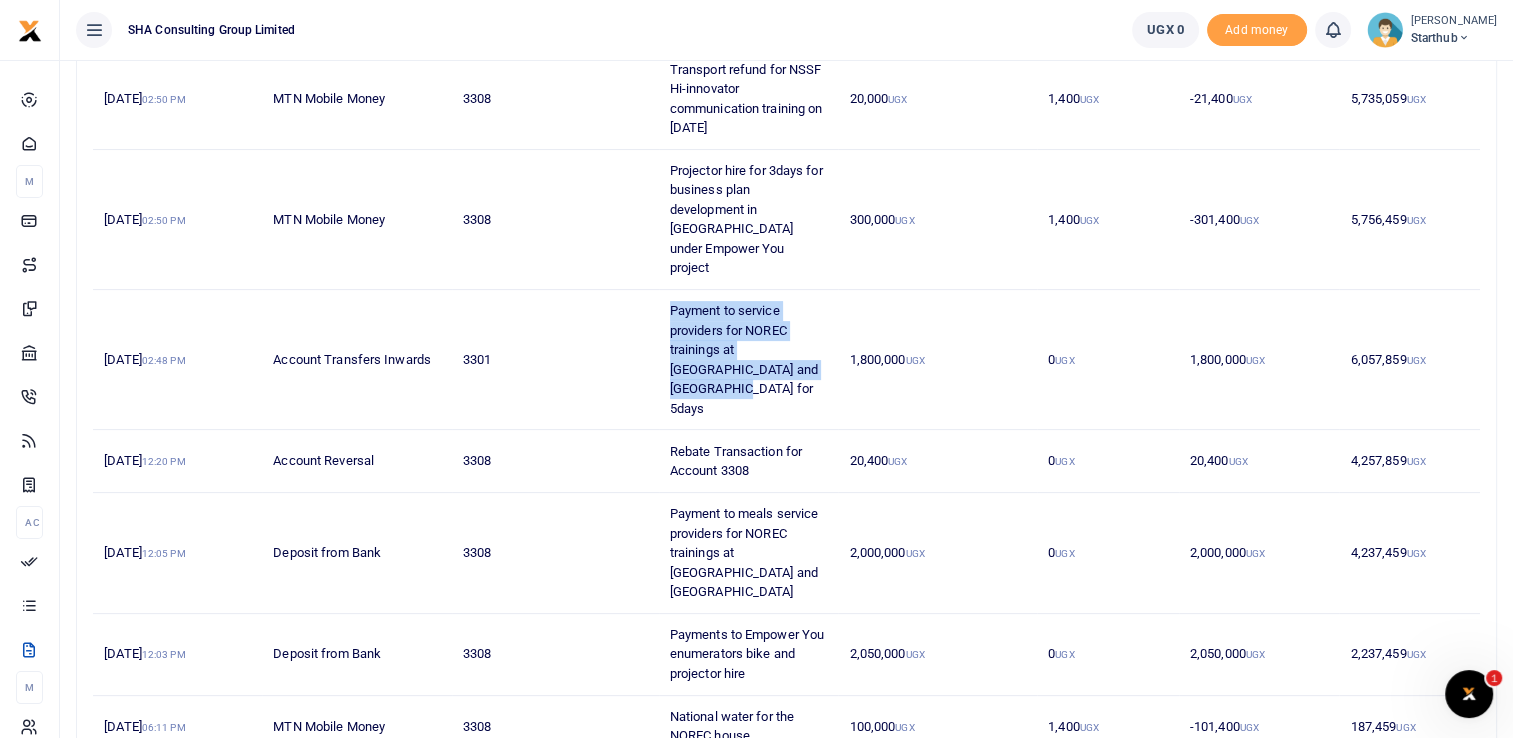scroll, scrollTop: 408, scrollLeft: 0, axis: vertical 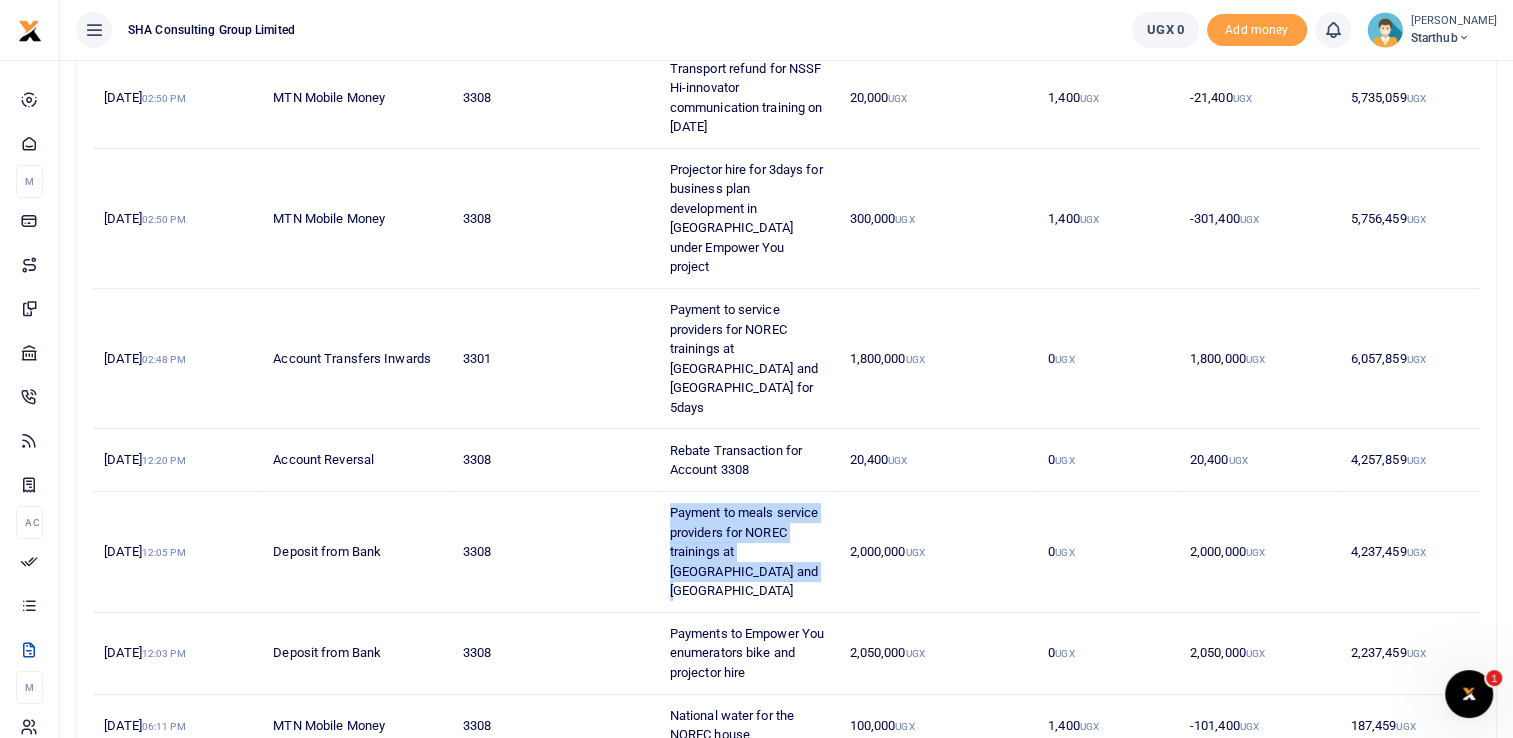 drag, startPoint x: 663, startPoint y: 409, endPoint x: 795, endPoint y: 469, distance: 144.99655 